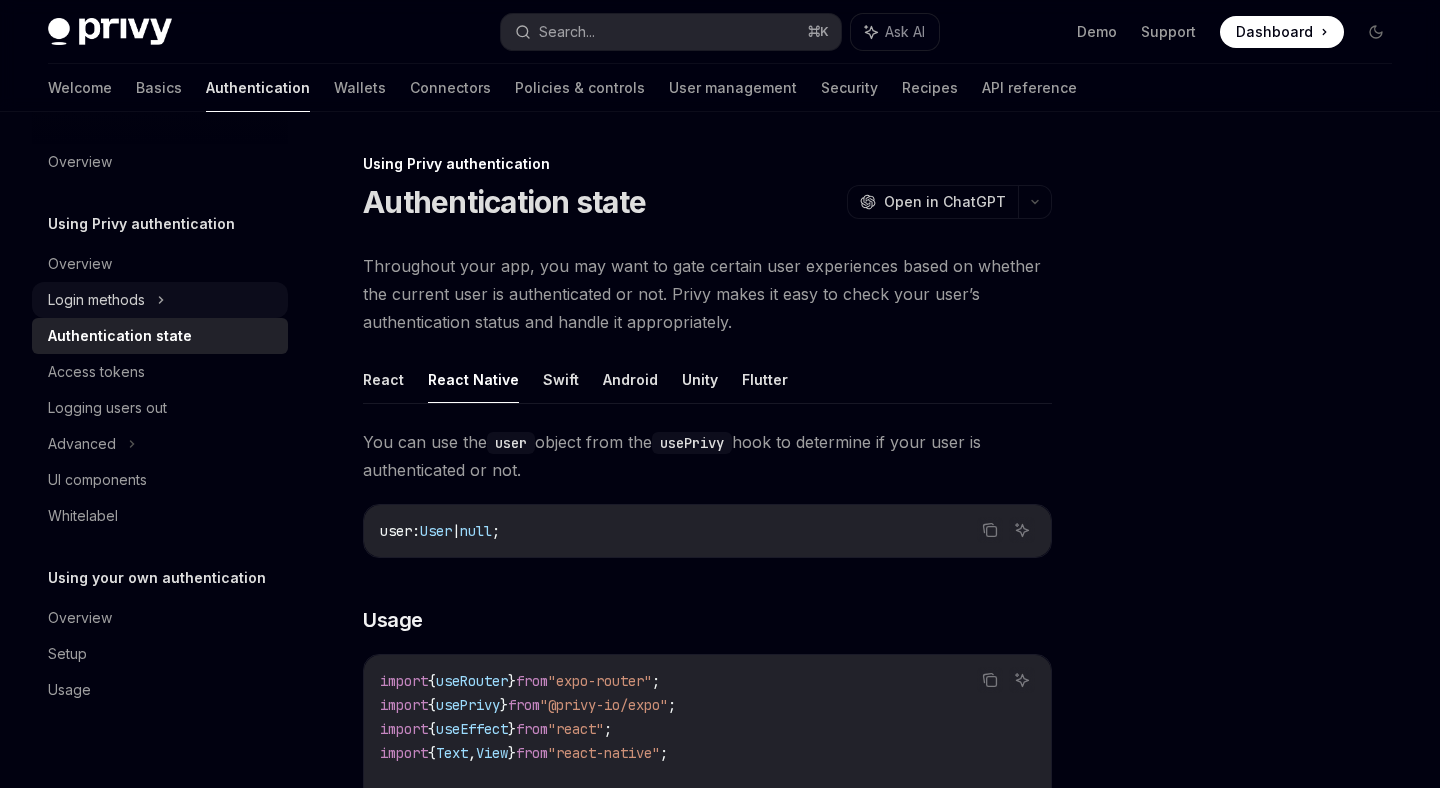scroll, scrollTop: 832, scrollLeft: 0, axis: vertical 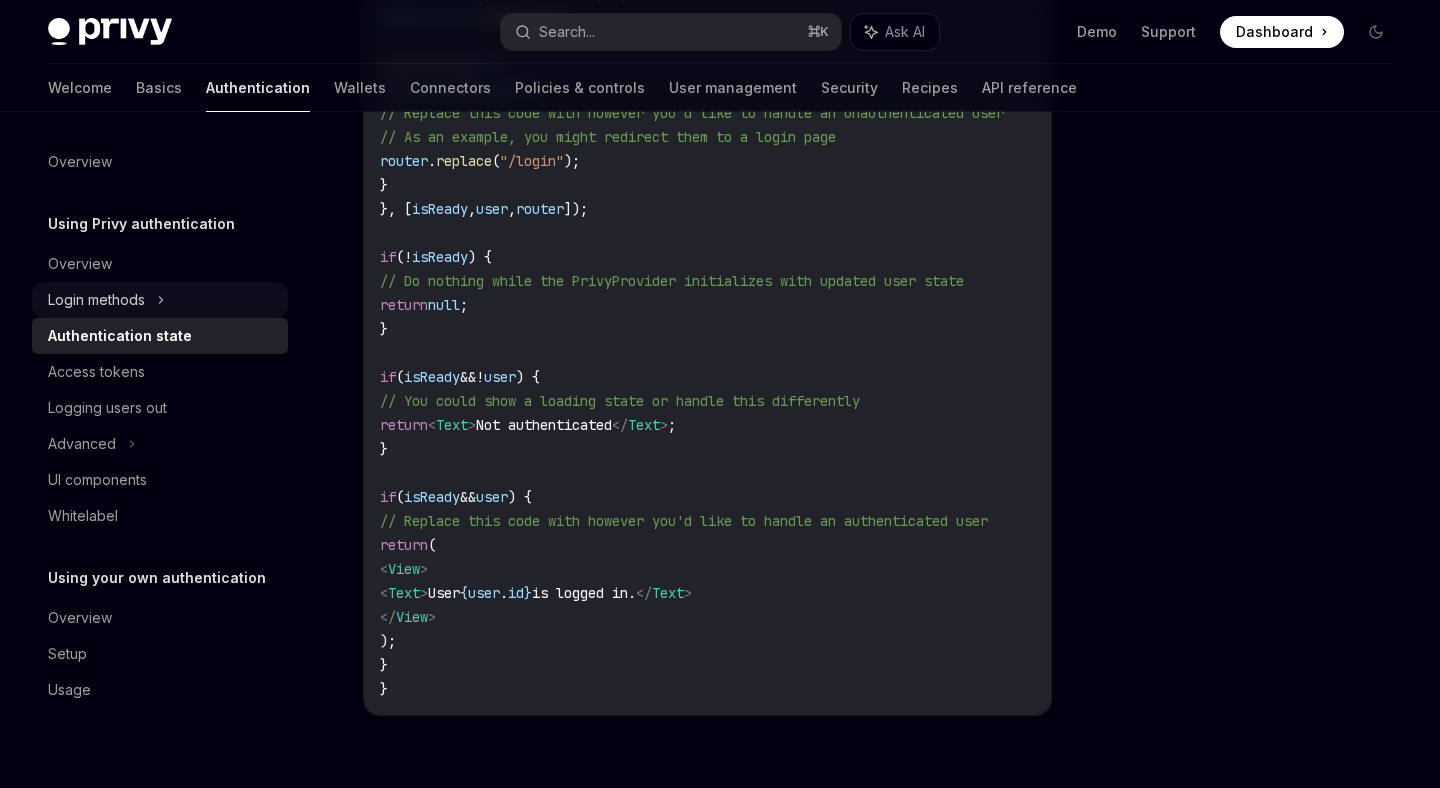 click 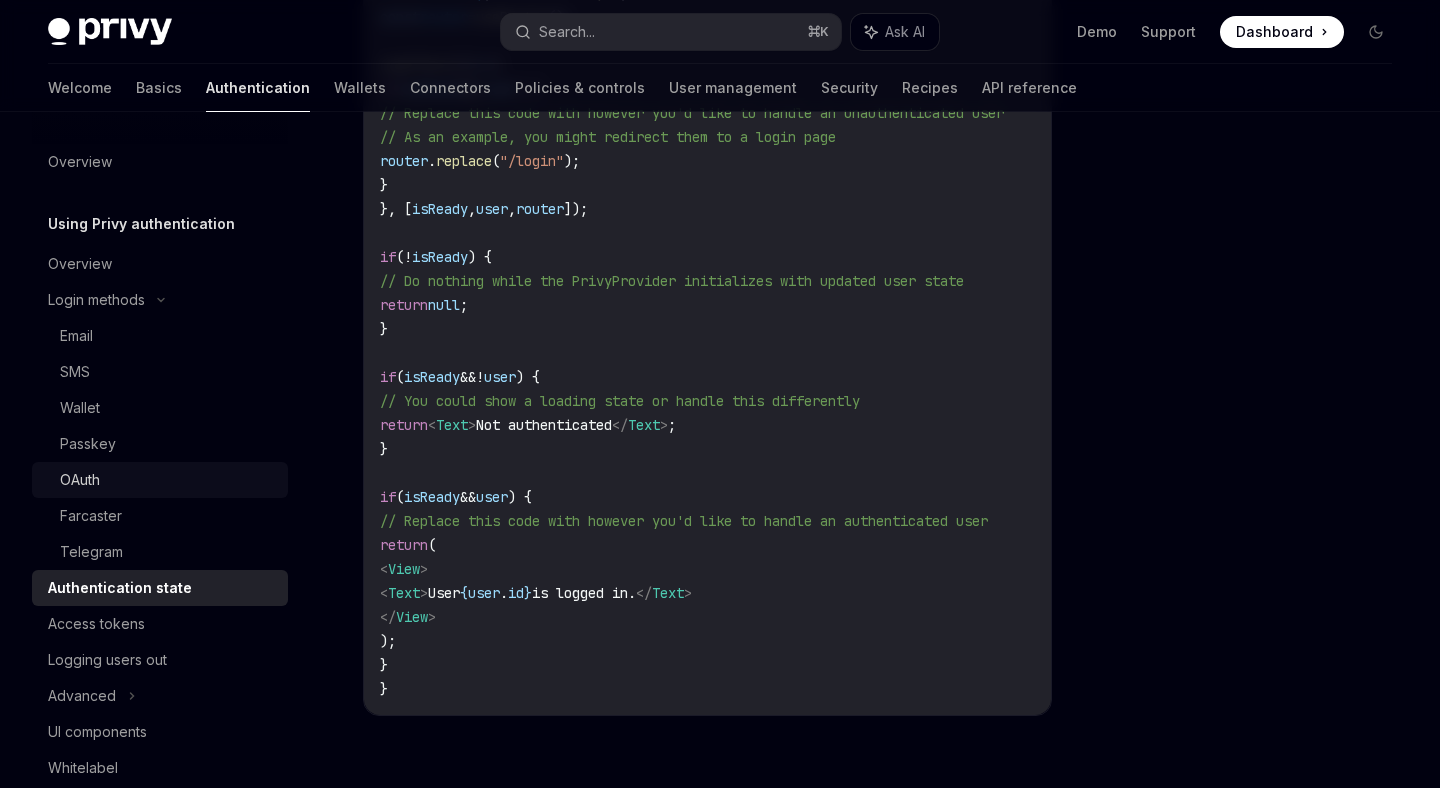 scroll, scrollTop: 0, scrollLeft: 0, axis: both 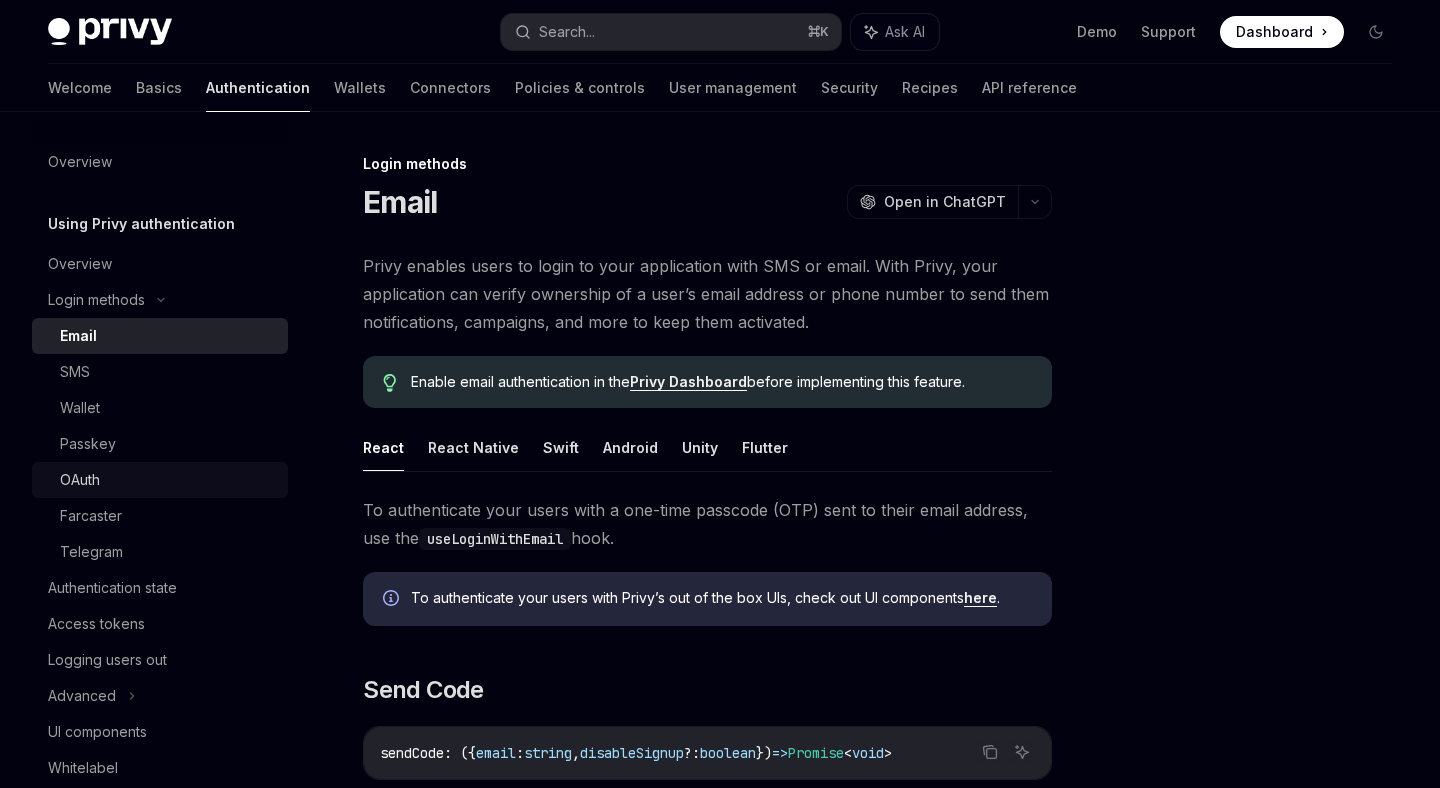 click on "OAuth" at bounding box center [168, 480] 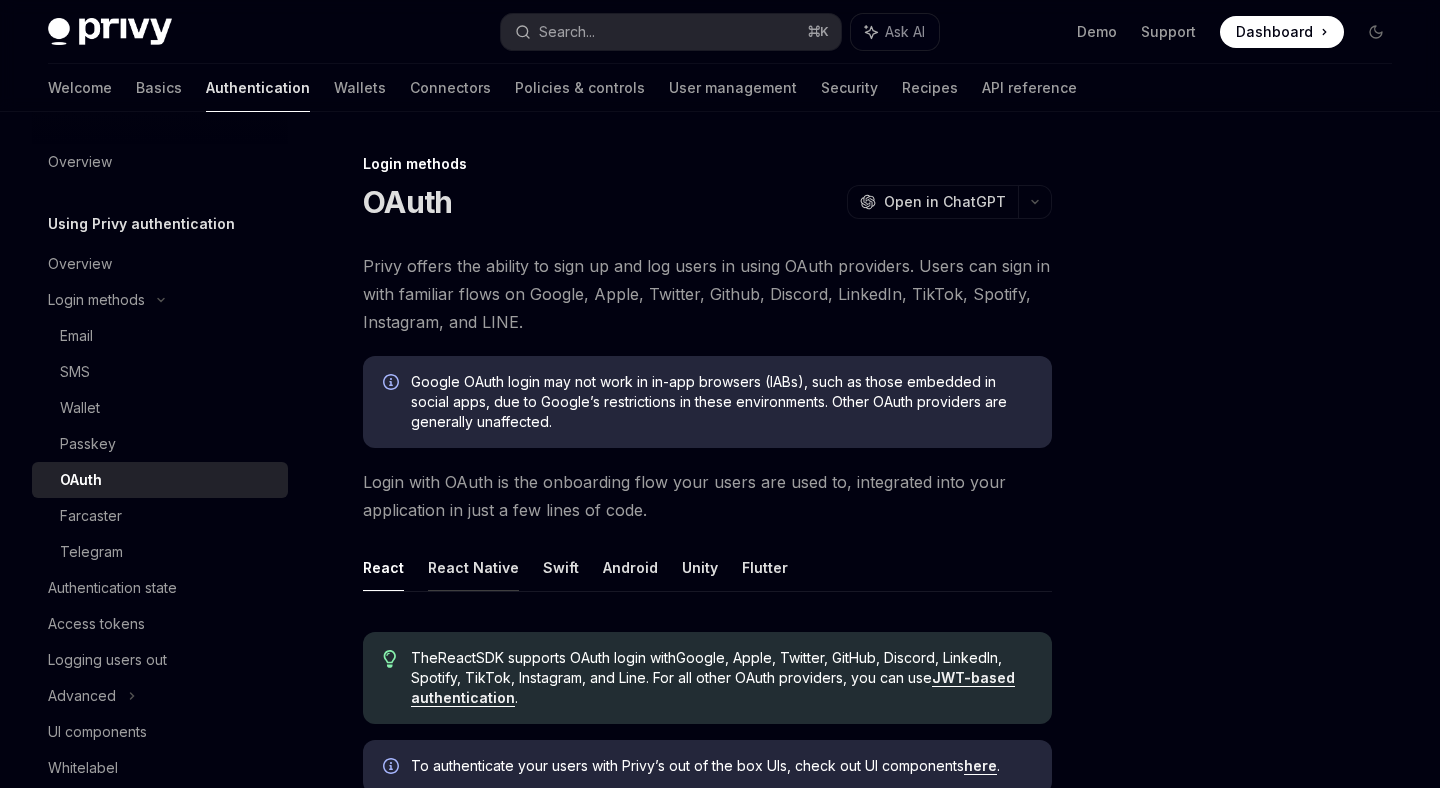 click on "React Native" at bounding box center [473, 567] 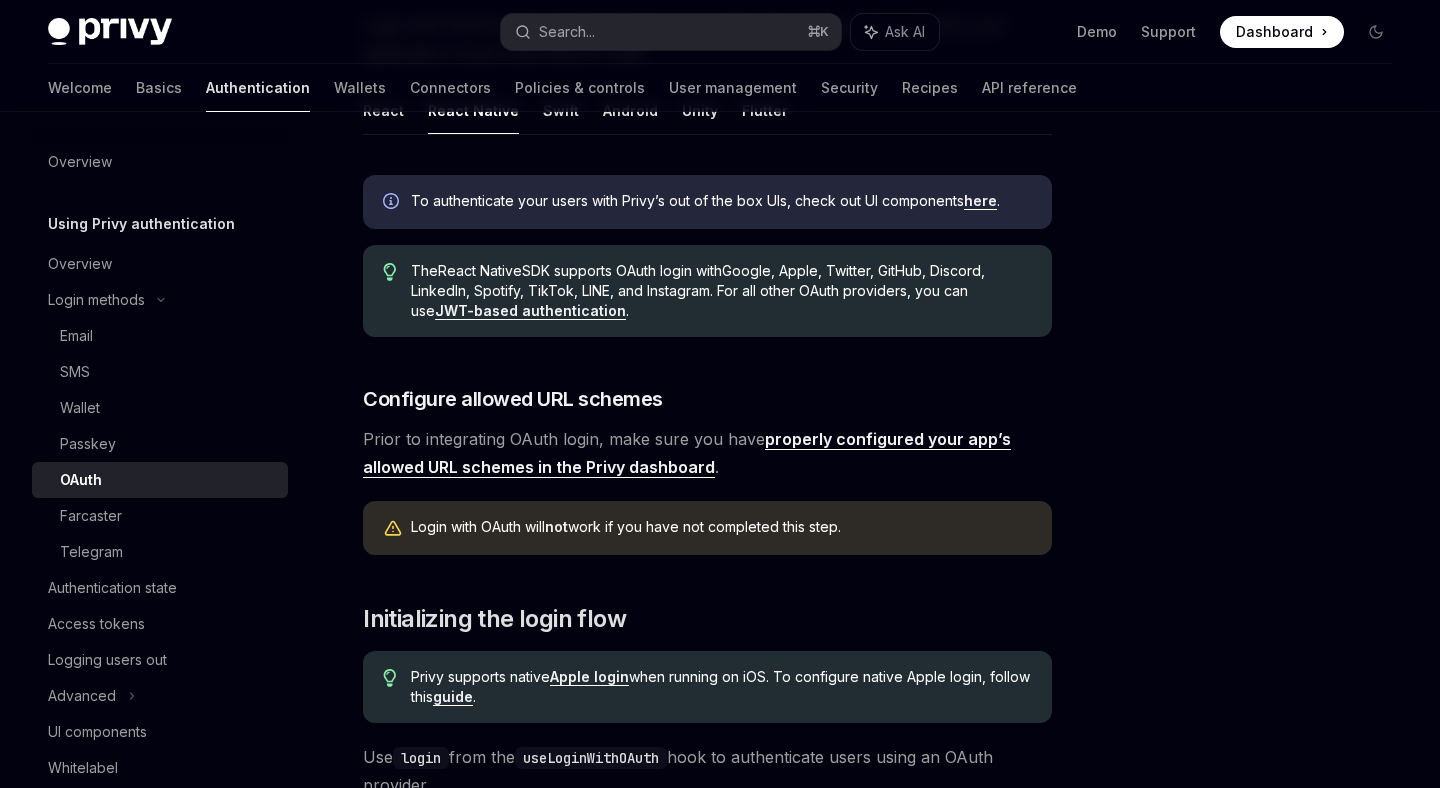 scroll, scrollTop: 465, scrollLeft: 0, axis: vertical 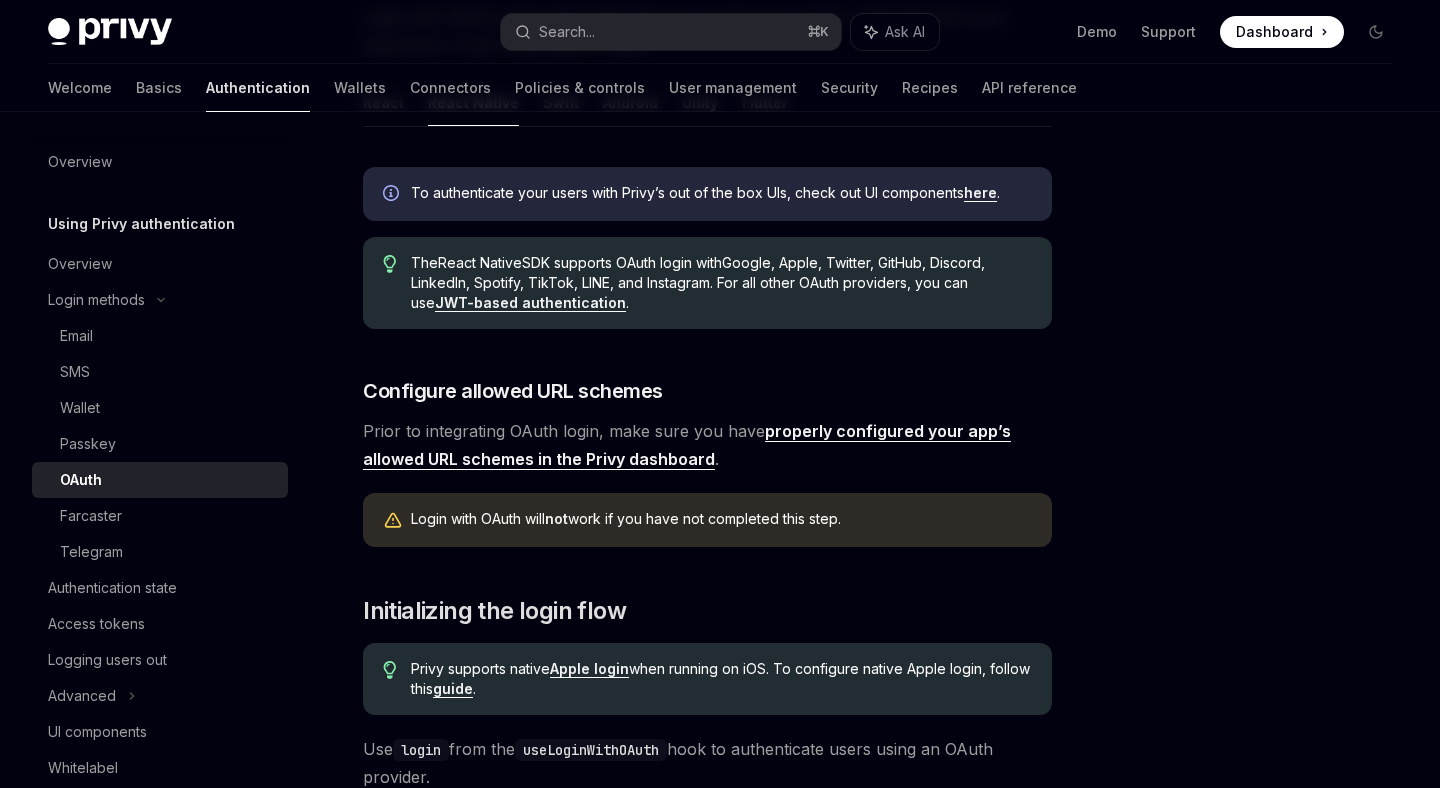 click on "properly configured your app’s allowed URL schemes in the [APP_NAME] dashboard" at bounding box center (687, 445) 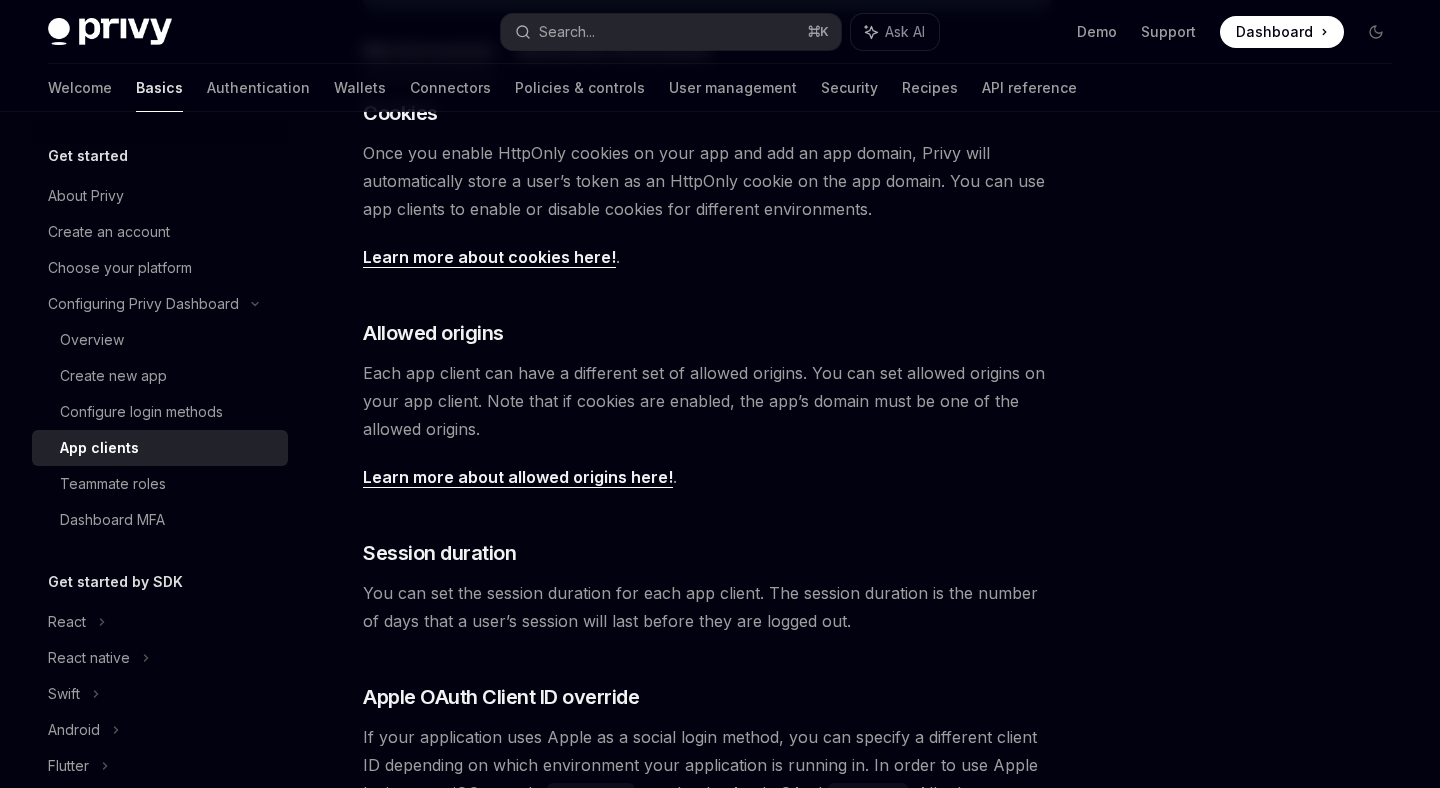 scroll, scrollTop: 112, scrollLeft: 0, axis: vertical 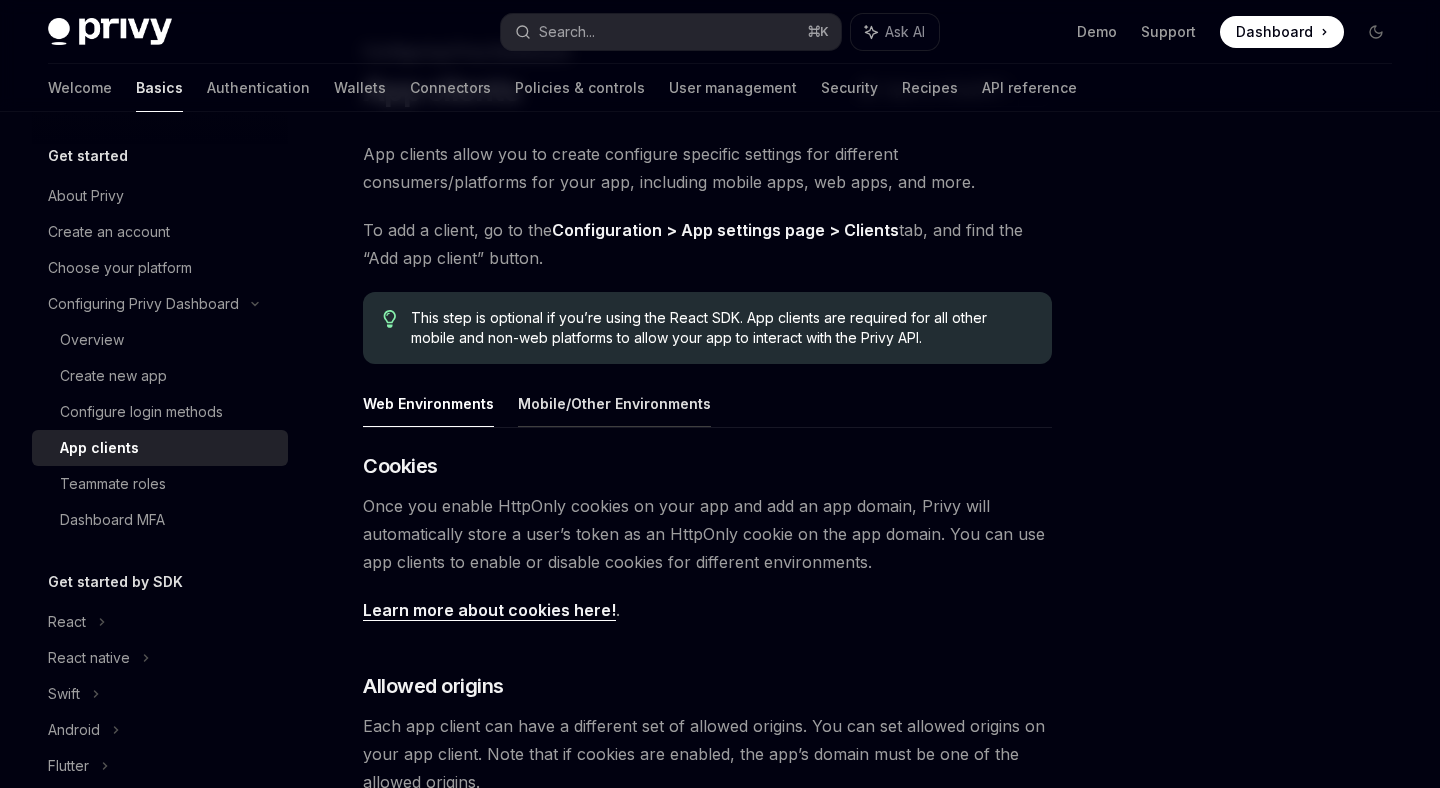 click on "Mobile/Other Environments" at bounding box center (614, 403) 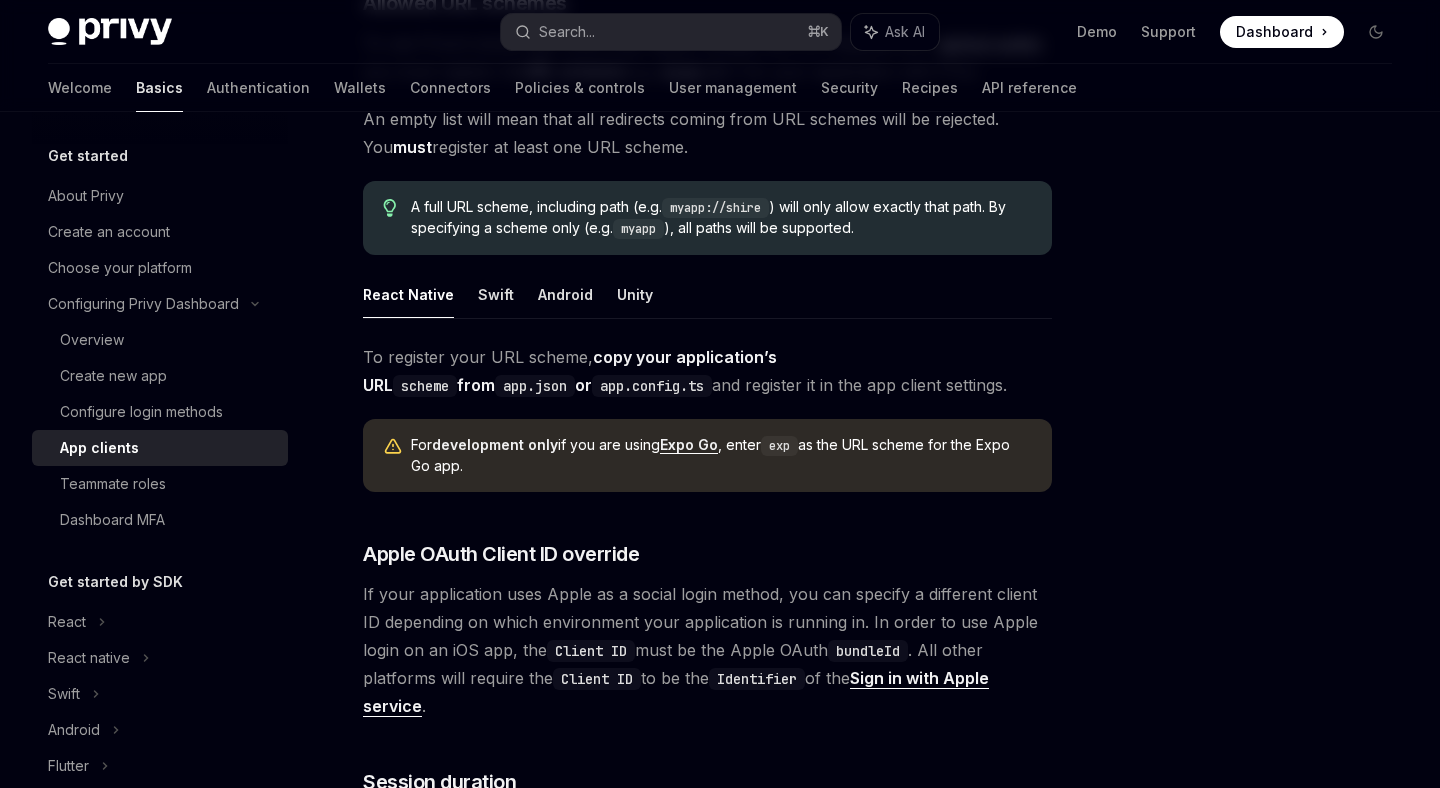 scroll, scrollTop: 1237, scrollLeft: 0, axis: vertical 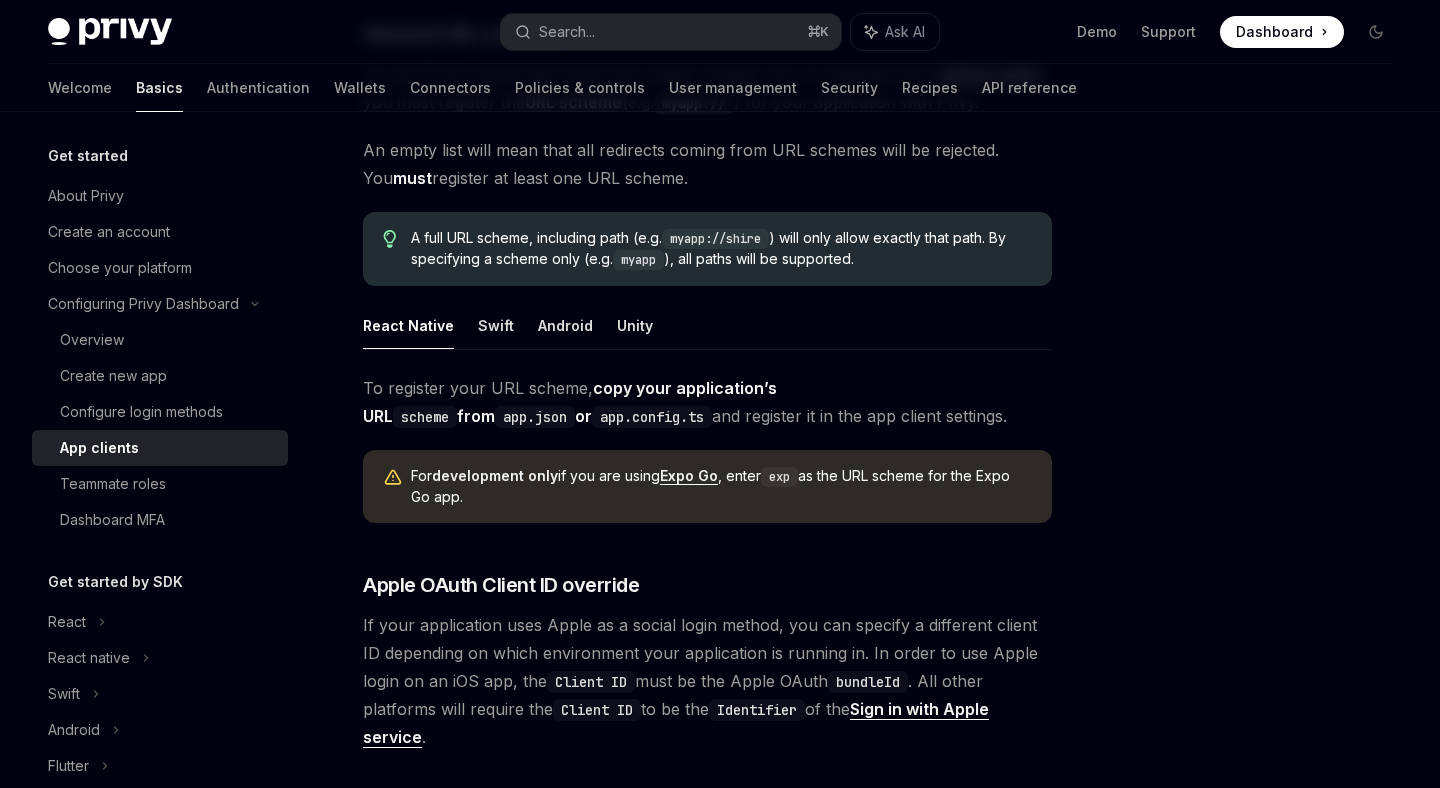 click at bounding box center (1256, 470) 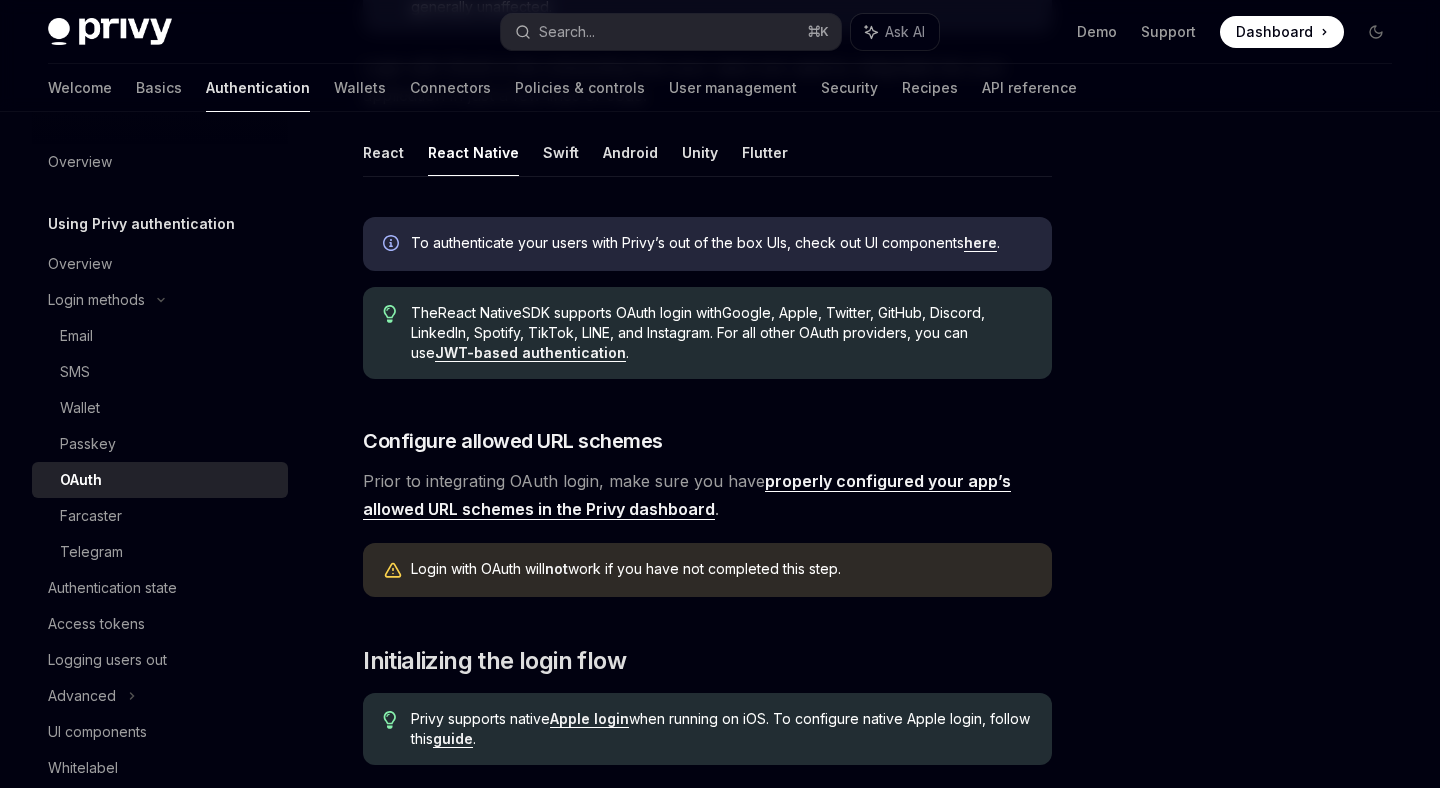 scroll, scrollTop: 412, scrollLeft: 0, axis: vertical 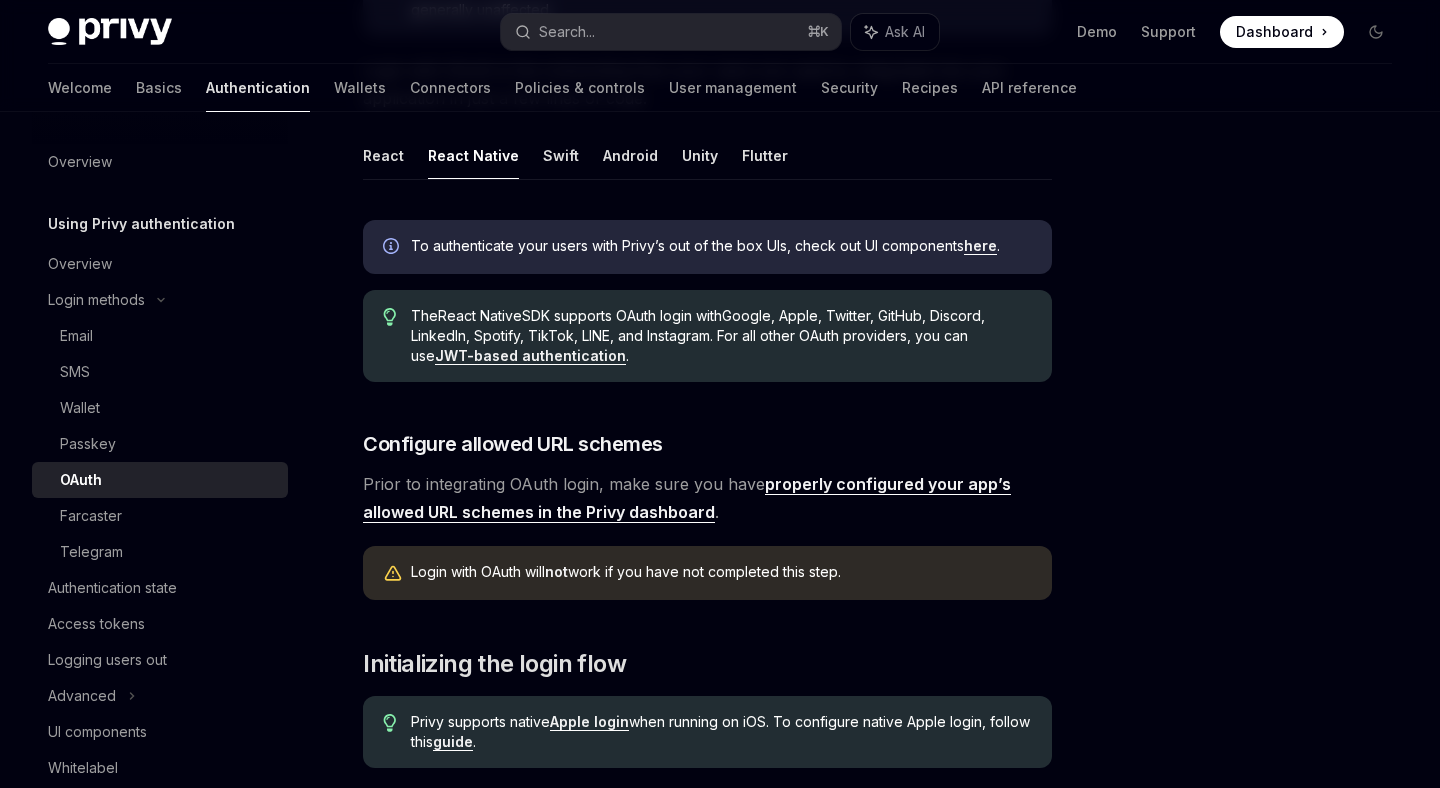 click on "properly configured your app’s allowed URL schemes in the [APP_NAME] dashboard" at bounding box center [687, 498] 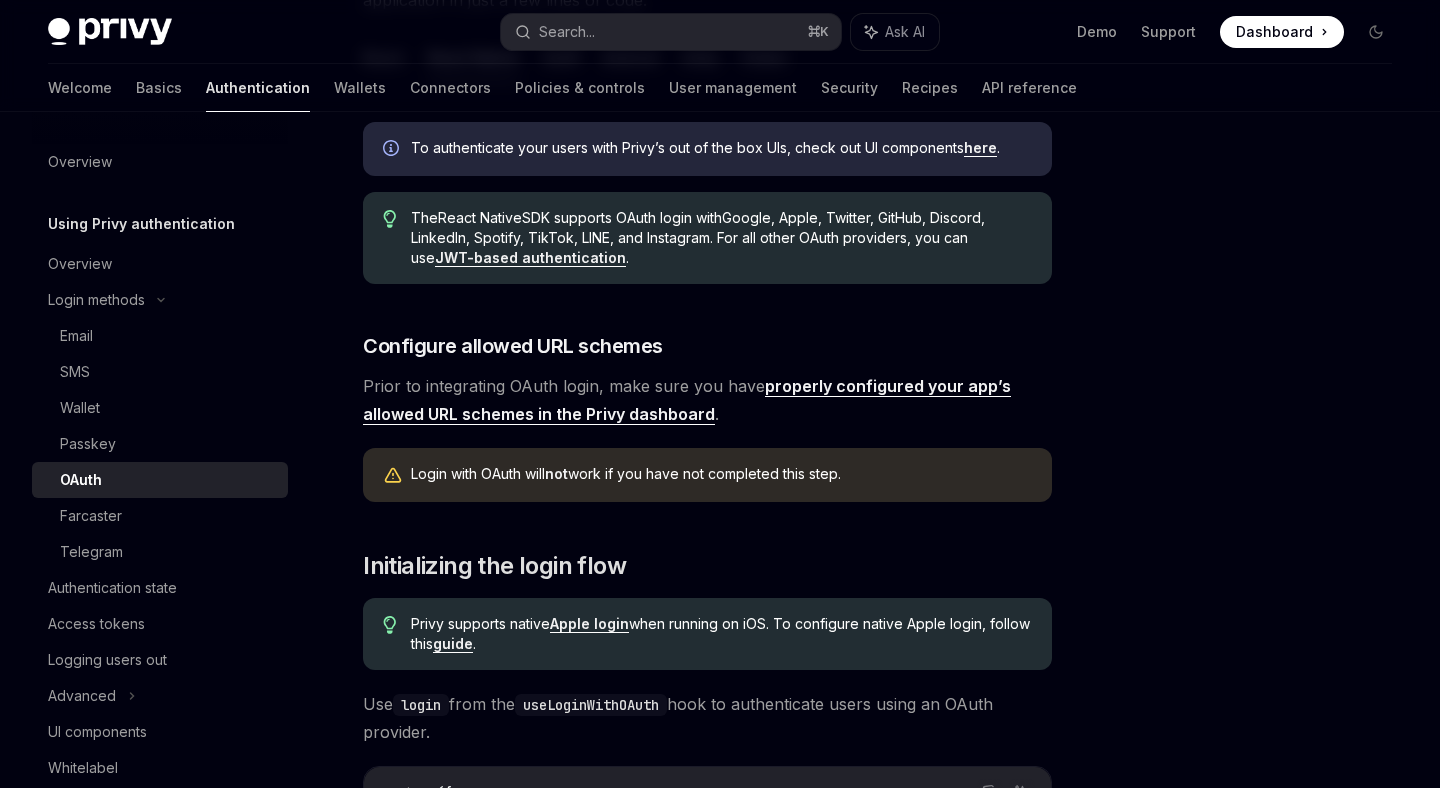 scroll, scrollTop: 511, scrollLeft: 0, axis: vertical 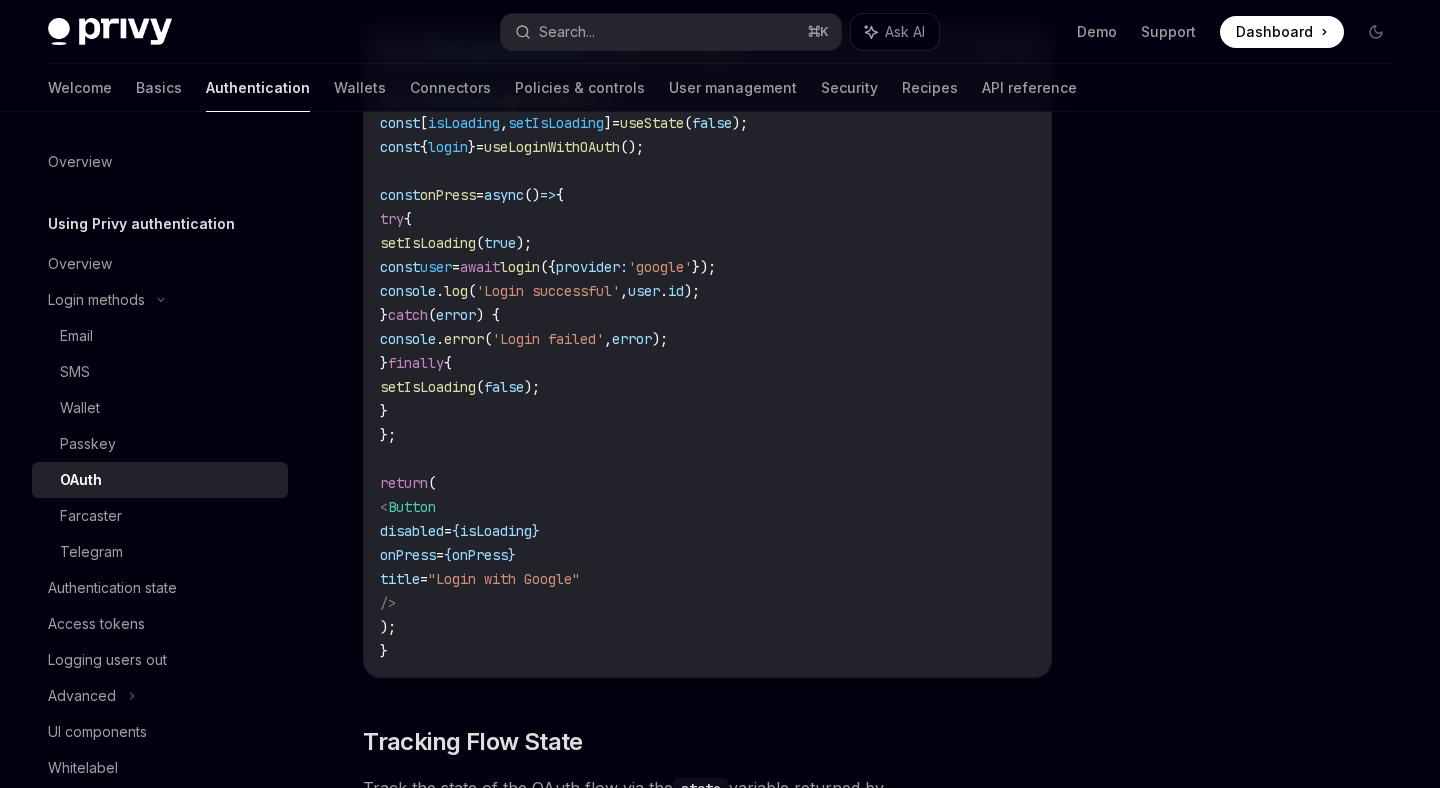 click on "import  {  useLoginWithOAuth  }  from  '@privy-io/expo' ;
export  function  LoginScreen () {
const  [ isLoading ,  setIsLoading ]  =  useState ( false );
const  {  login  }  =  useLoginWithOAuth ();
const  onPress  =  async  ()  =>  {
try  {
setIsLoading ( true );
const  user  =  await  login ({  provider:  'google'  });
console . log ( 'Login successful' ,  user . id );
}  catch  ( error ) {
console . error ( 'Login failed' ,  error );
}  finally  {
setIsLoading ( false );
}
};
return  (
< Button
disabled = { isLoading }
onPress = { onPress }
title = "Login with Google"
/>
);
}" at bounding box center [707, 351] 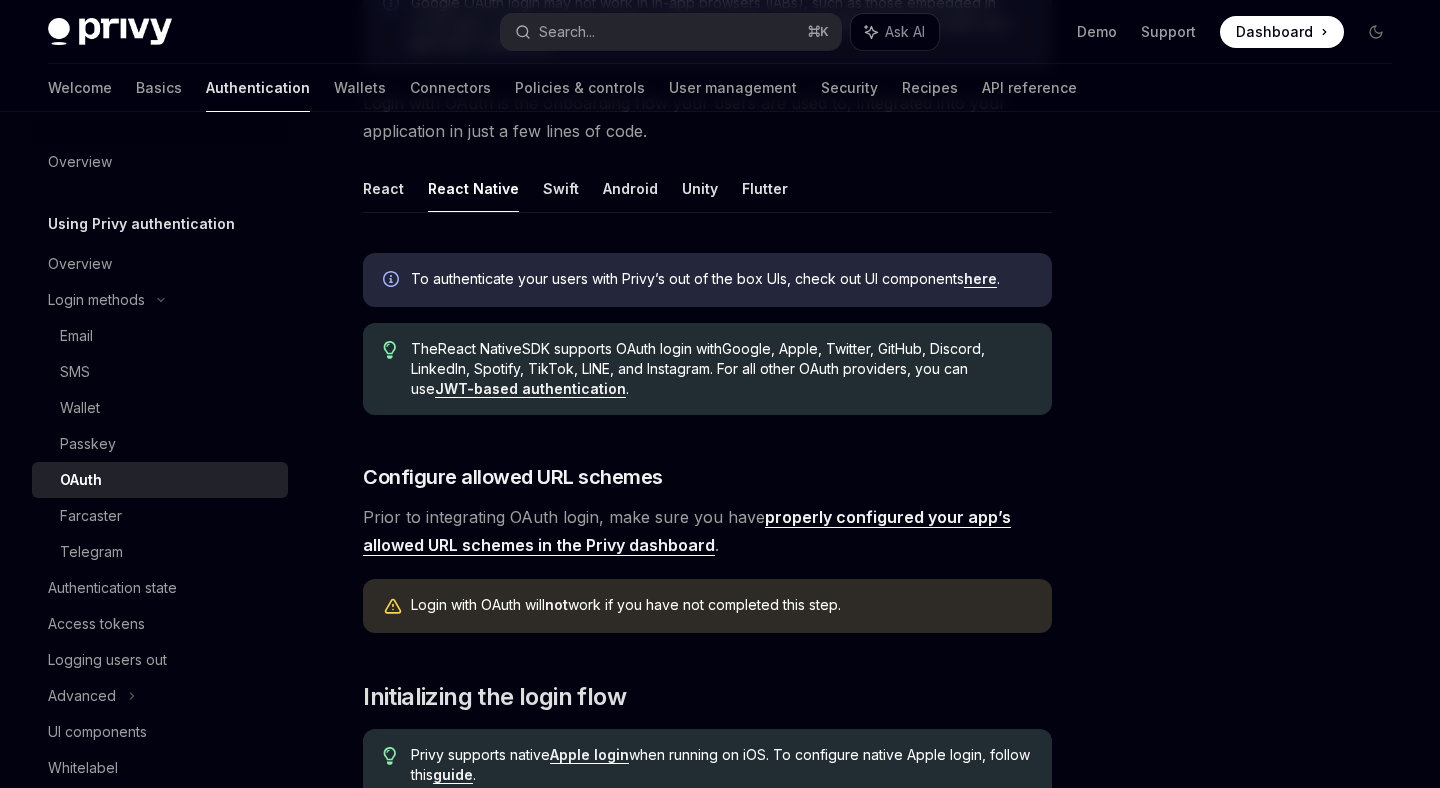 scroll, scrollTop: 385, scrollLeft: 0, axis: vertical 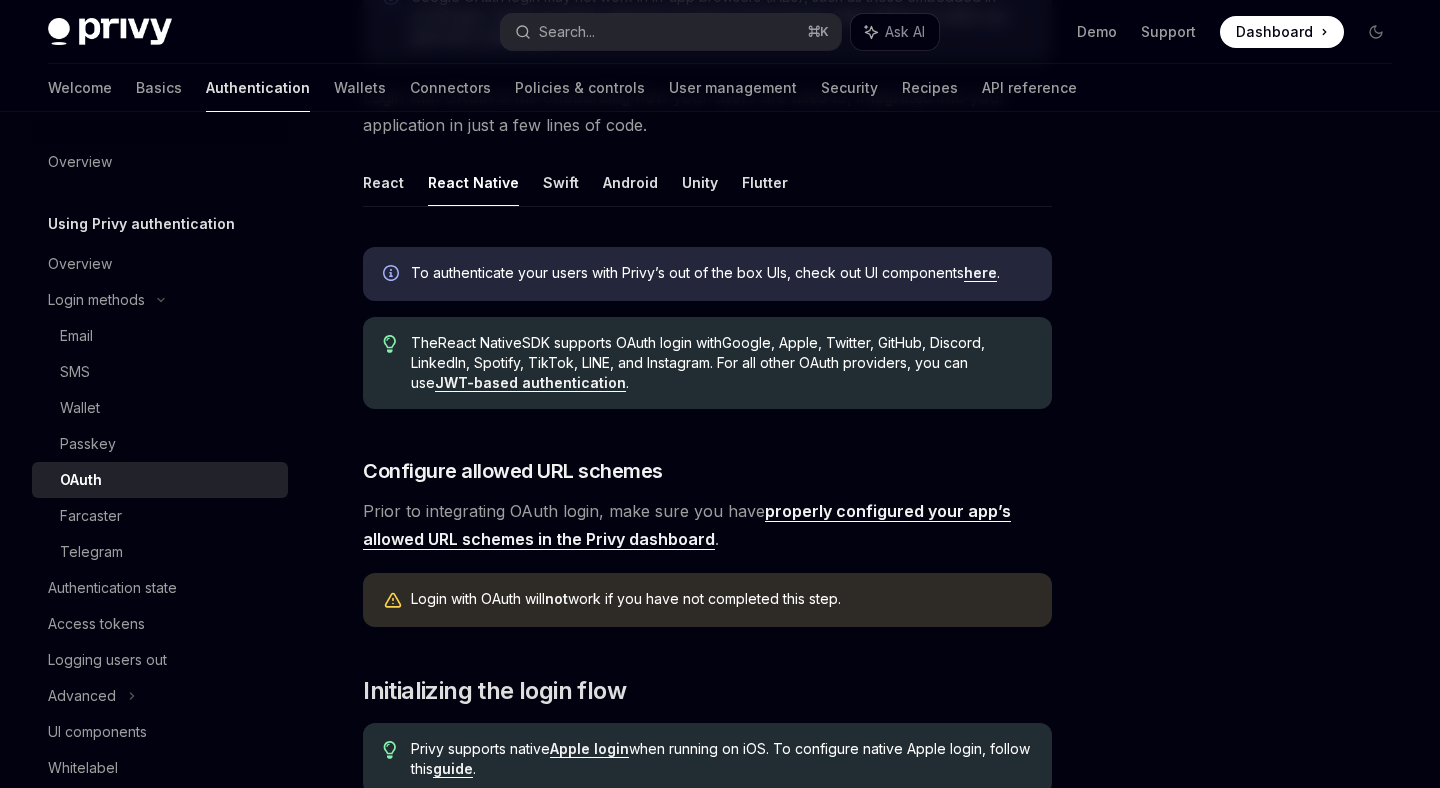 click on "properly configured your app’s allowed URL schemes in the [APP_NAME] dashboard" at bounding box center (687, 525) 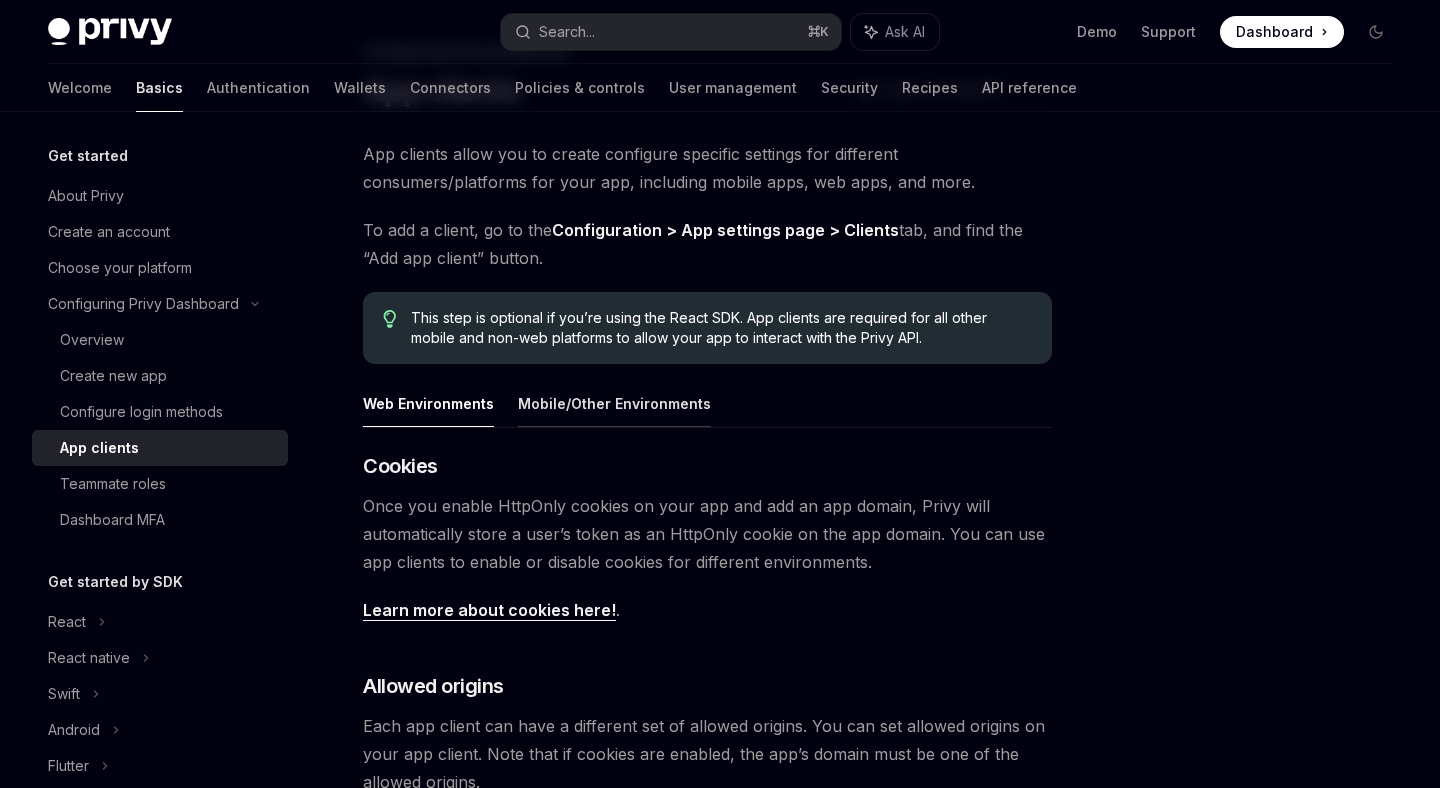 click on "Mobile/Other Environments" at bounding box center (614, 403) 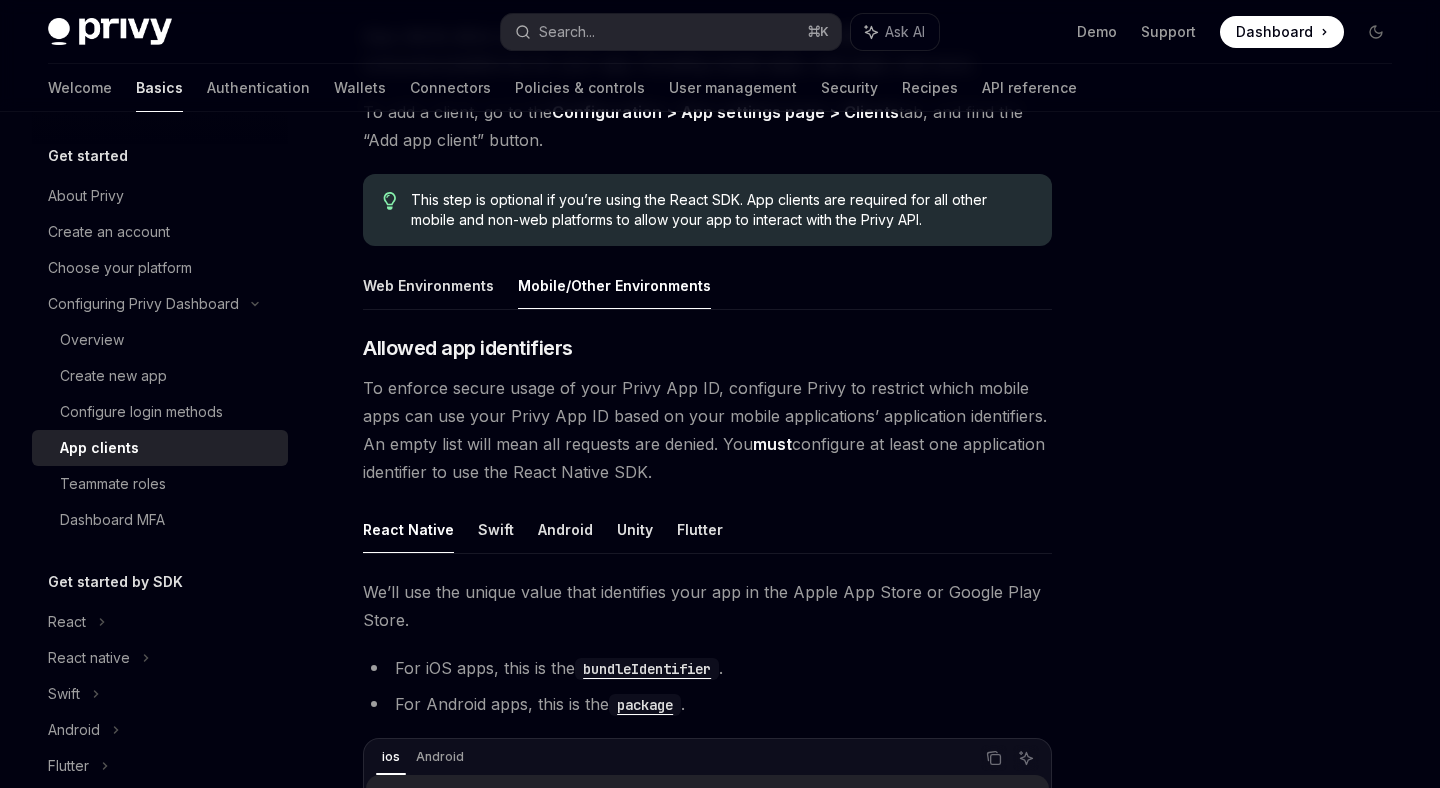 scroll, scrollTop: 232, scrollLeft: 0, axis: vertical 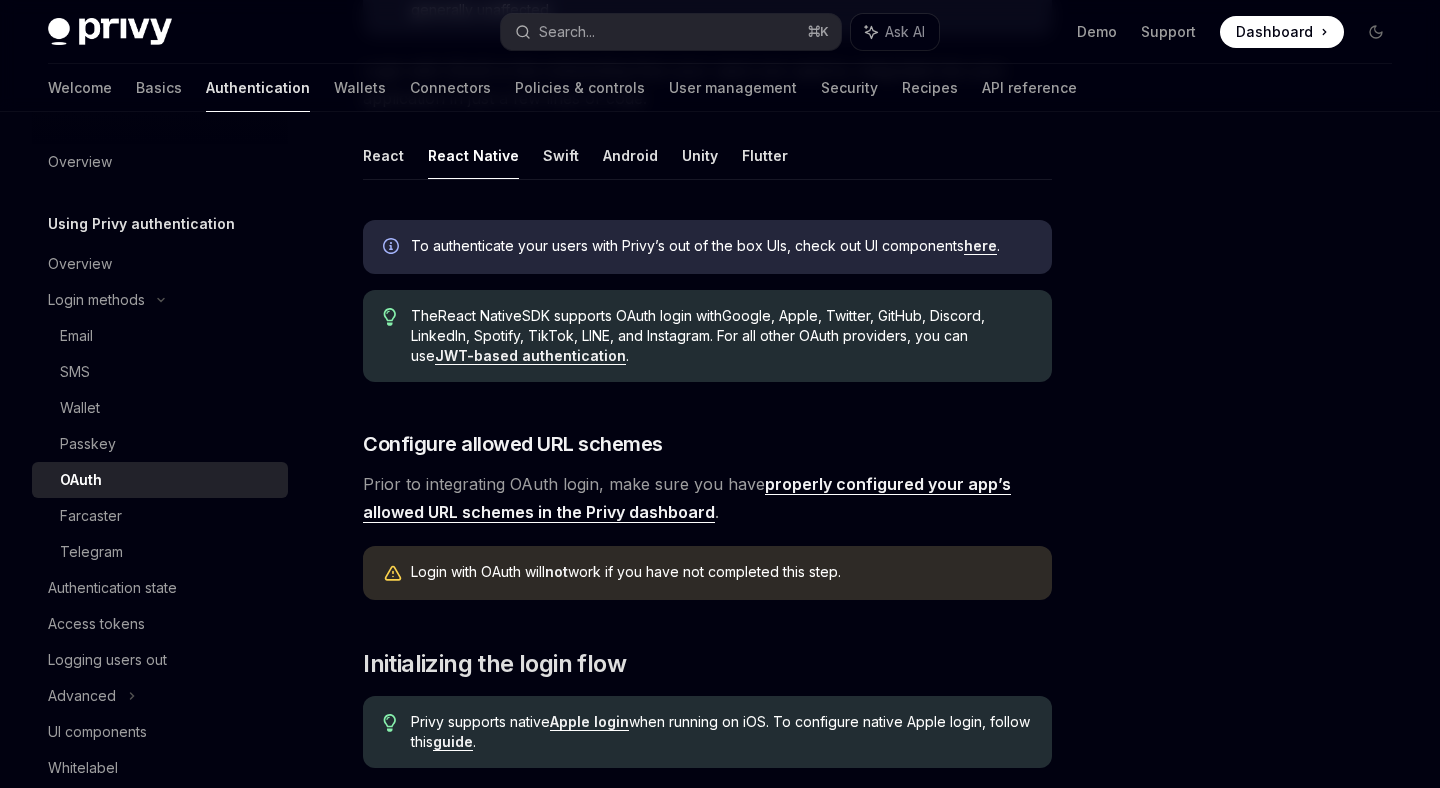 click on "properly configured your app’s allowed URL schemes in the [APP_NAME] dashboard" at bounding box center [687, 498] 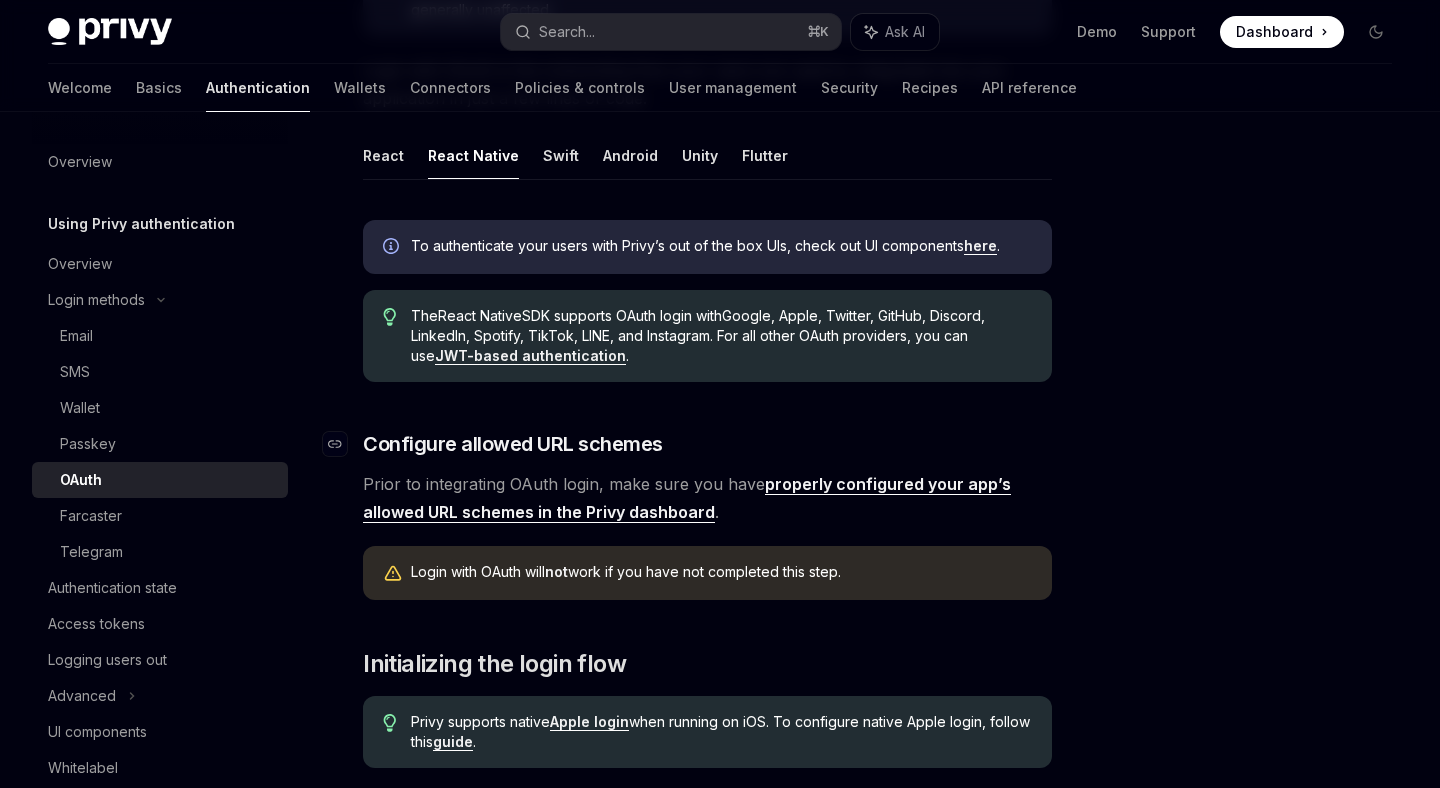 scroll, scrollTop: 112, scrollLeft: 0, axis: vertical 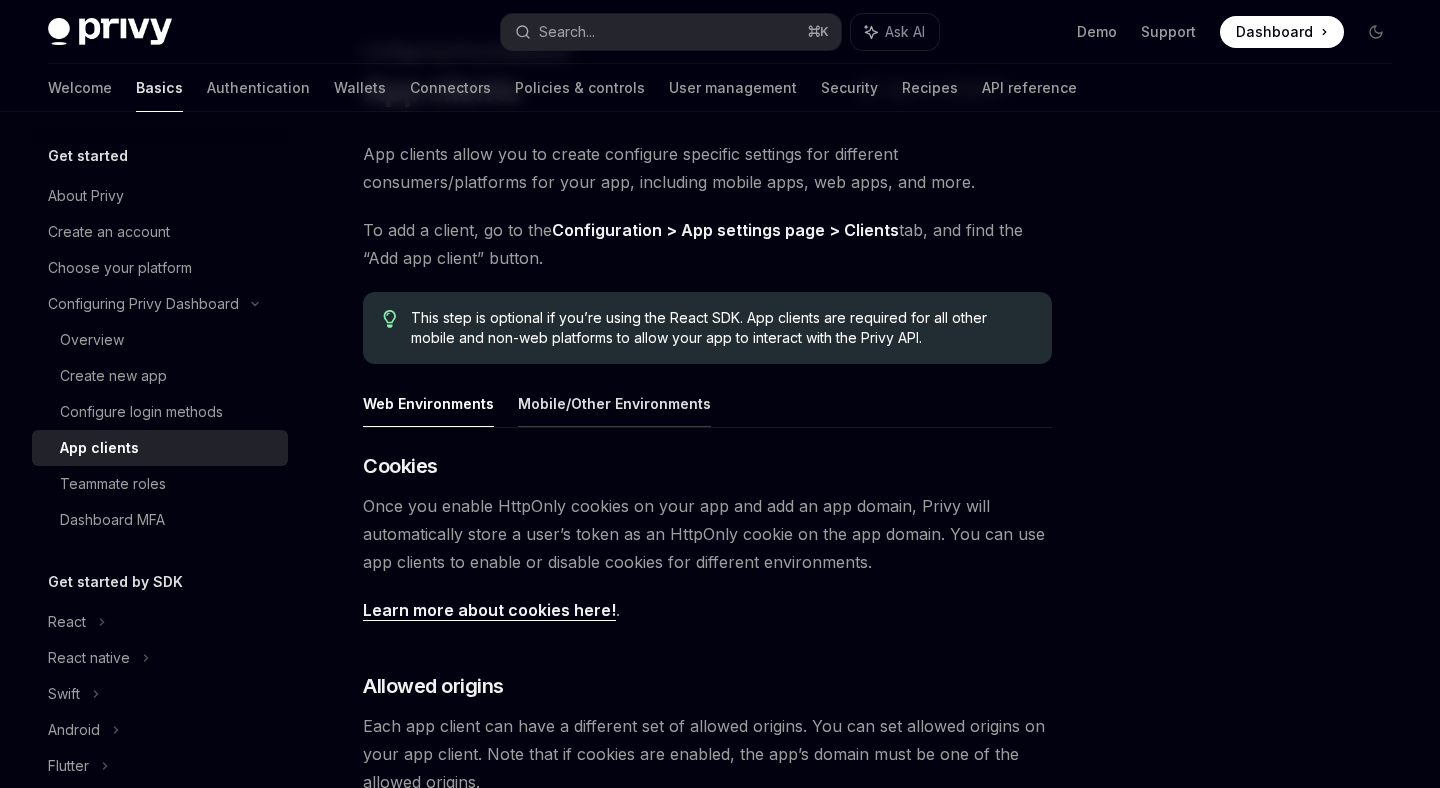 click on "Mobile/Other Environments" at bounding box center [614, 403] 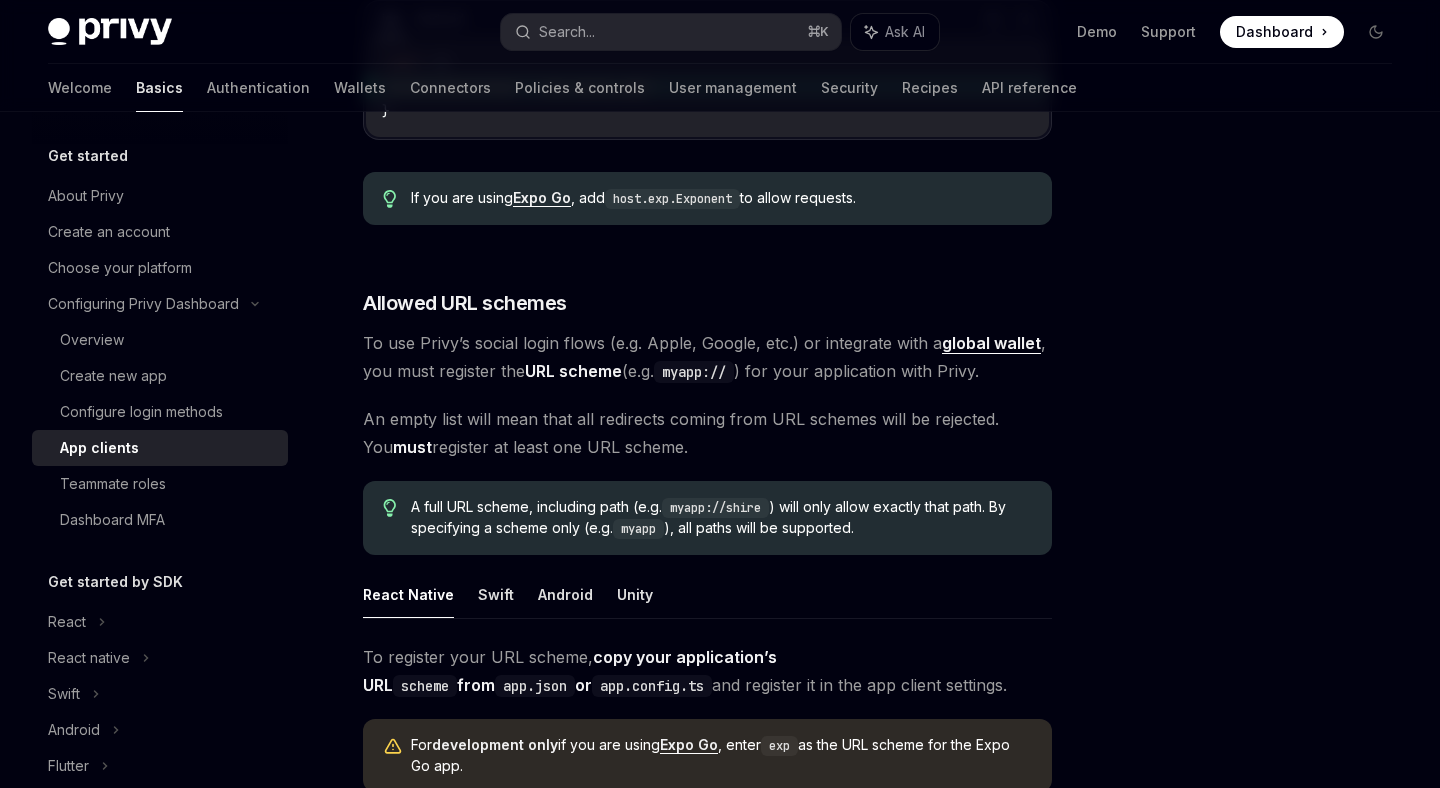 scroll, scrollTop: 972, scrollLeft: 0, axis: vertical 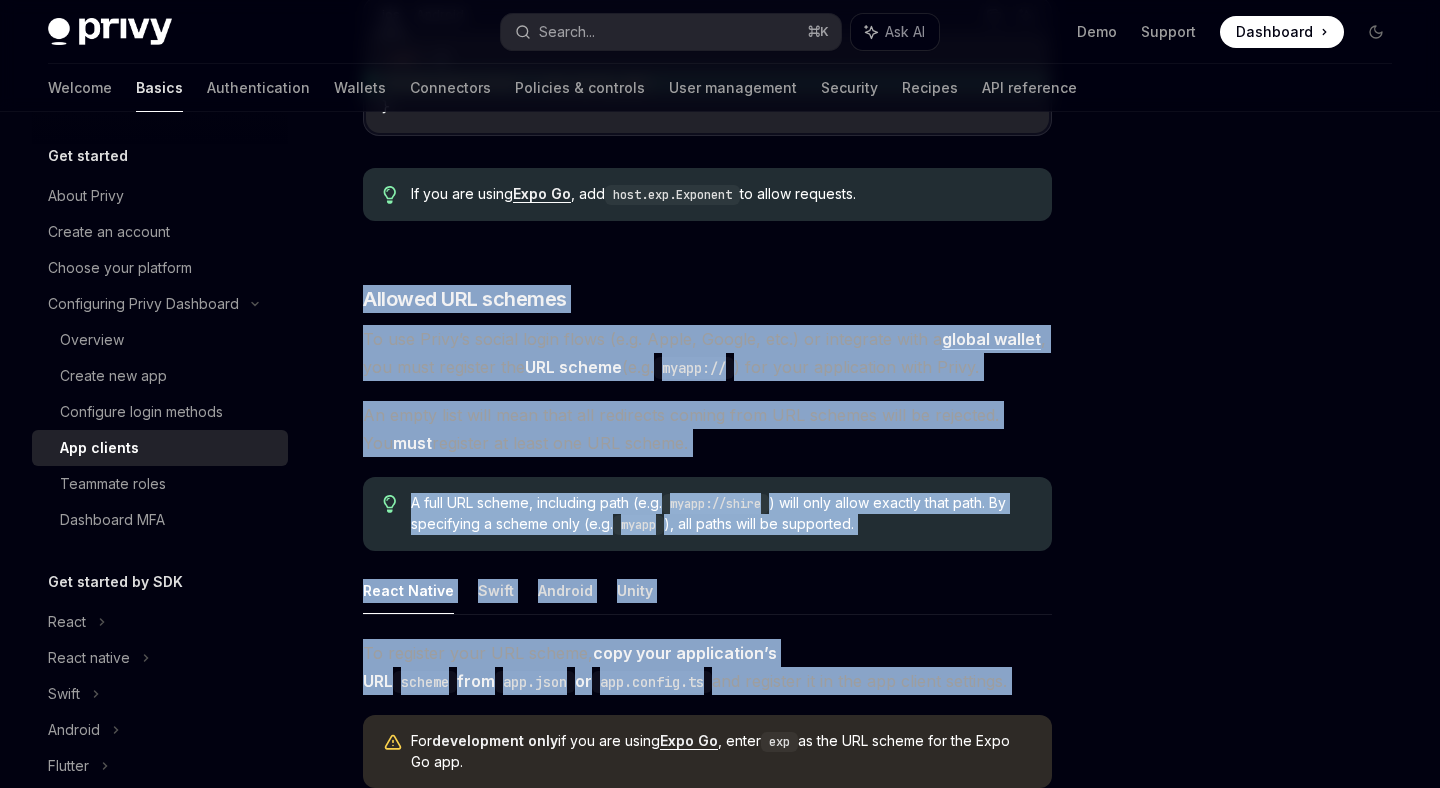drag, startPoint x: 365, startPoint y: 294, endPoint x: 815, endPoint y: 696, distance: 603.4103 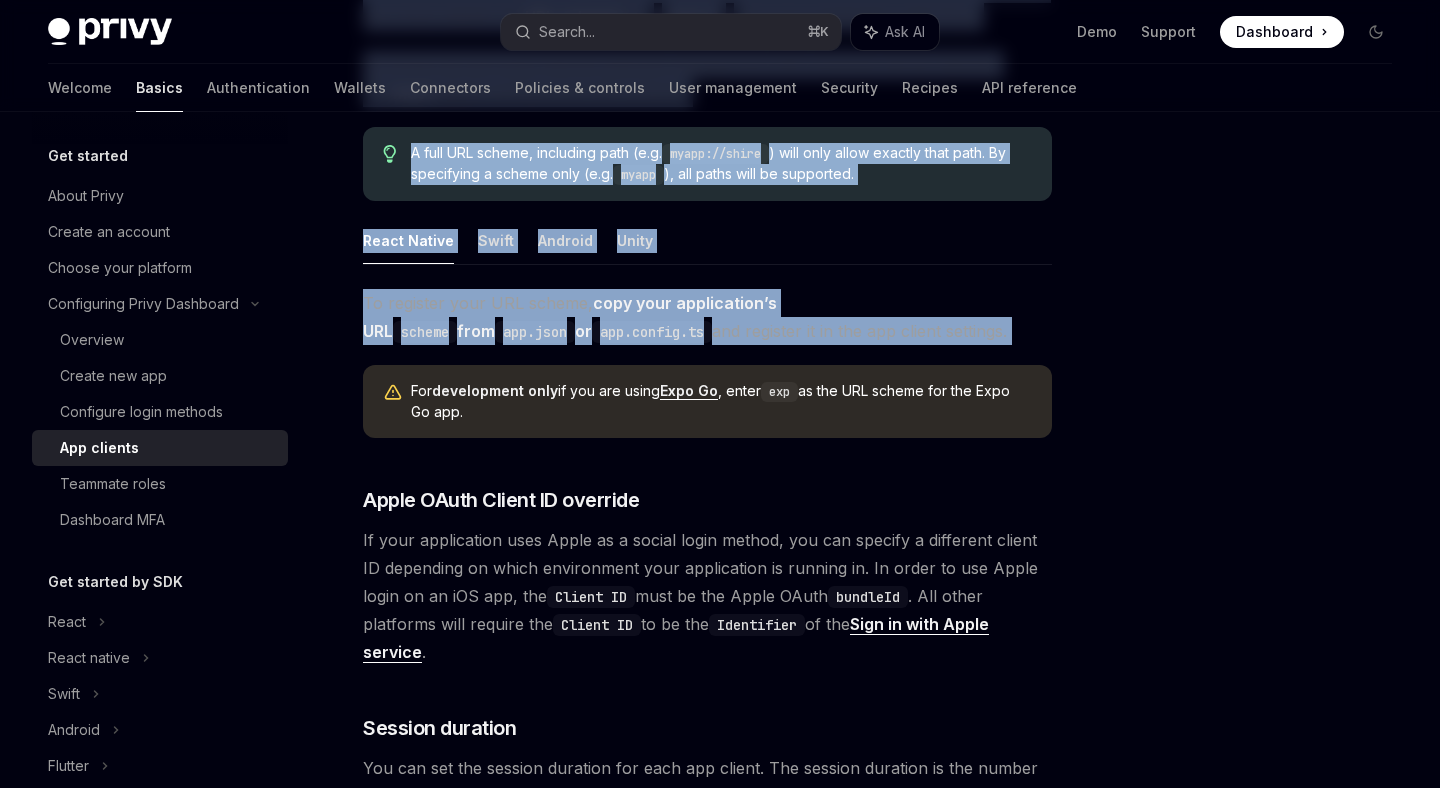 scroll, scrollTop: 1328, scrollLeft: 0, axis: vertical 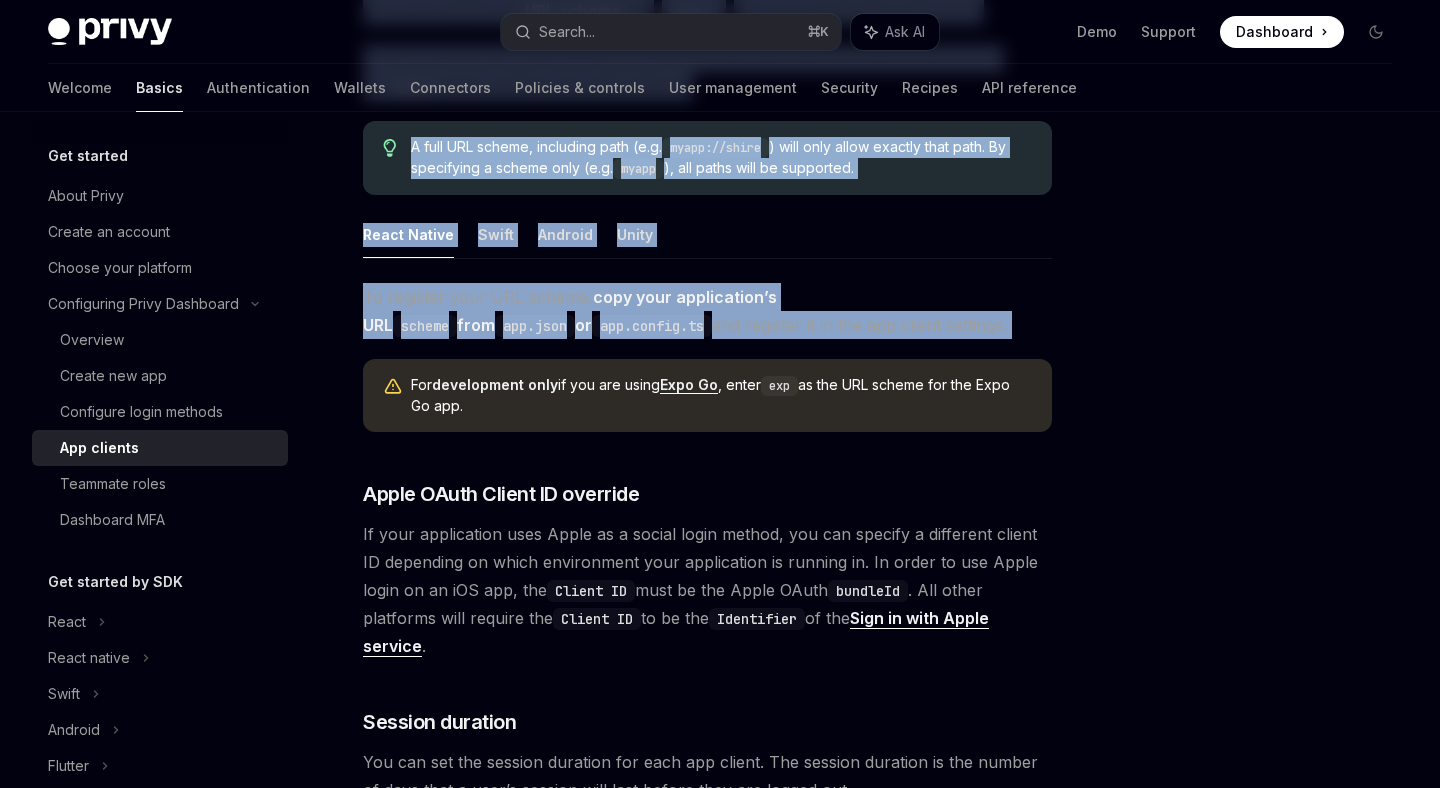 copy on "Allowed URL schemes To use Privy’s social login flows (e.g. Apple, Google, etc.) or integrate with a  global wallet ,
you must register the  URL scheme  (e.g.  myapp:// ) for your application with Privy. An empty list will mean that all redirects coming from URL schemes will be rejected. You  must  register at least one URL scheme. A full URL scheme, including path (e.g.  myapp://shire ) will only allow exactly that path. By
specifying a scheme only (e.g.  myapp ), all paths will be supported.   React Native   Swift   Android   Unity To register your URL scheme,  copy your application’s URL  scheme  from  app.json  or  app.config.ts  and register it in the app client settings." 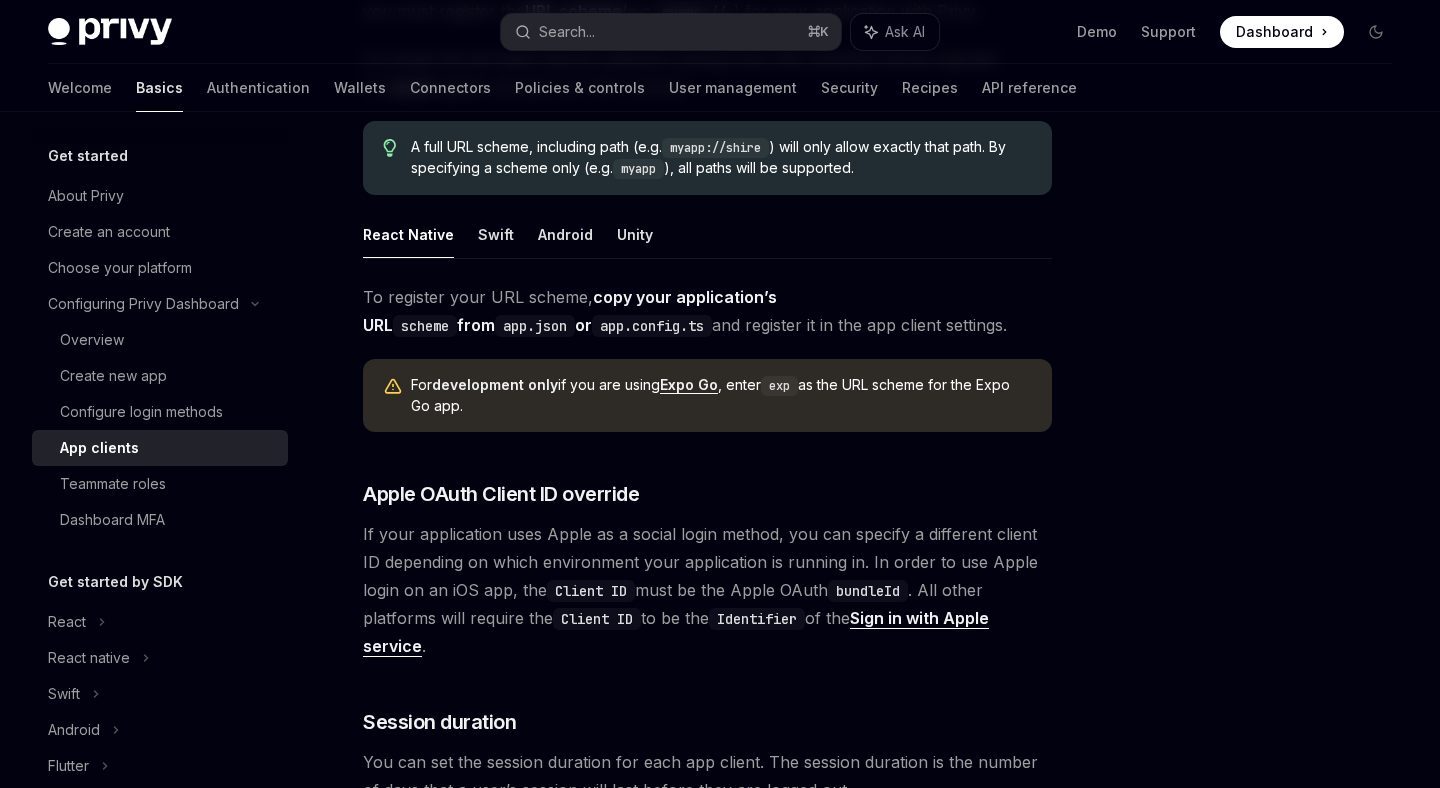 click at bounding box center [1256, 470] 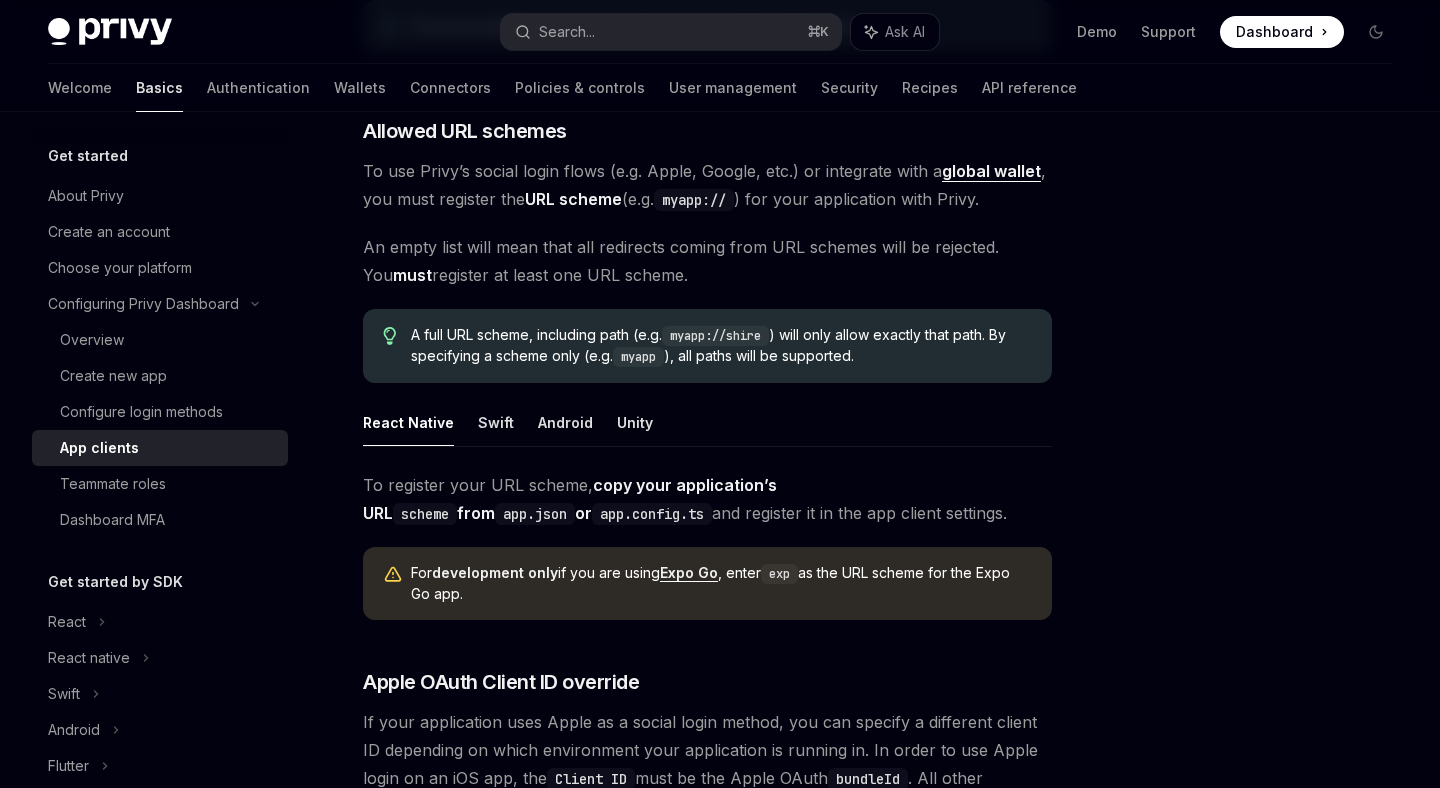 scroll, scrollTop: 1138, scrollLeft: 0, axis: vertical 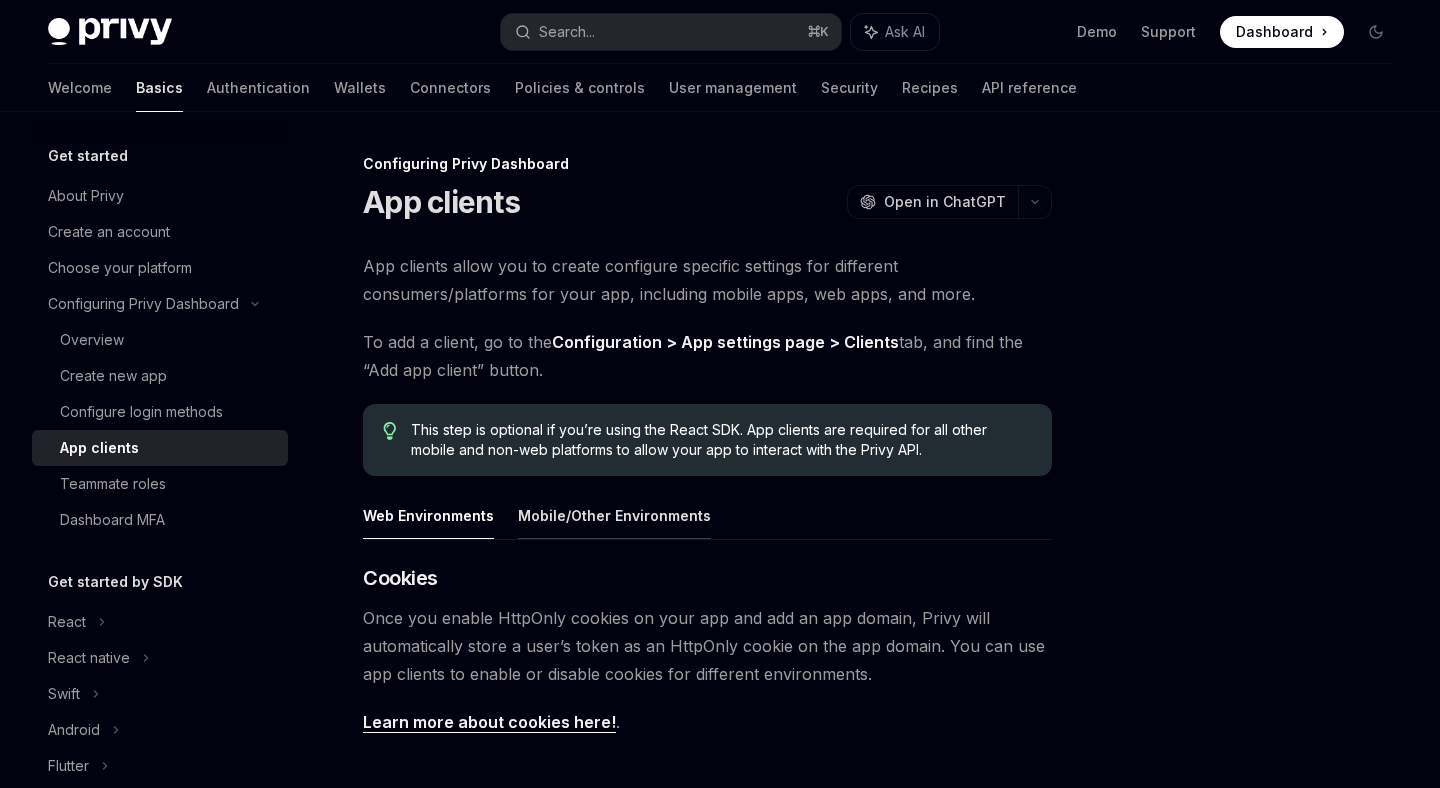 click on "Mobile/Other Environments" at bounding box center [614, 515] 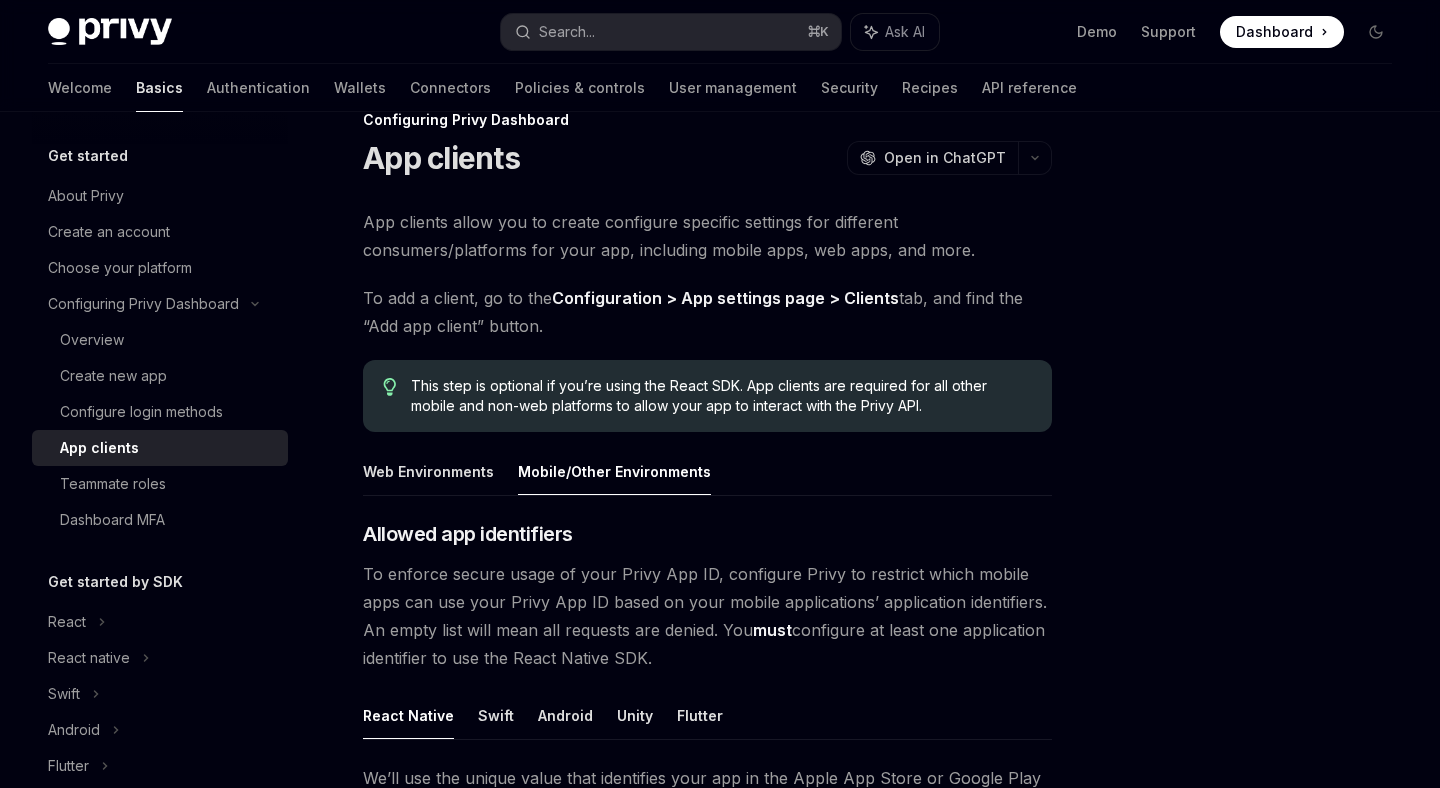 scroll, scrollTop: 75, scrollLeft: 0, axis: vertical 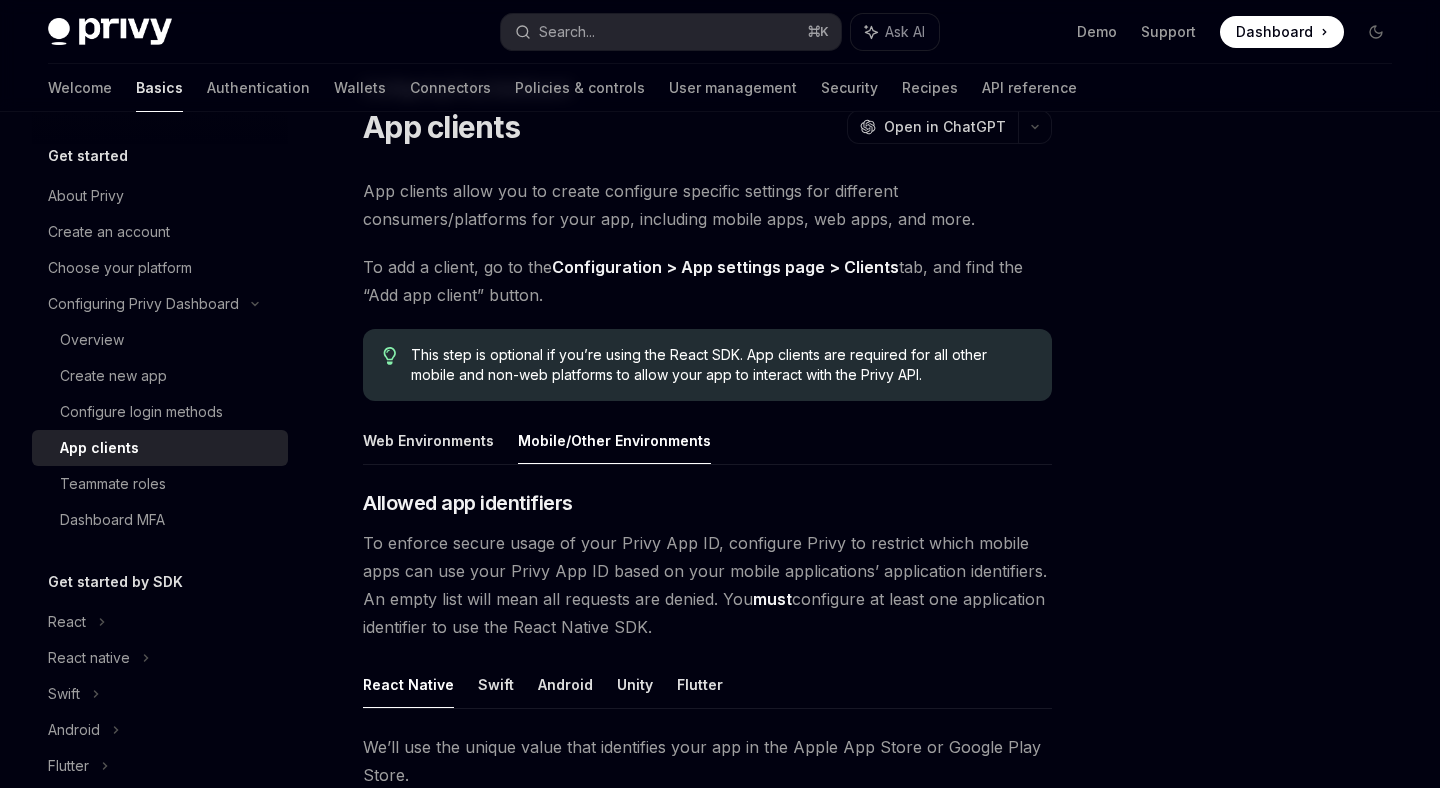 click on "To add a client, go to the  Configuration > App settings page > Clients  tab, and find the “Add app client” button." at bounding box center (707, 281) 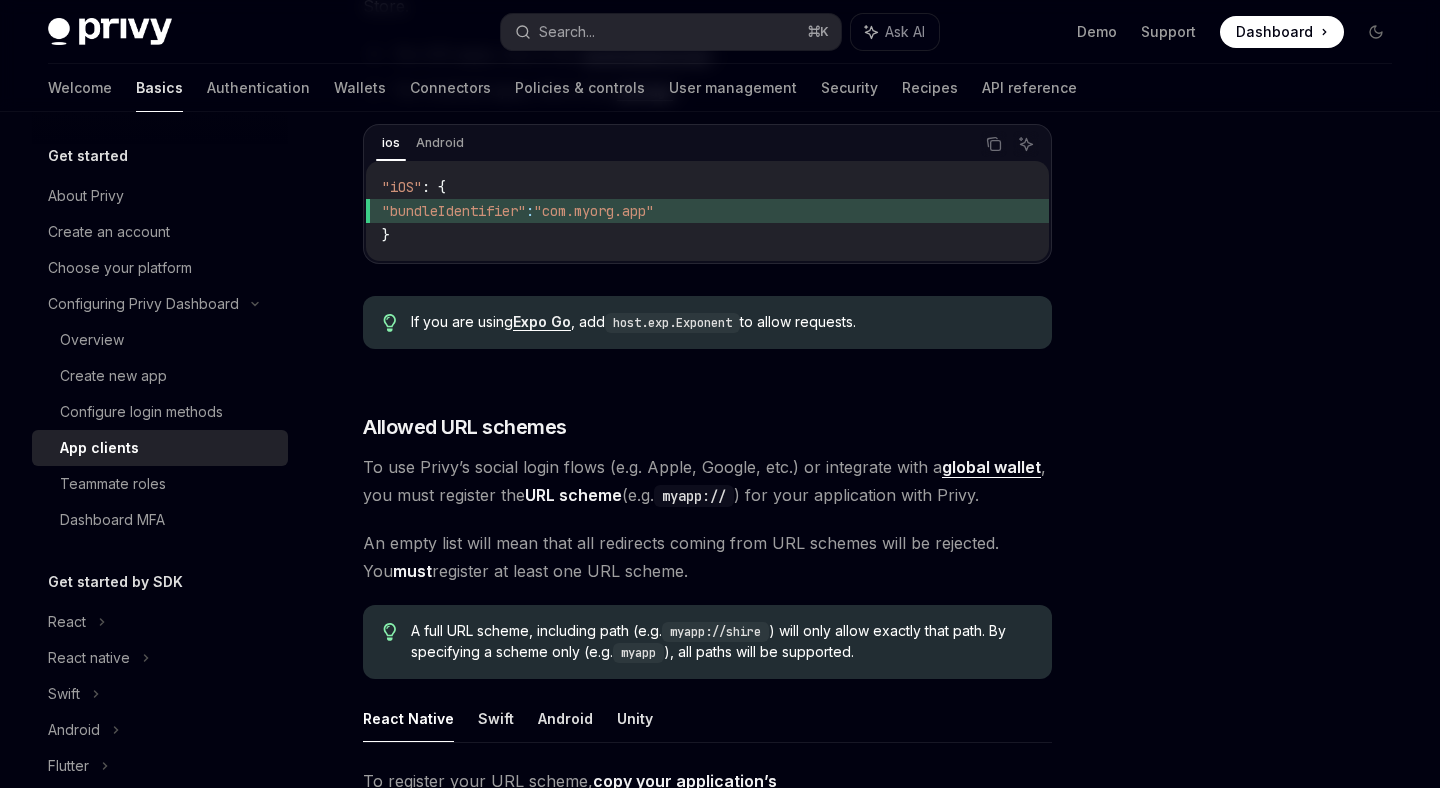 scroll, scrollTop: 845, scrollLeft: 0, axis: vertical 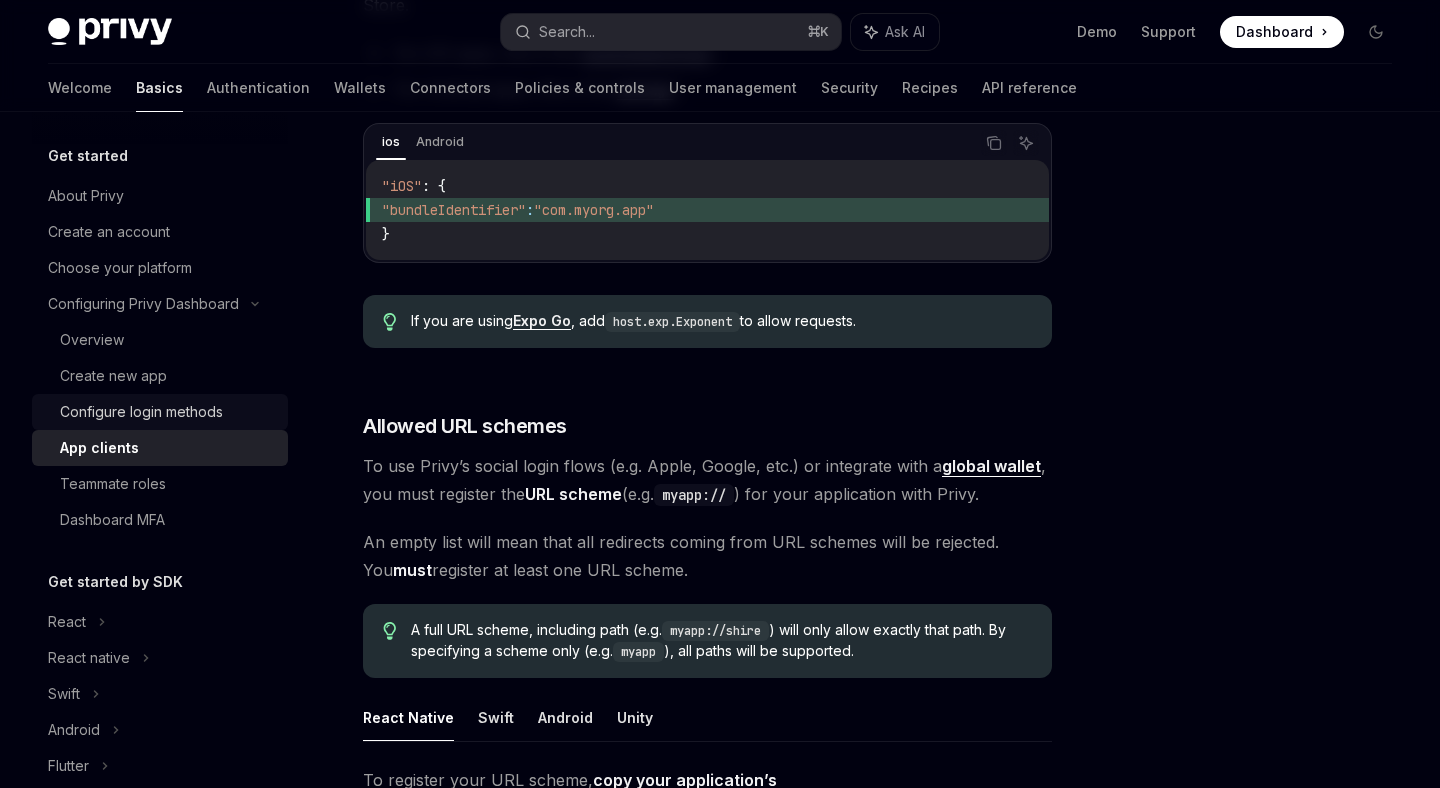 click on "Configure login methods" at bounding box center (141, 412) 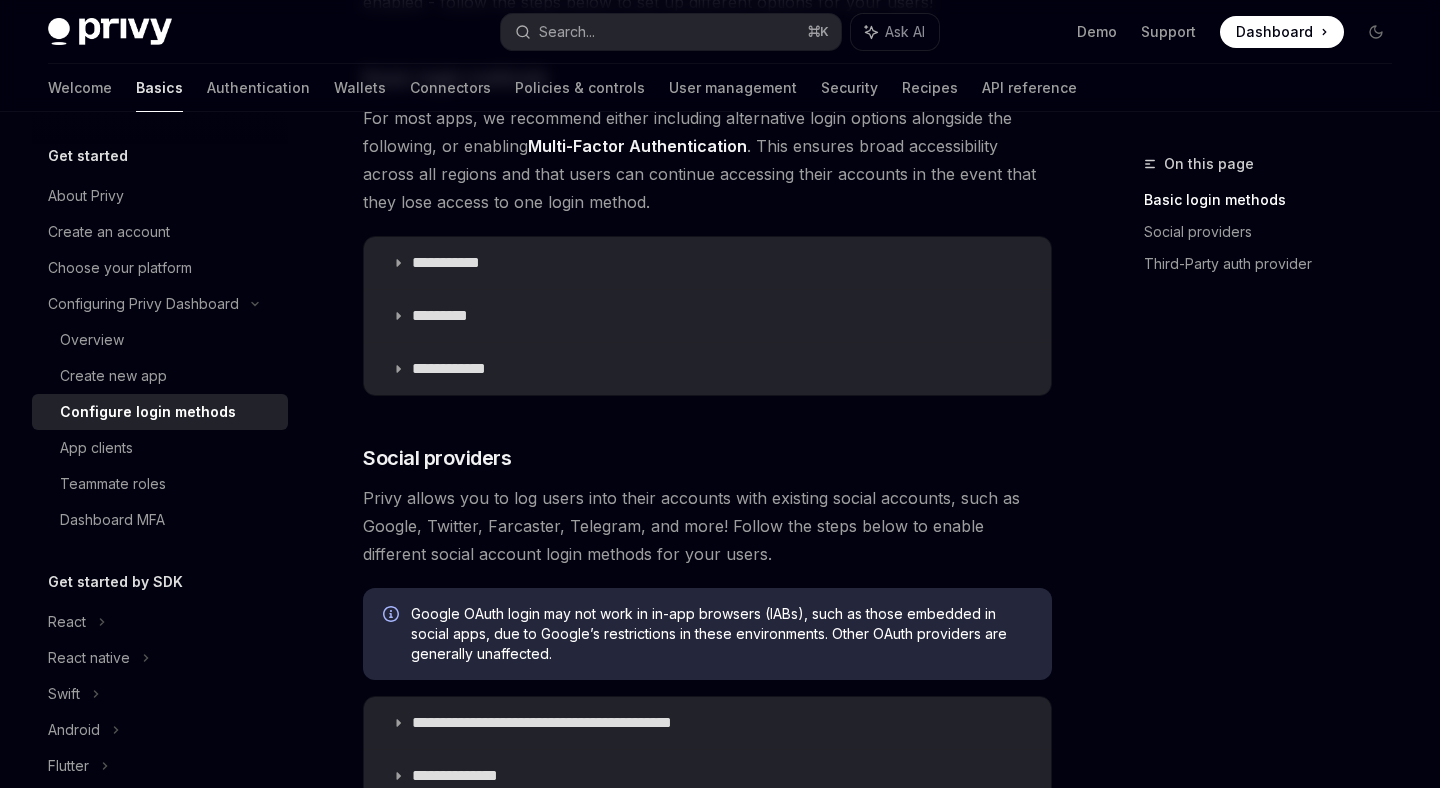 scroll, scrollTop: 334, scrollLeft: 0, axis: vertical 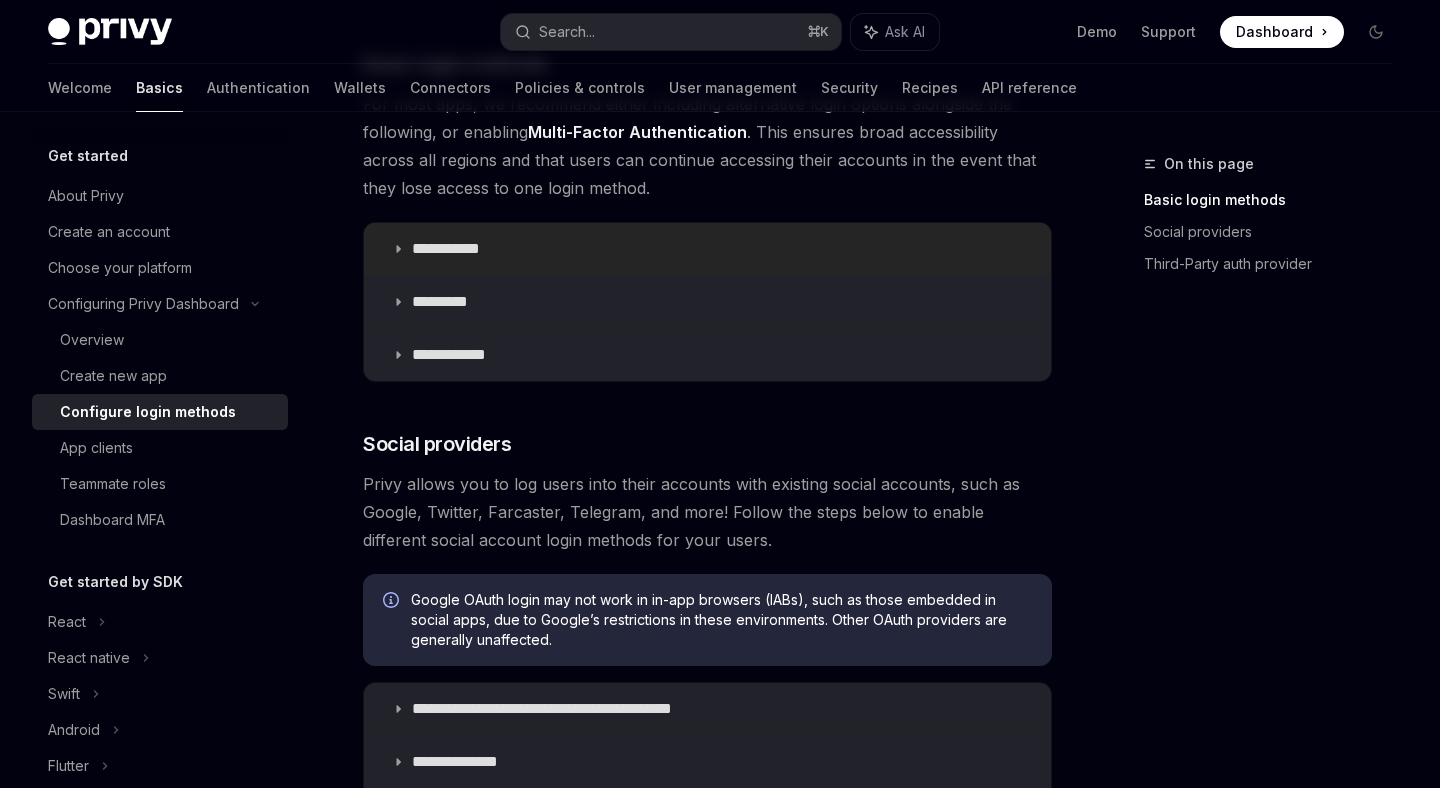 click on "**********" at bounding box center (707, 249) 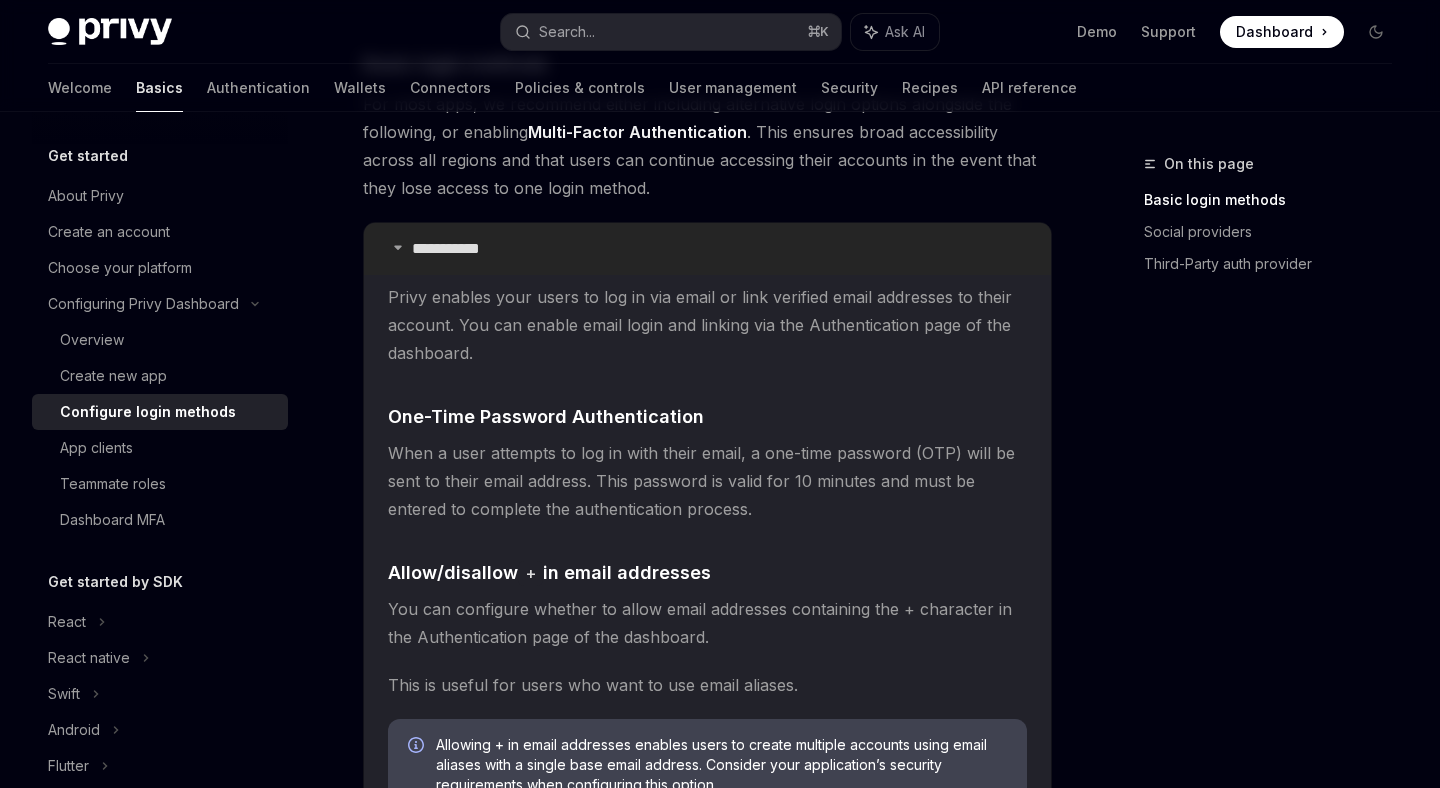 click on "**********" at bounding box center [707, 249] 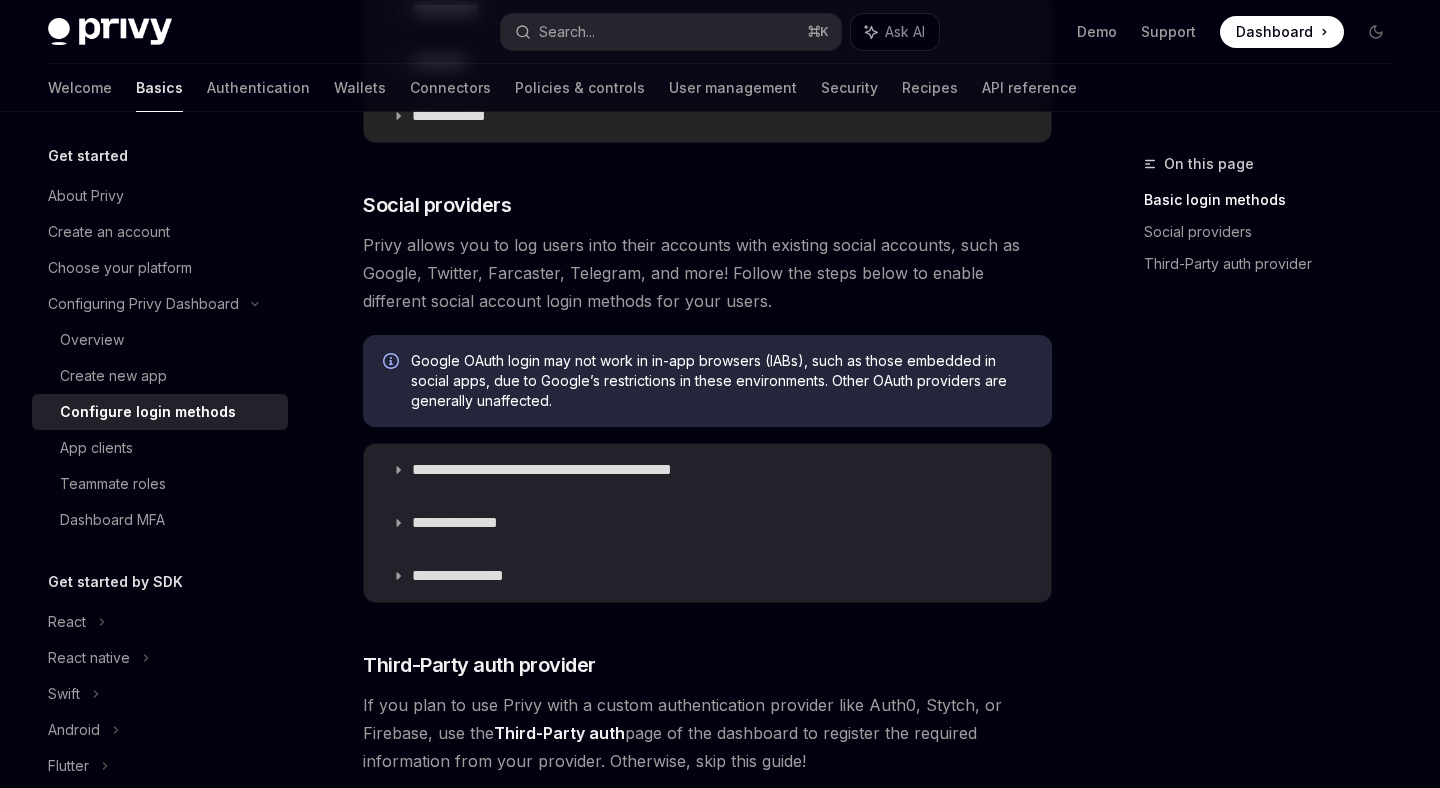 scroll, scrollTop: 578, scrollLeft: 0, axis: vertical 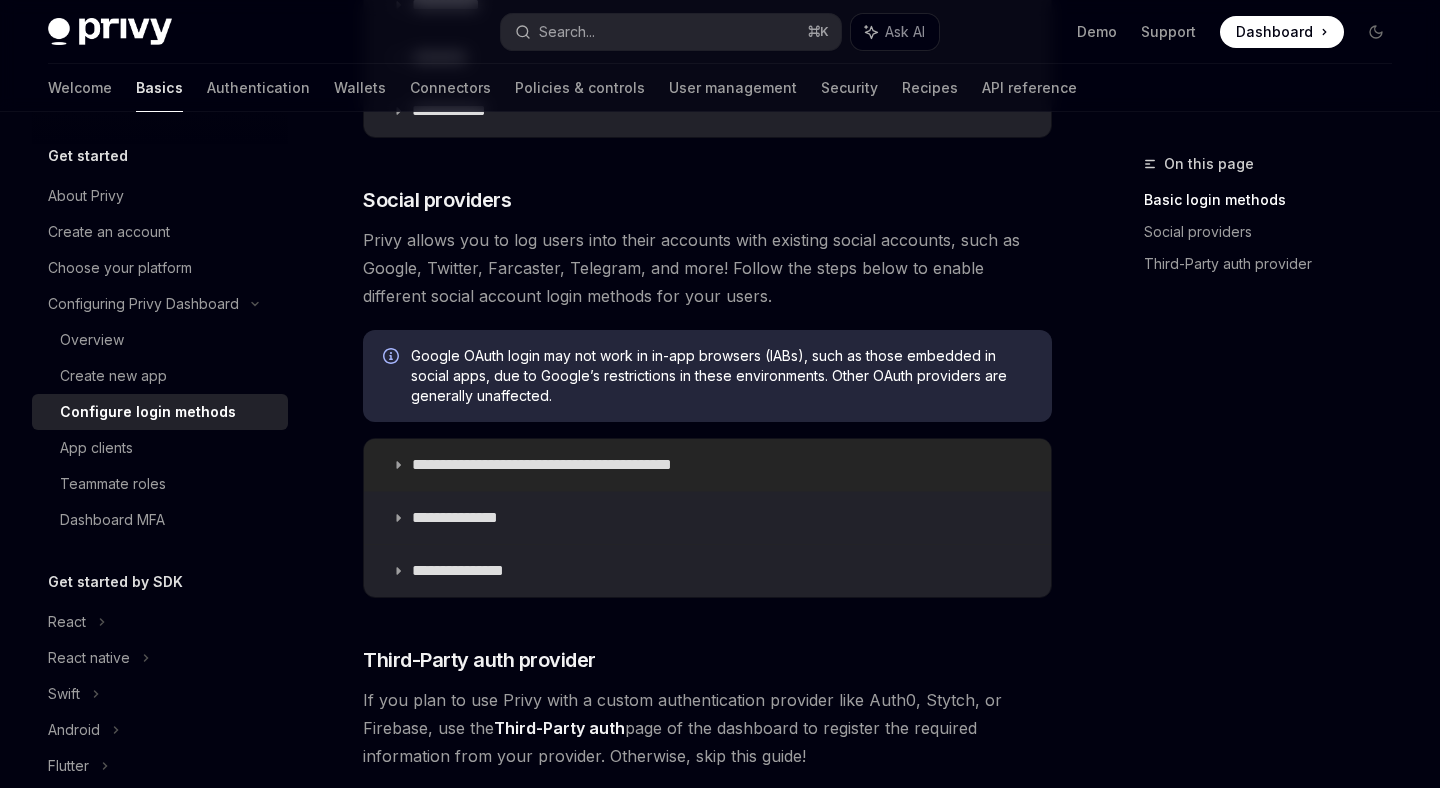 click on "**********" at bounding box center [577, 465] 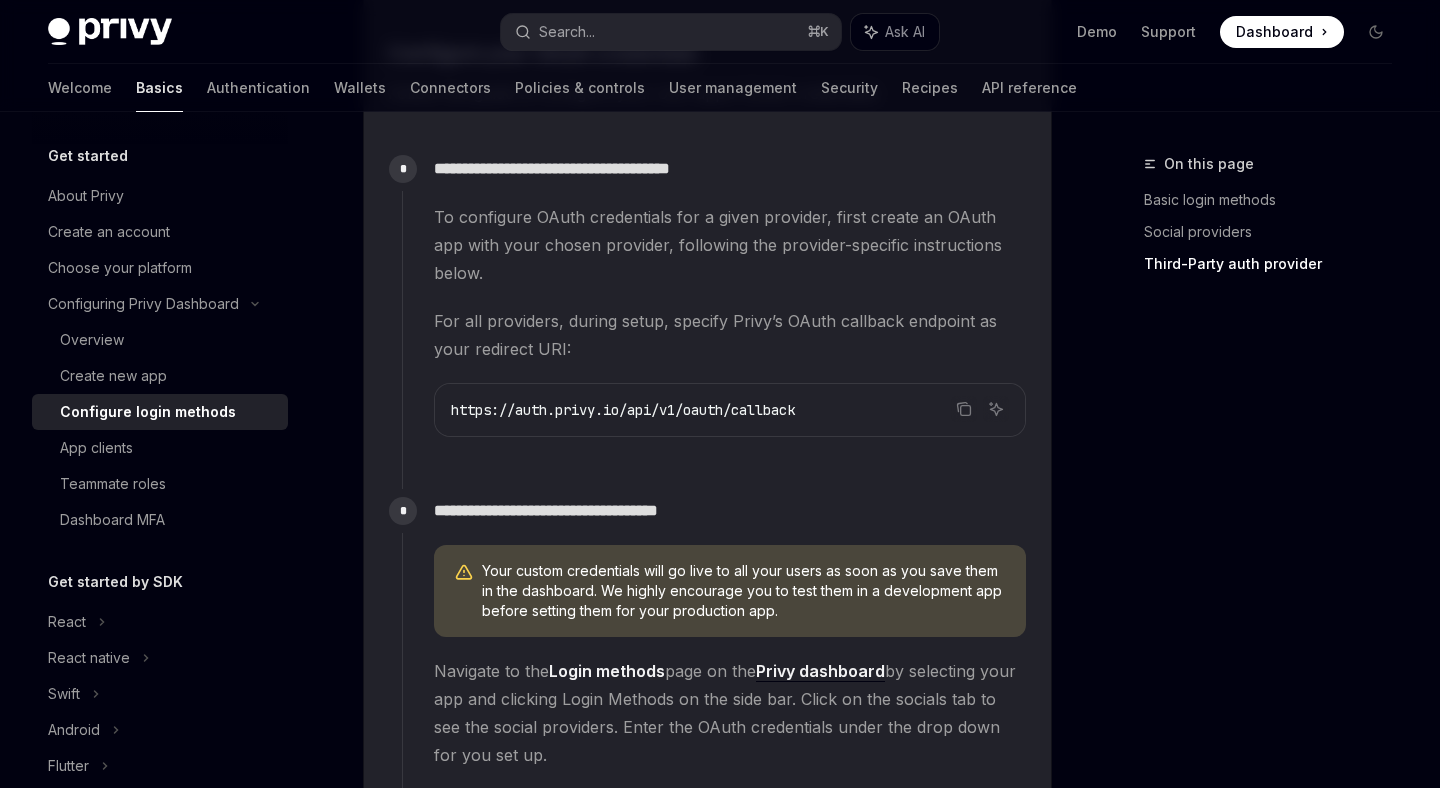 scroll, scrollTop: 1767, scrollLeft: 0, axis: vertical 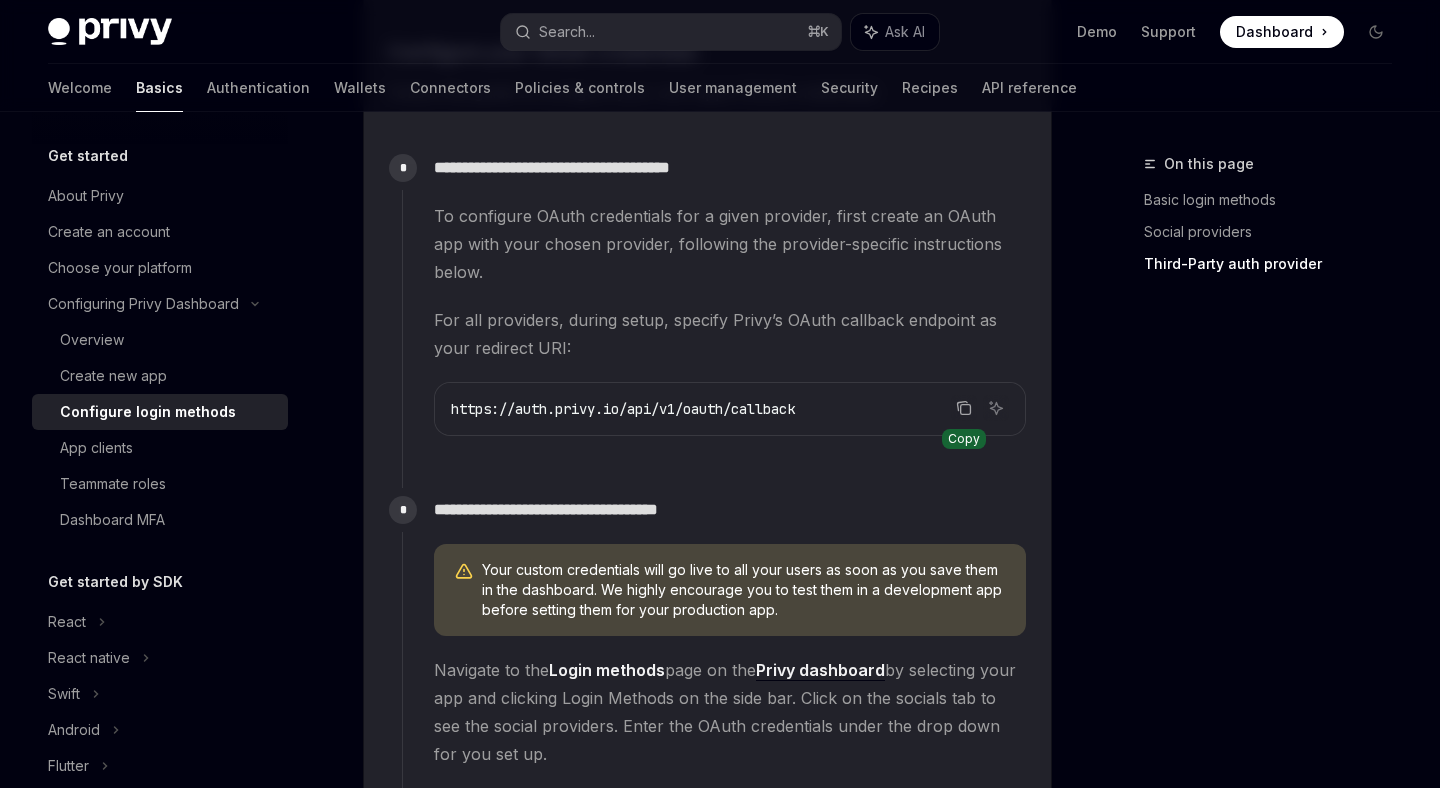 click 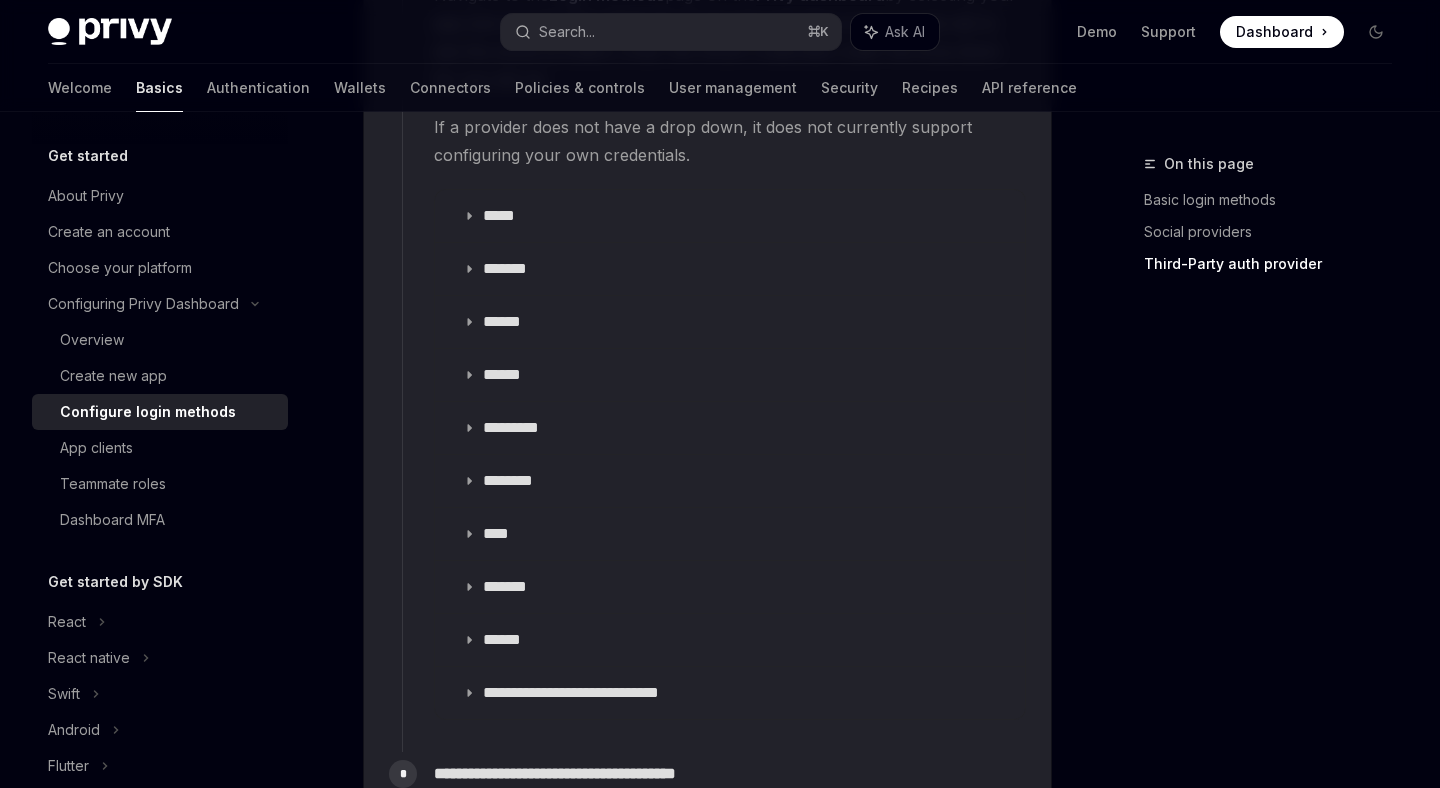 scroll, scrollTop: 2444, scrollLeft: 0, axis: vertical 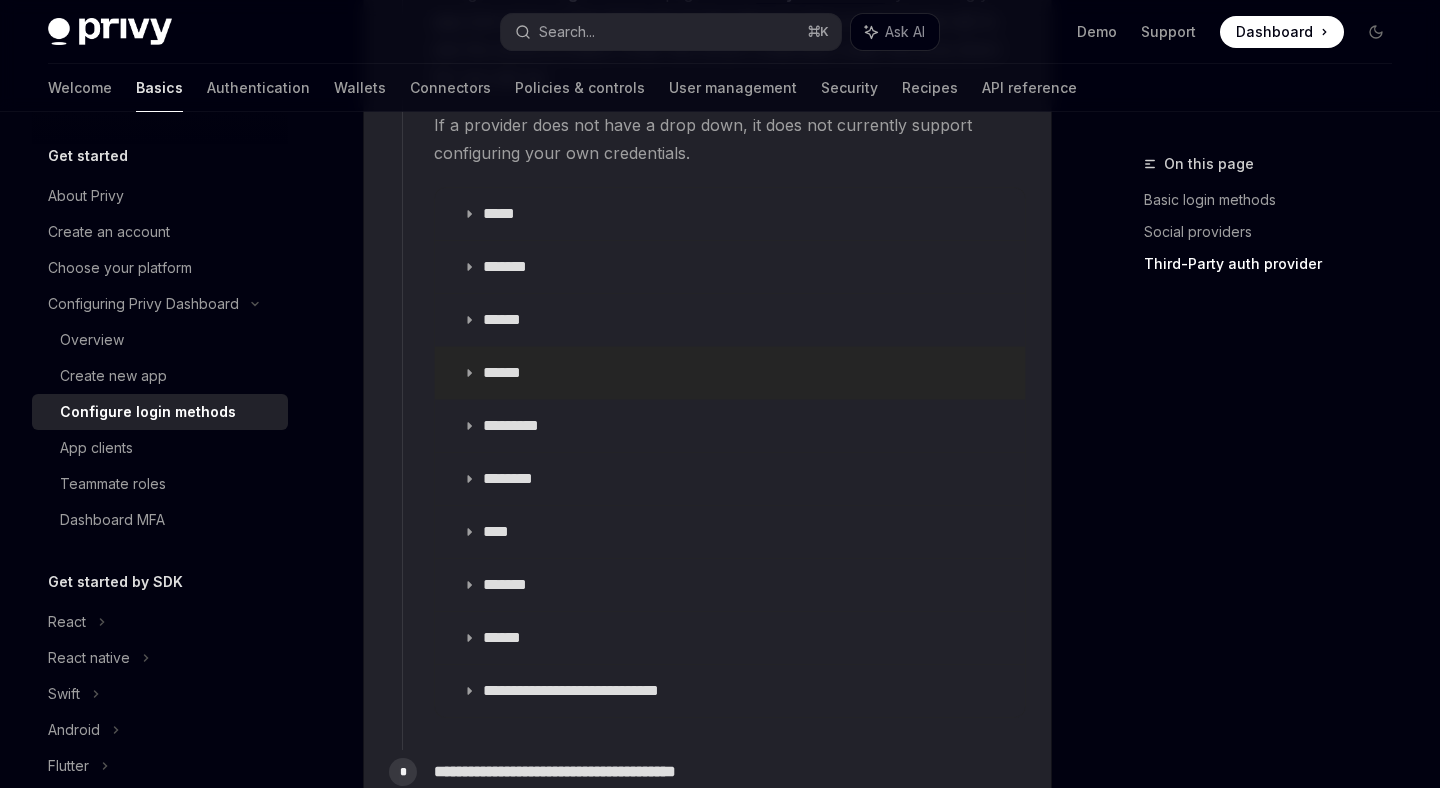 click 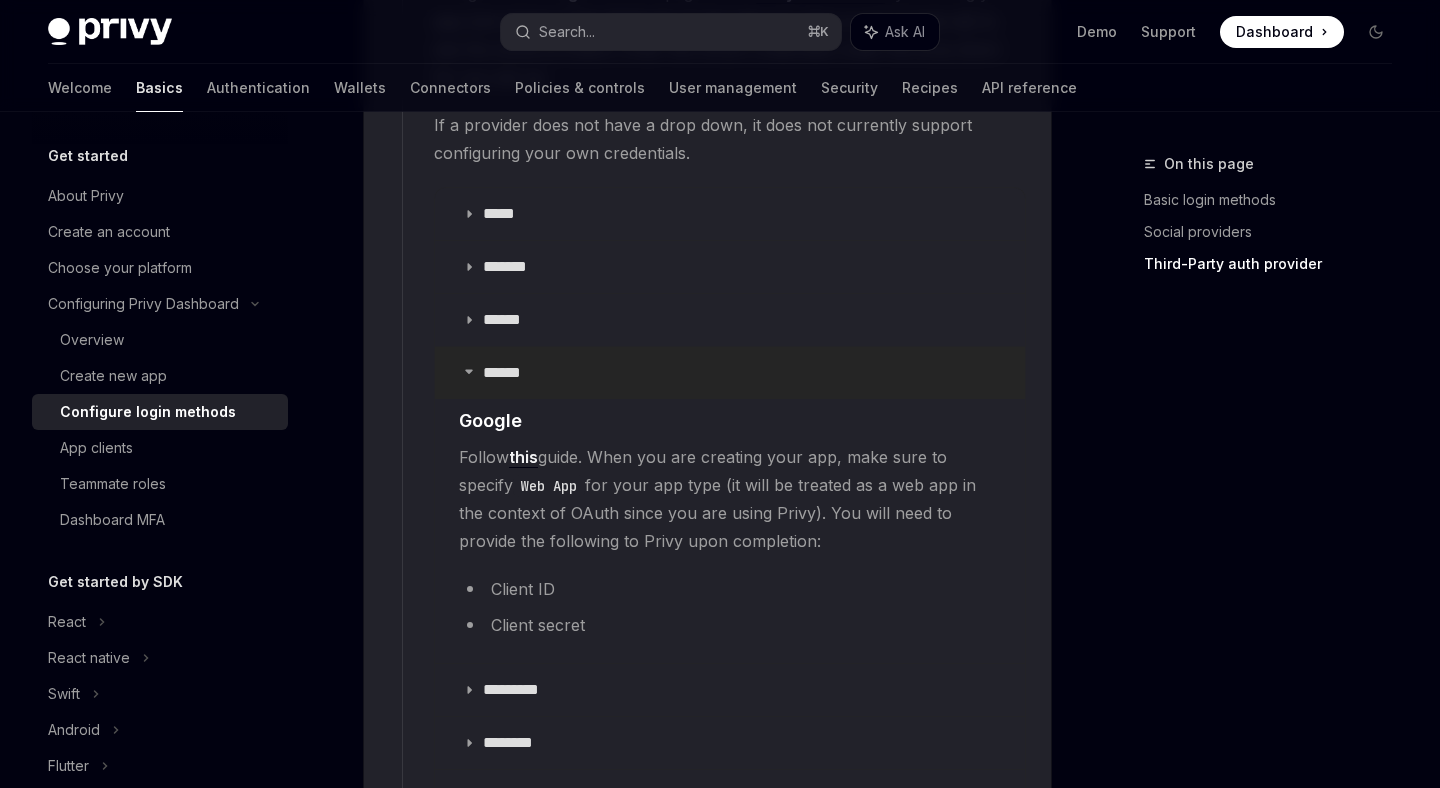 click 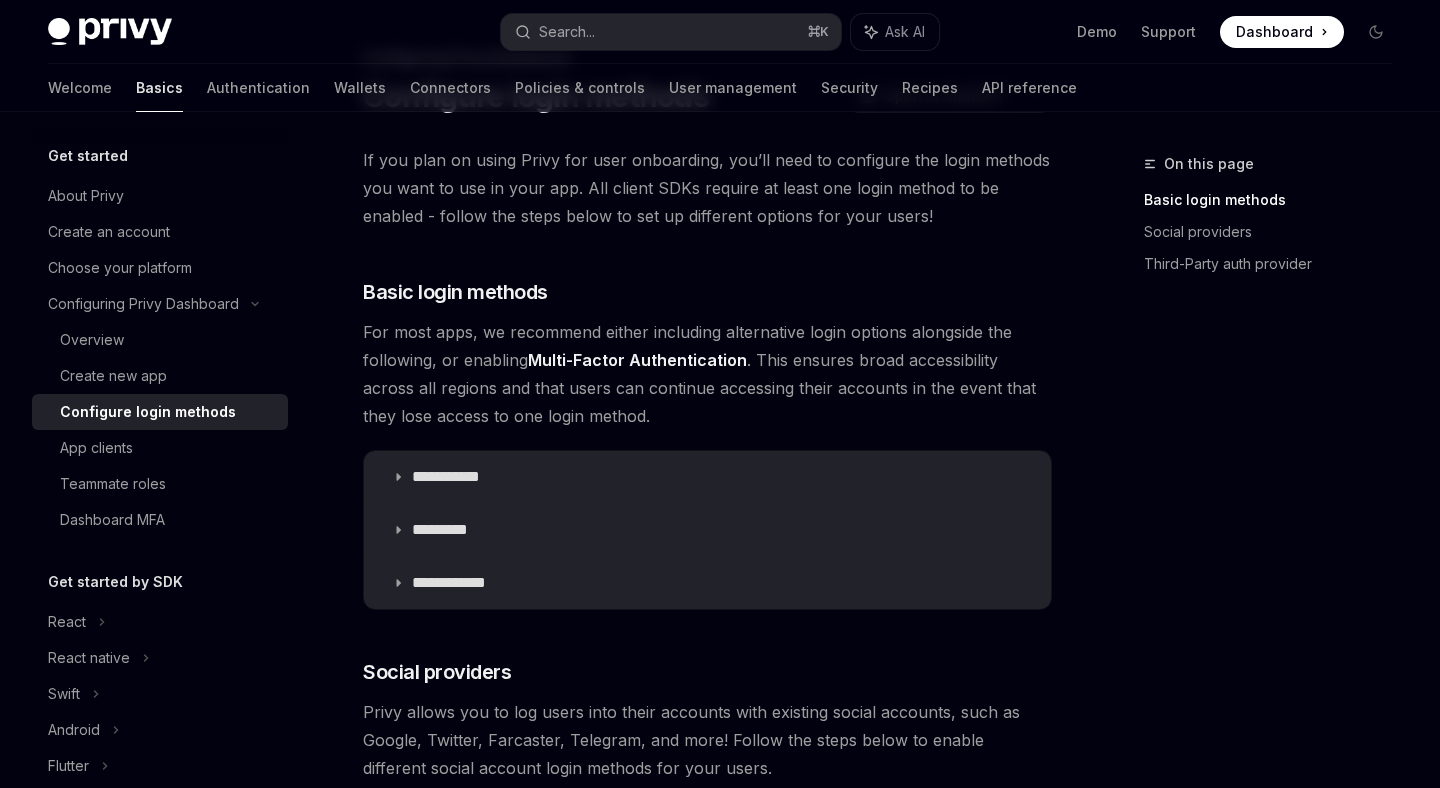 scroll, scrollTop: 0, scrollLeft: 0, axis: both 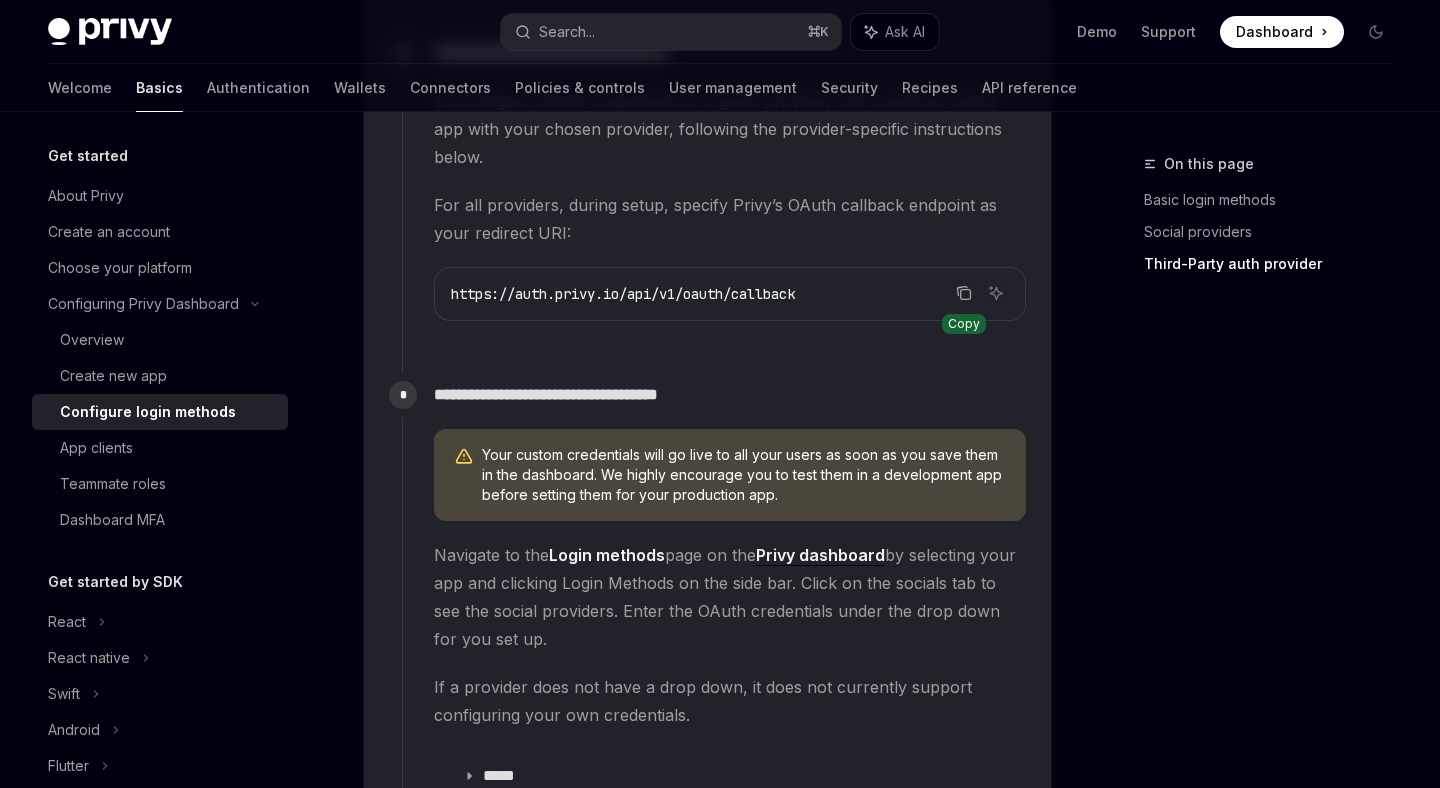 click 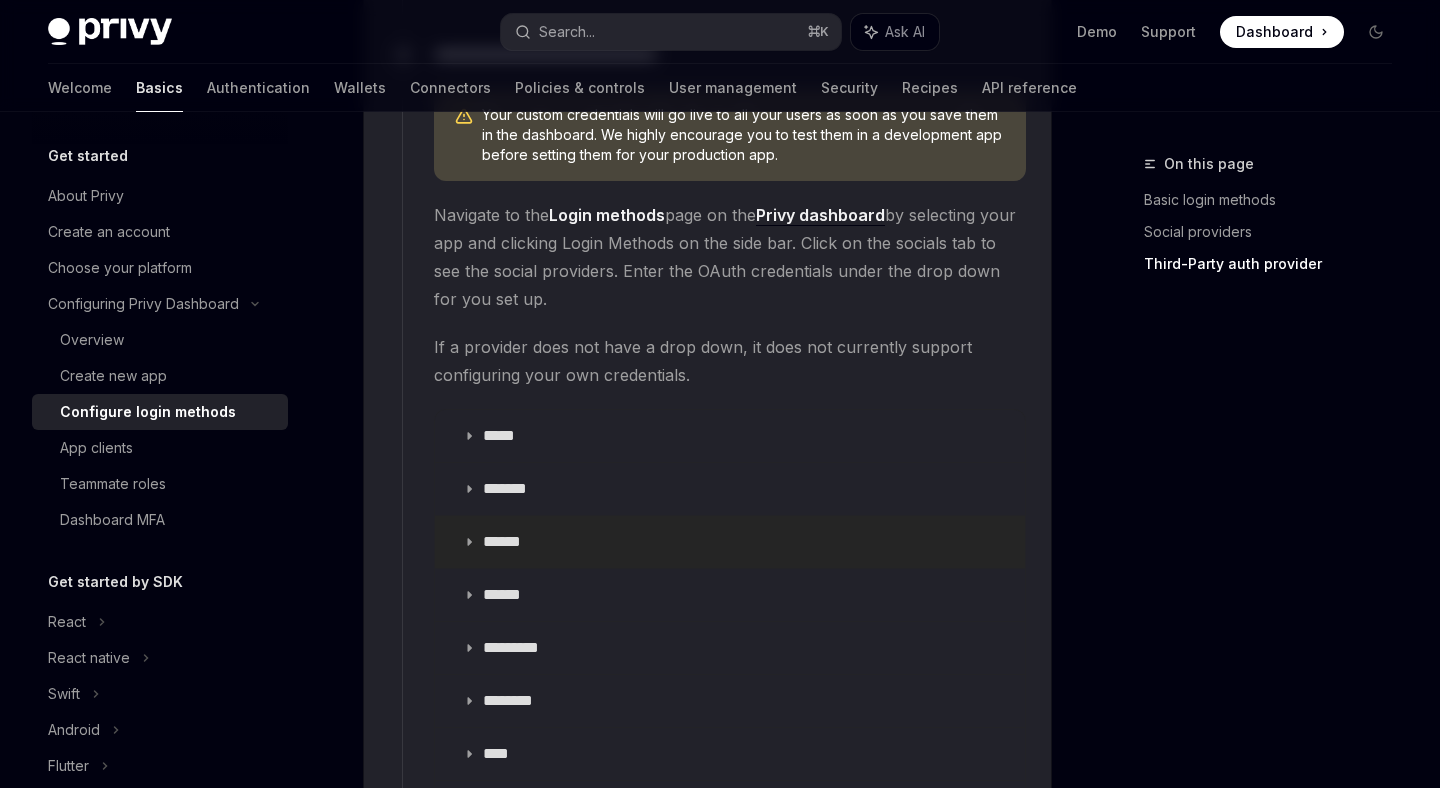 scroll, scrollTop: 2226, scrollLeft: 0, axis: vertical 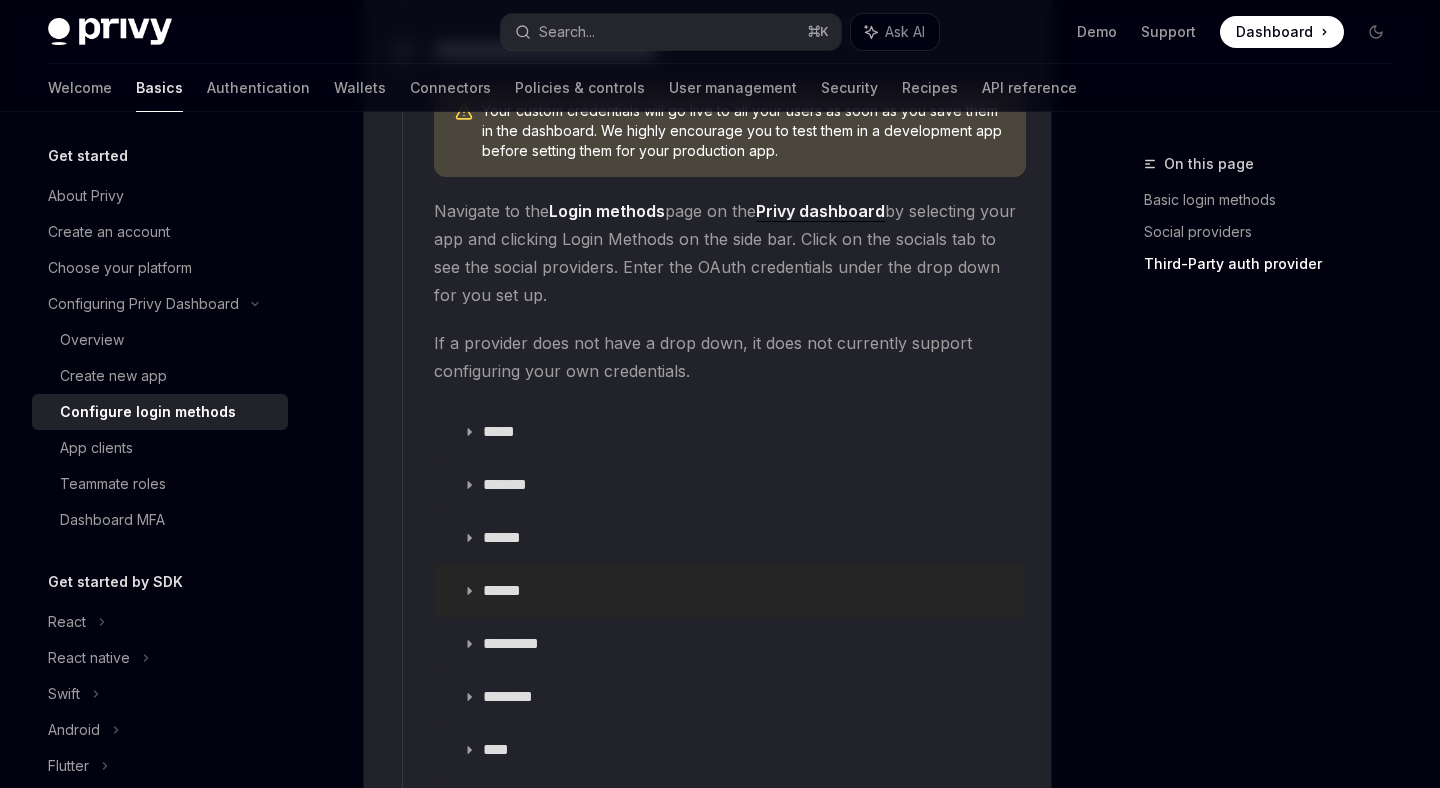click on "******" at bounding box center (510, 591) 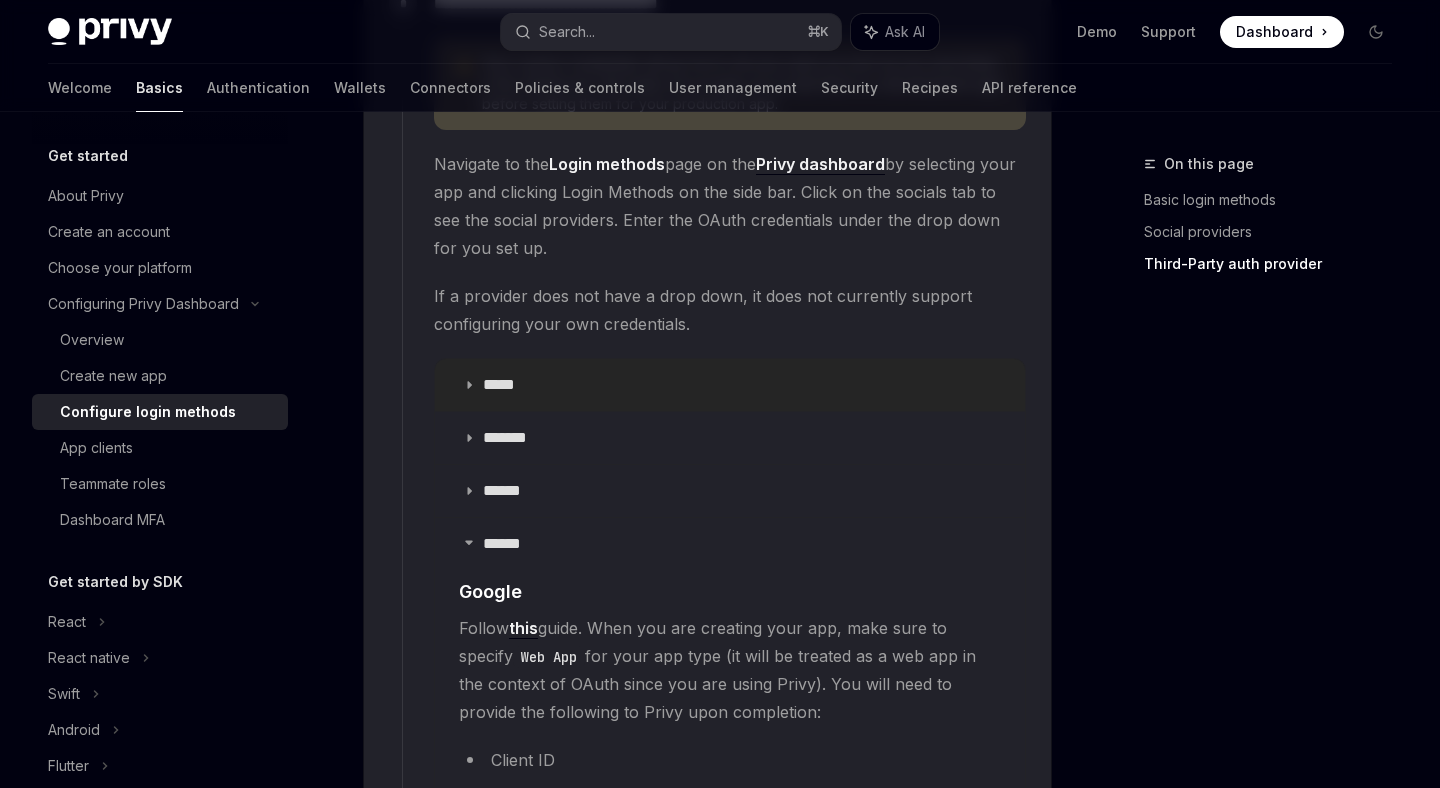 scroll, scrollTop: 2274, scrollLeft: 0, axis: vertical 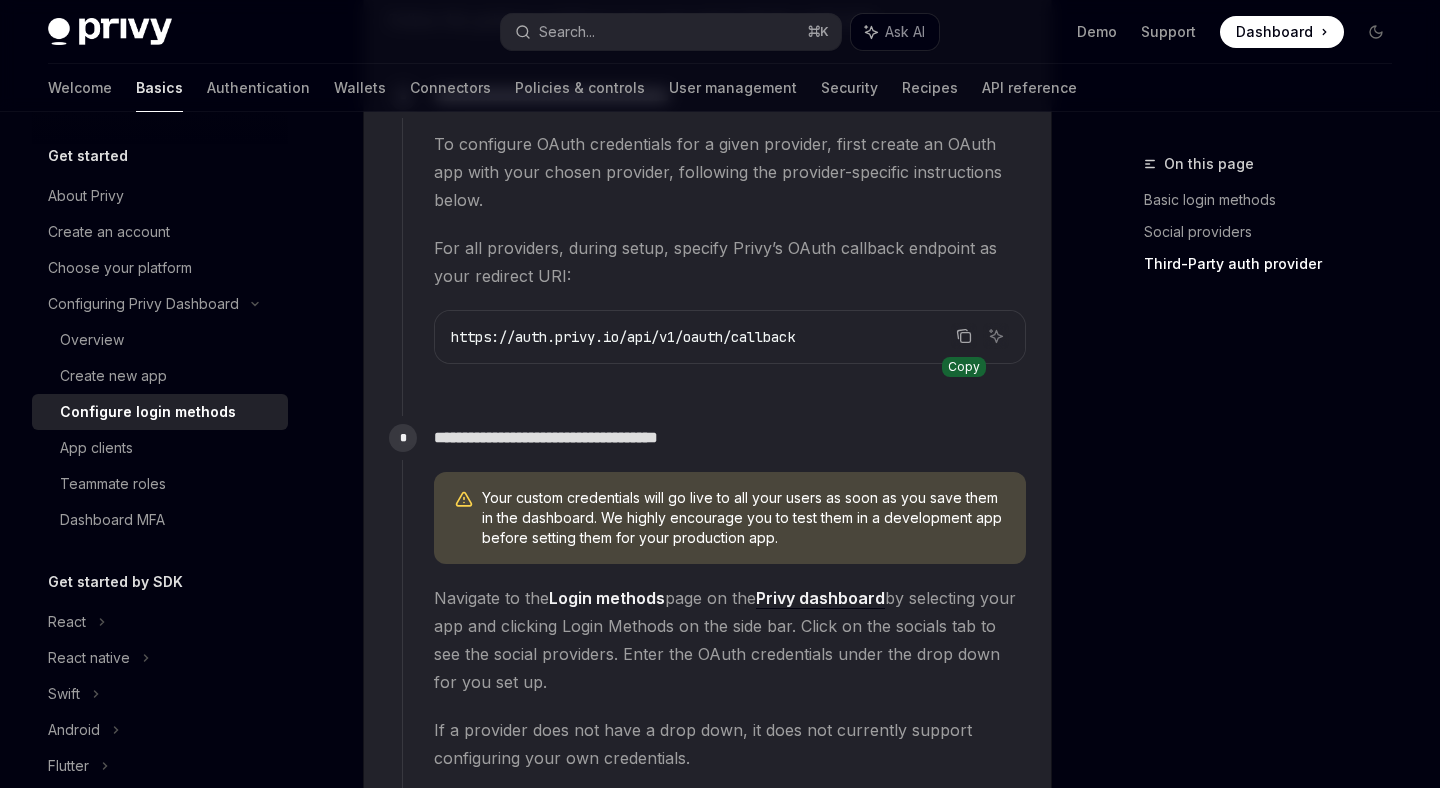 click at bounding box center [964, 336] 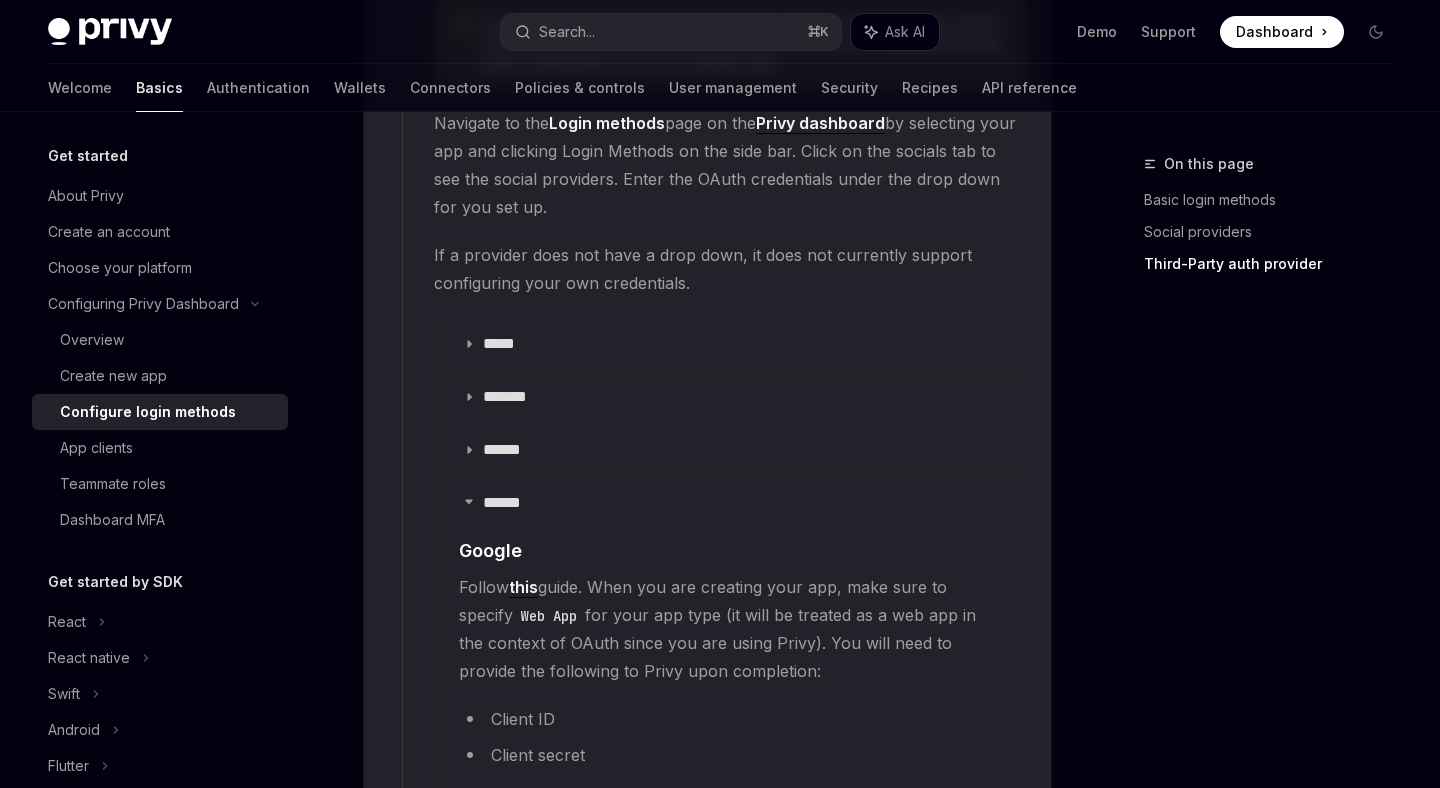 scroll, scrollTop: 2326, scrollLeft: 0, axis: vertical 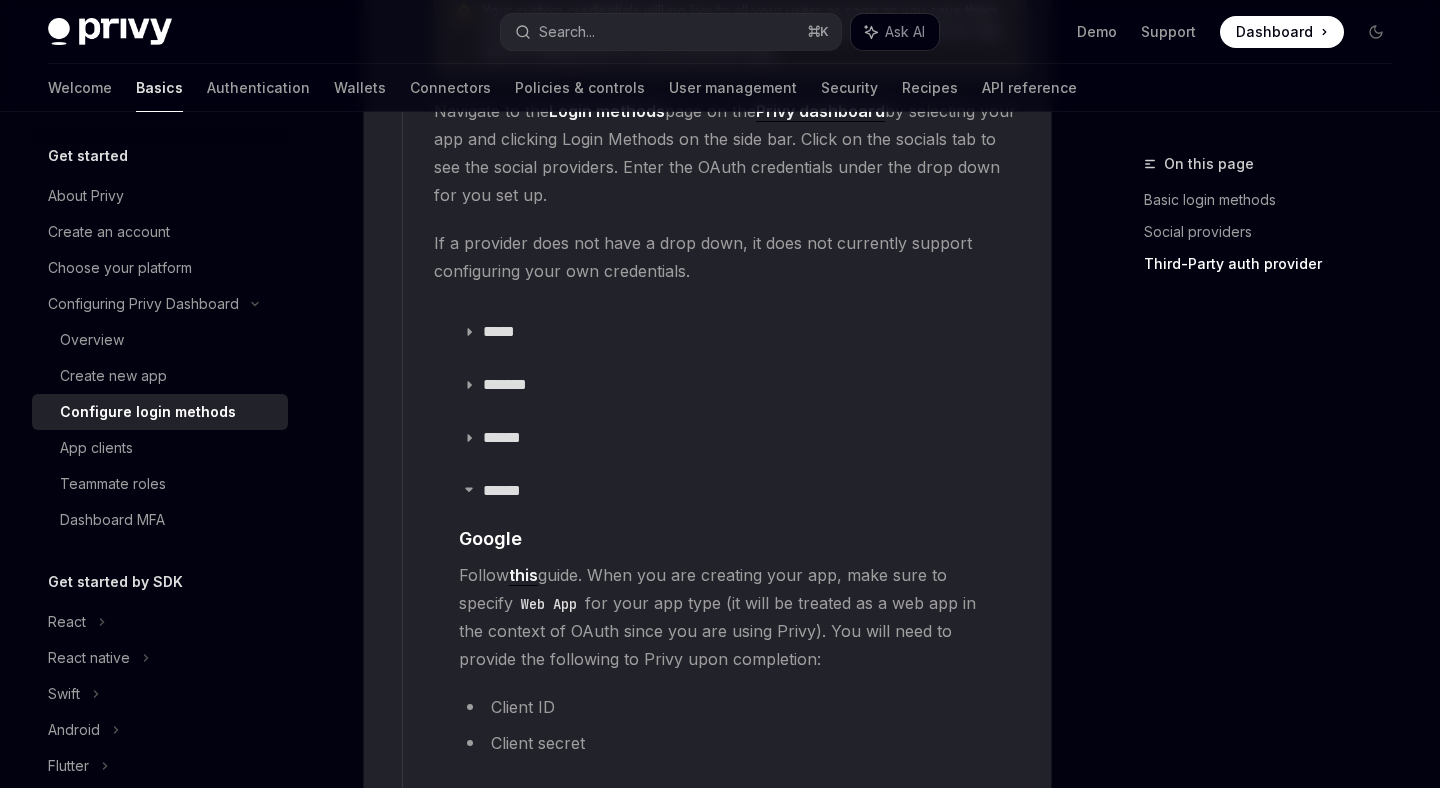 click on "this" at bounding box center (523, 575) 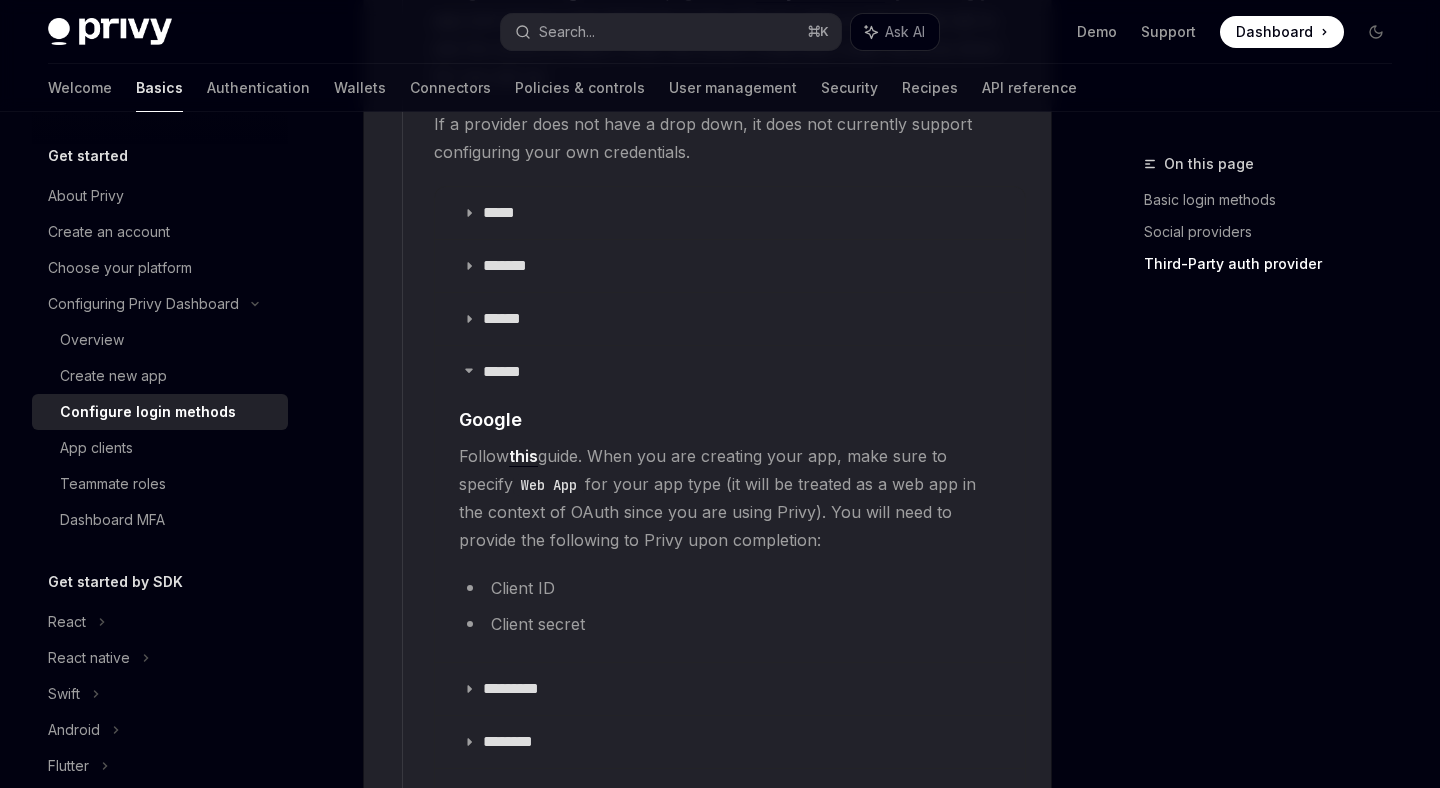 scroll, scrollTop: 2450, scrollLeft: 0, axis: vertical 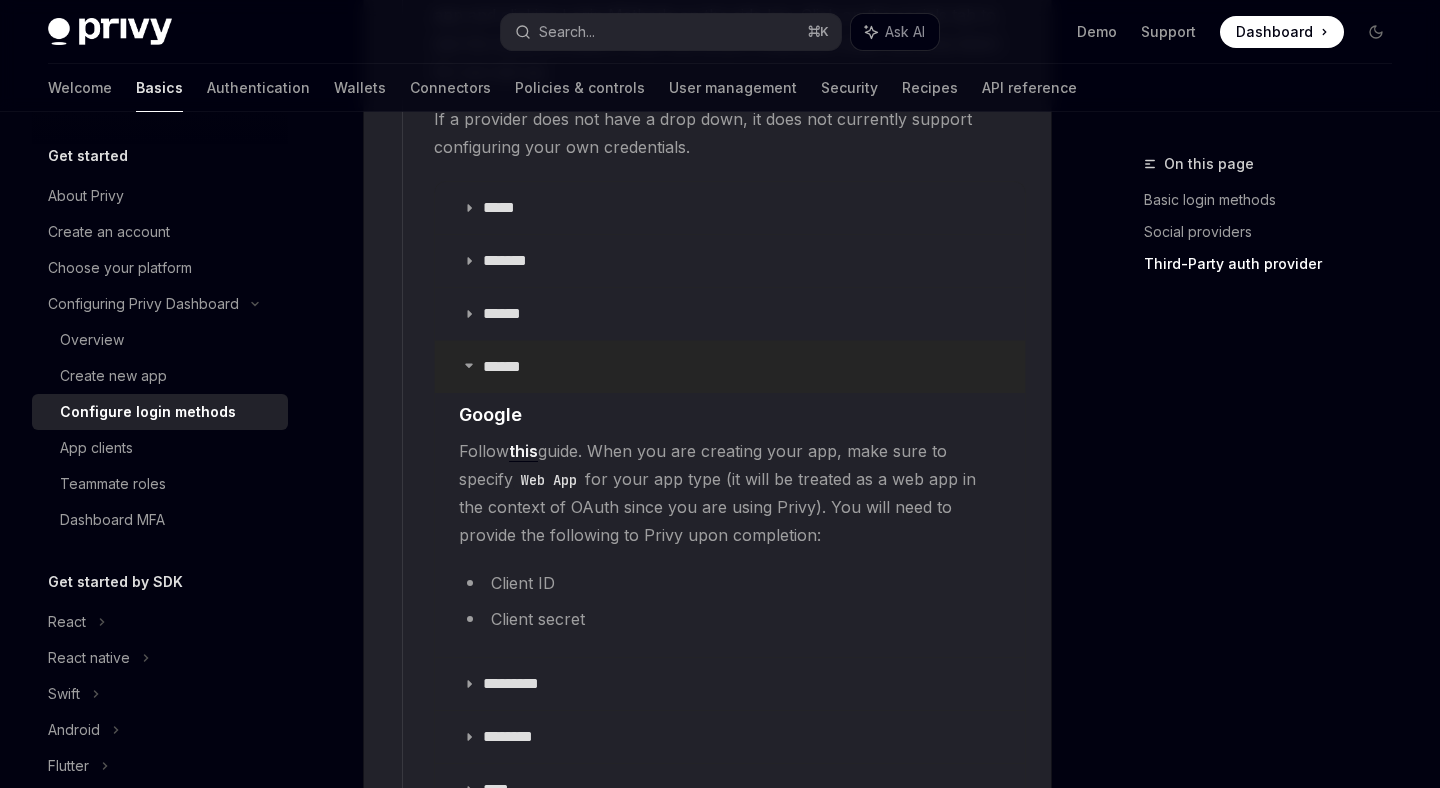 click on "******" at bounding box center [510, 367] 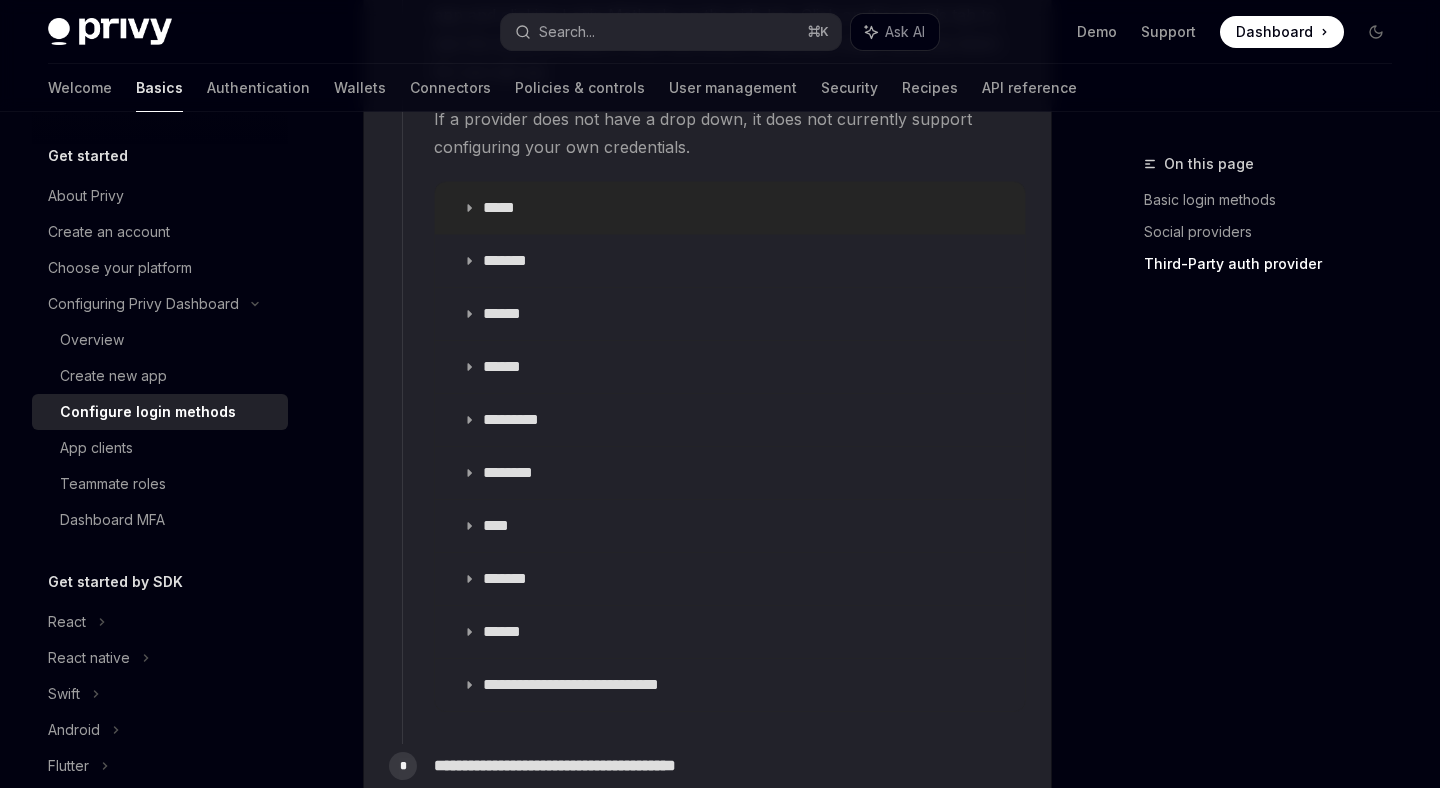 click on "*****" at bounding box center [730, 208] 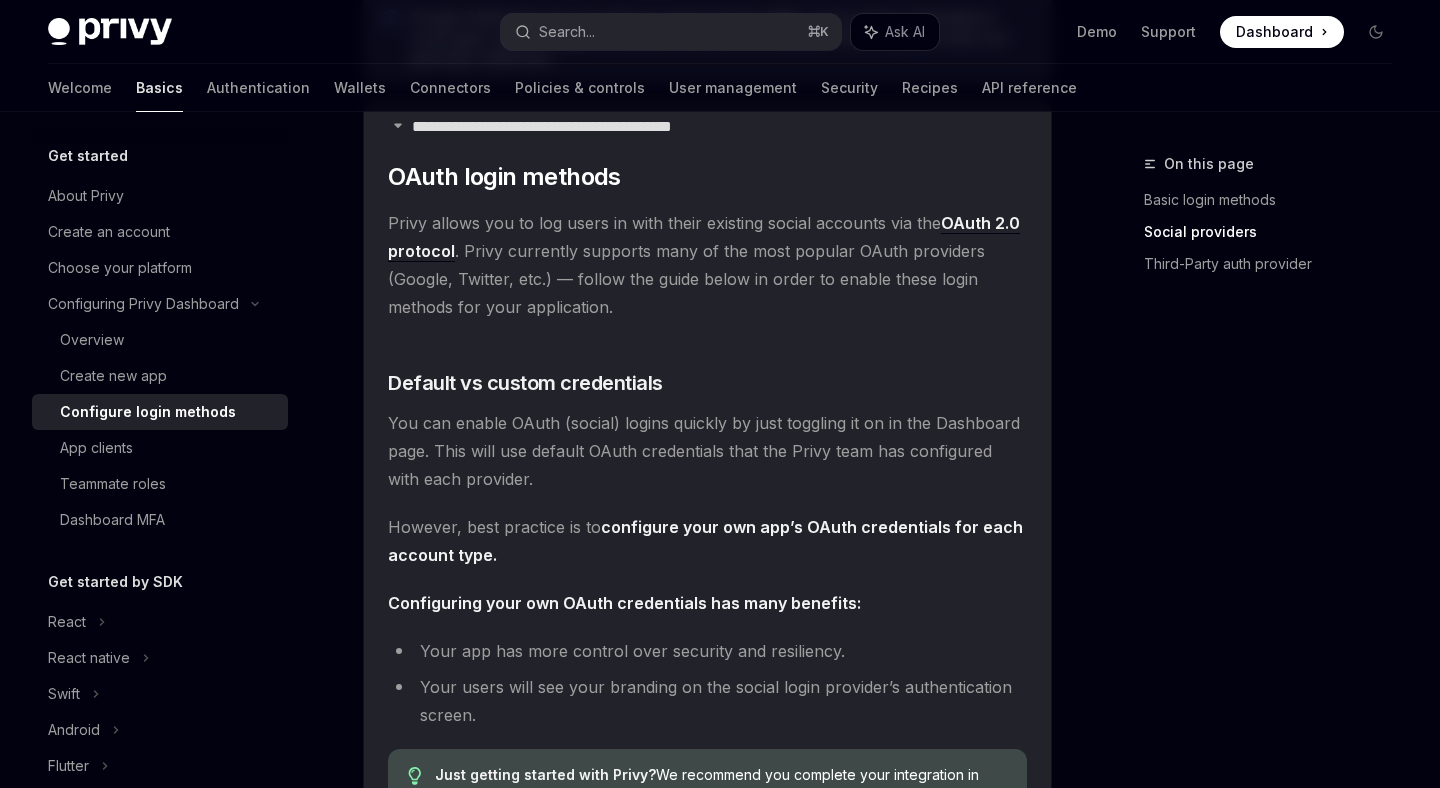 scroll, scrollTop: 925, scrollLeft: 0, axis: vertical 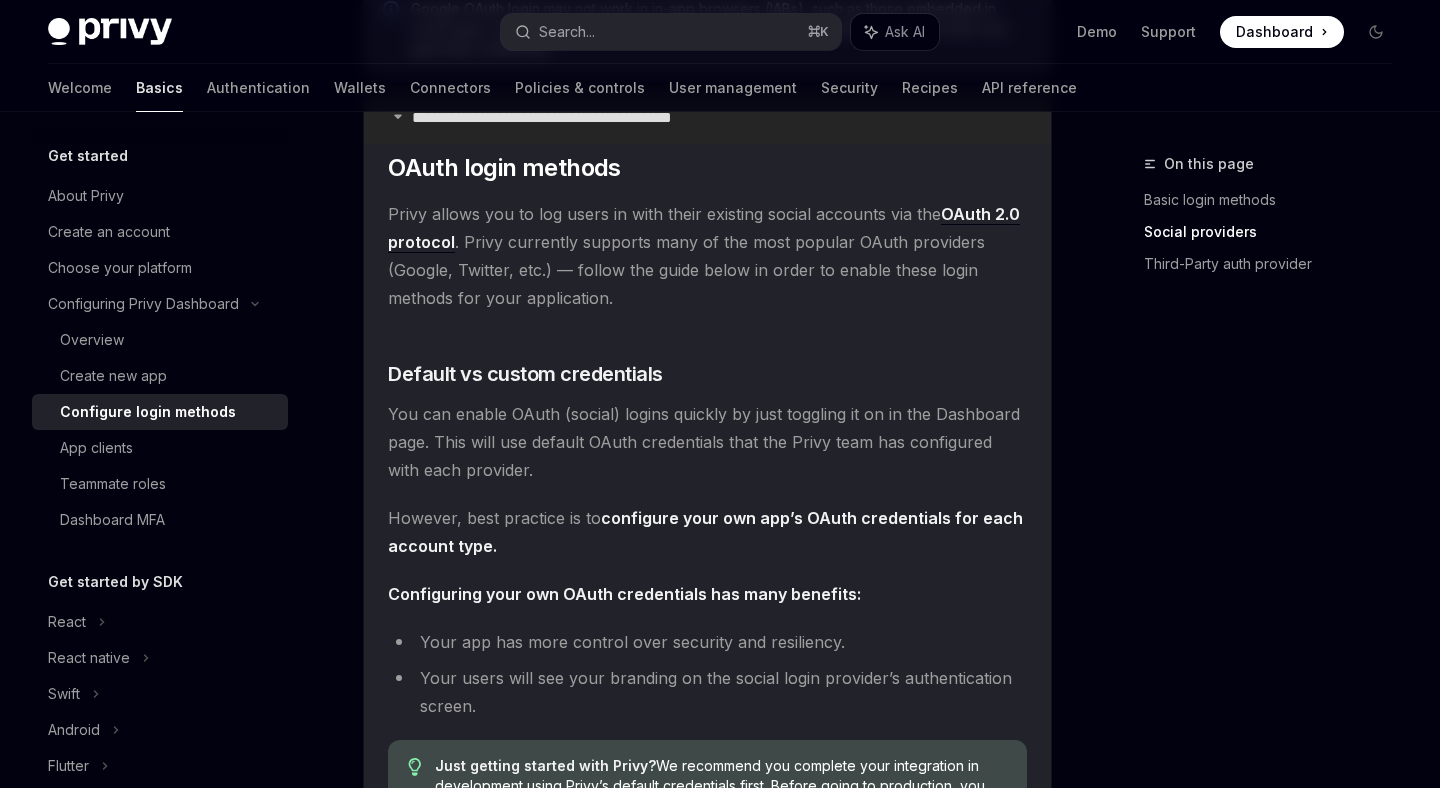 click on "**********" at bounding box center (577, 118) 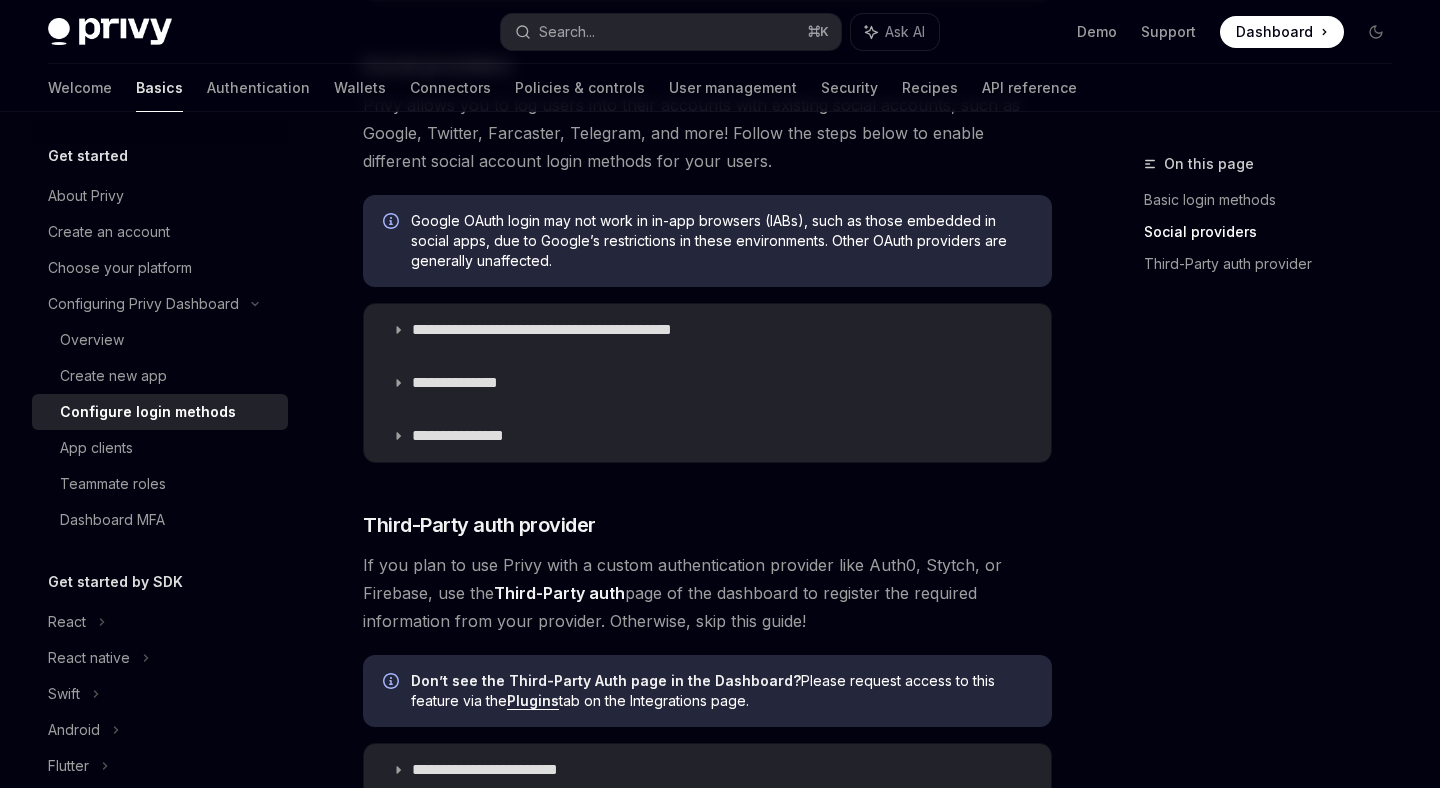 scroll, scrollTop: 714, scrollLeft: 0, axis: vertical 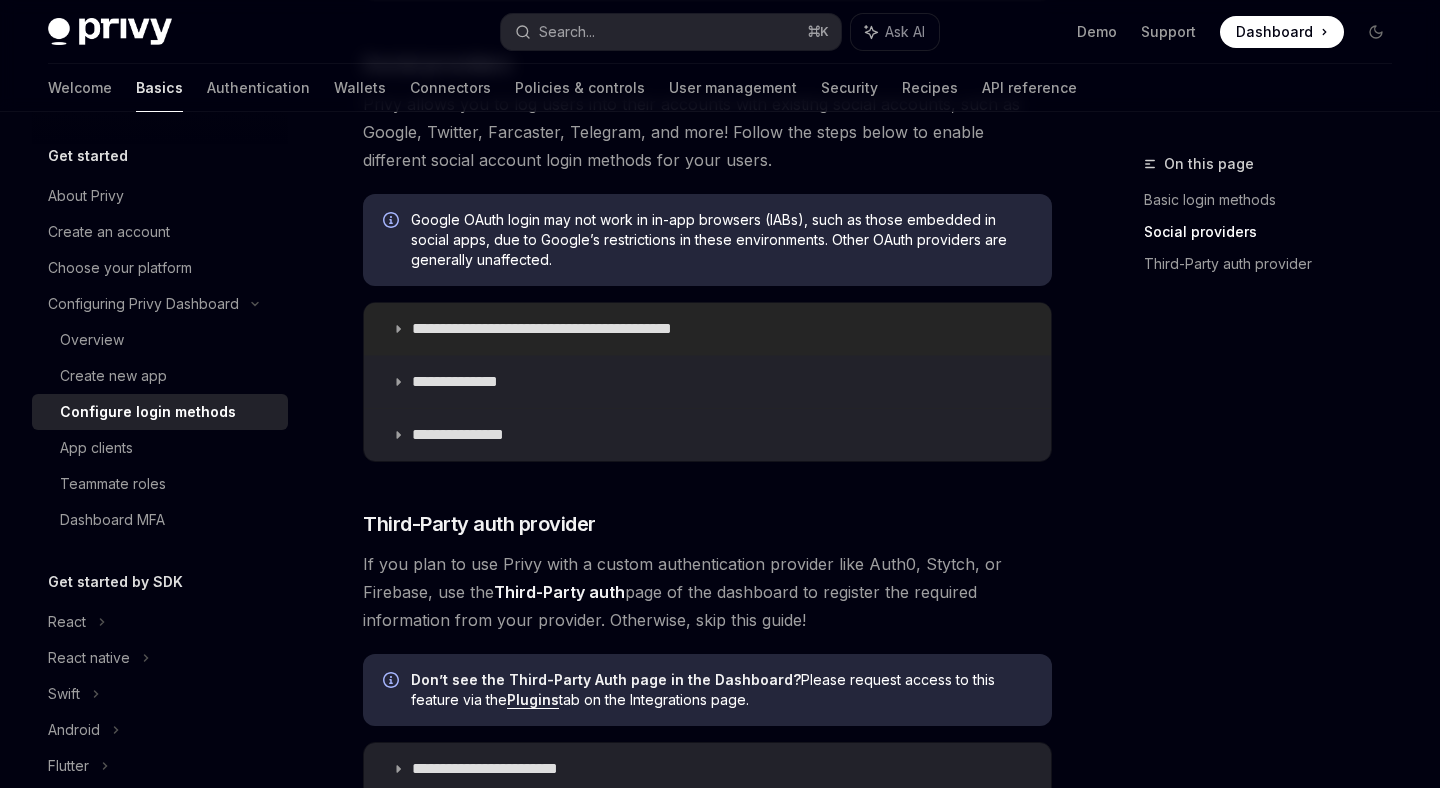 click on "**********" at bounding box center [577, 329] 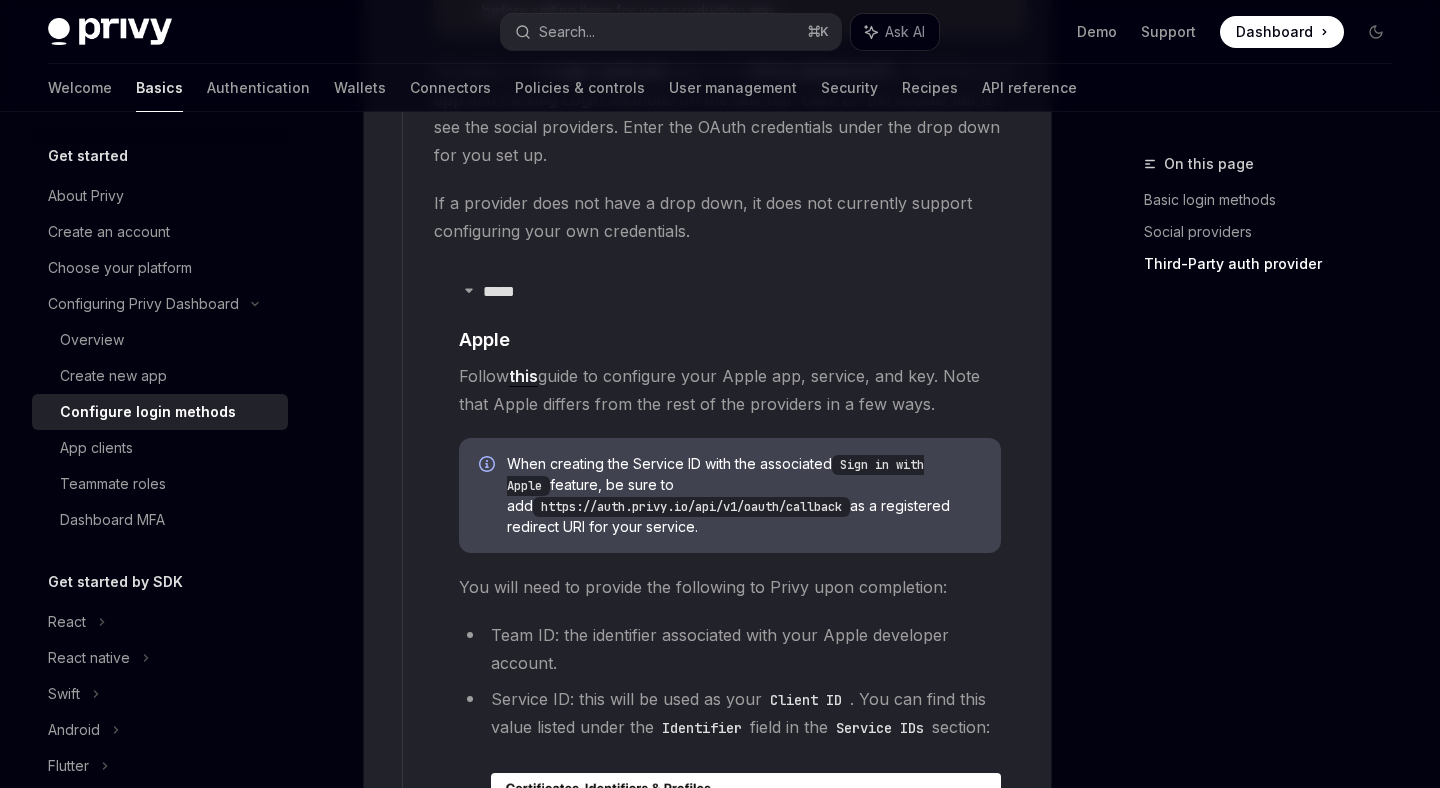 scroll, scrollTop: 2373, scrollLeft: 0, axis: vertical 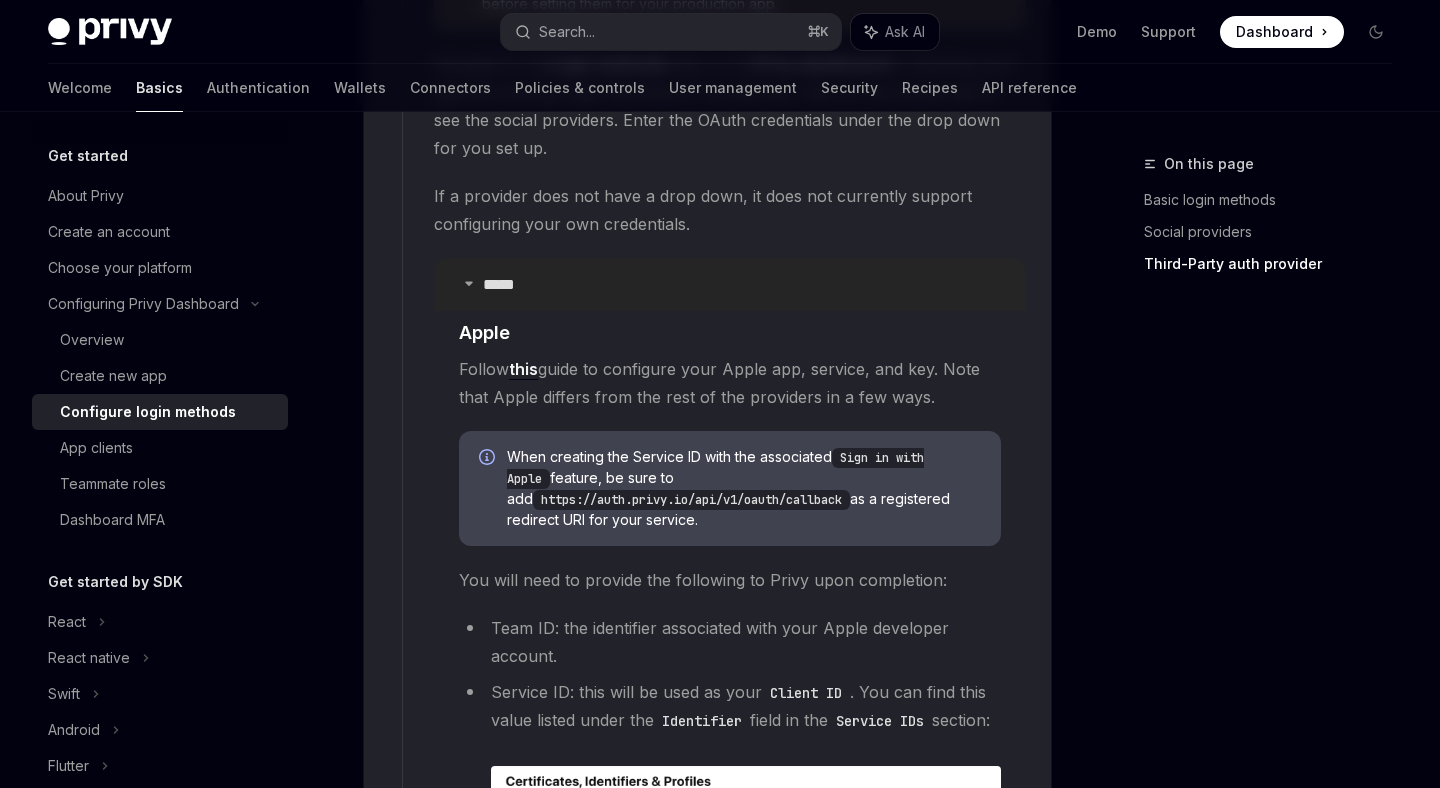 click on "*****" at bounding box center [505, 285] 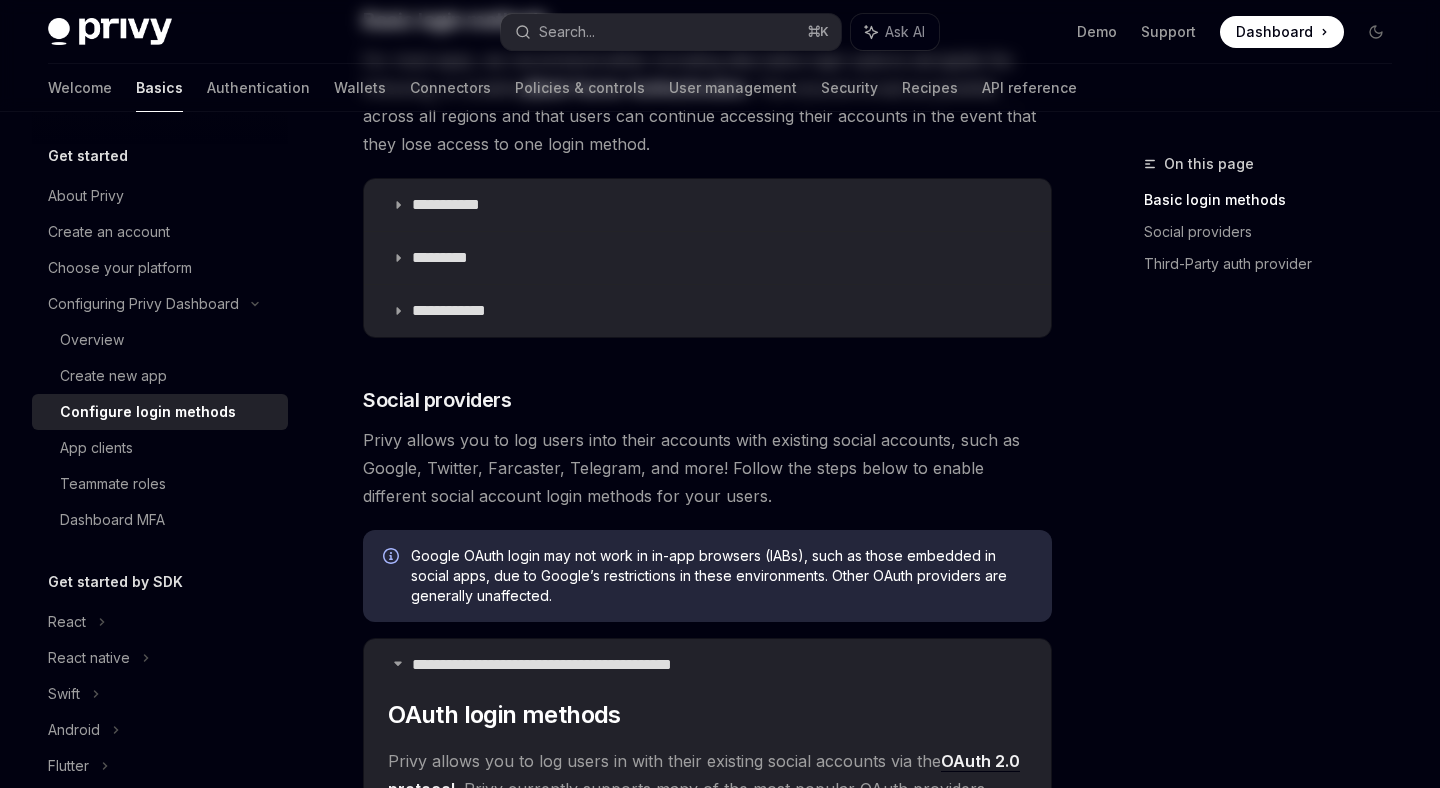 scroll, scrollTop: 0, scrollLeft: 0, axis: both 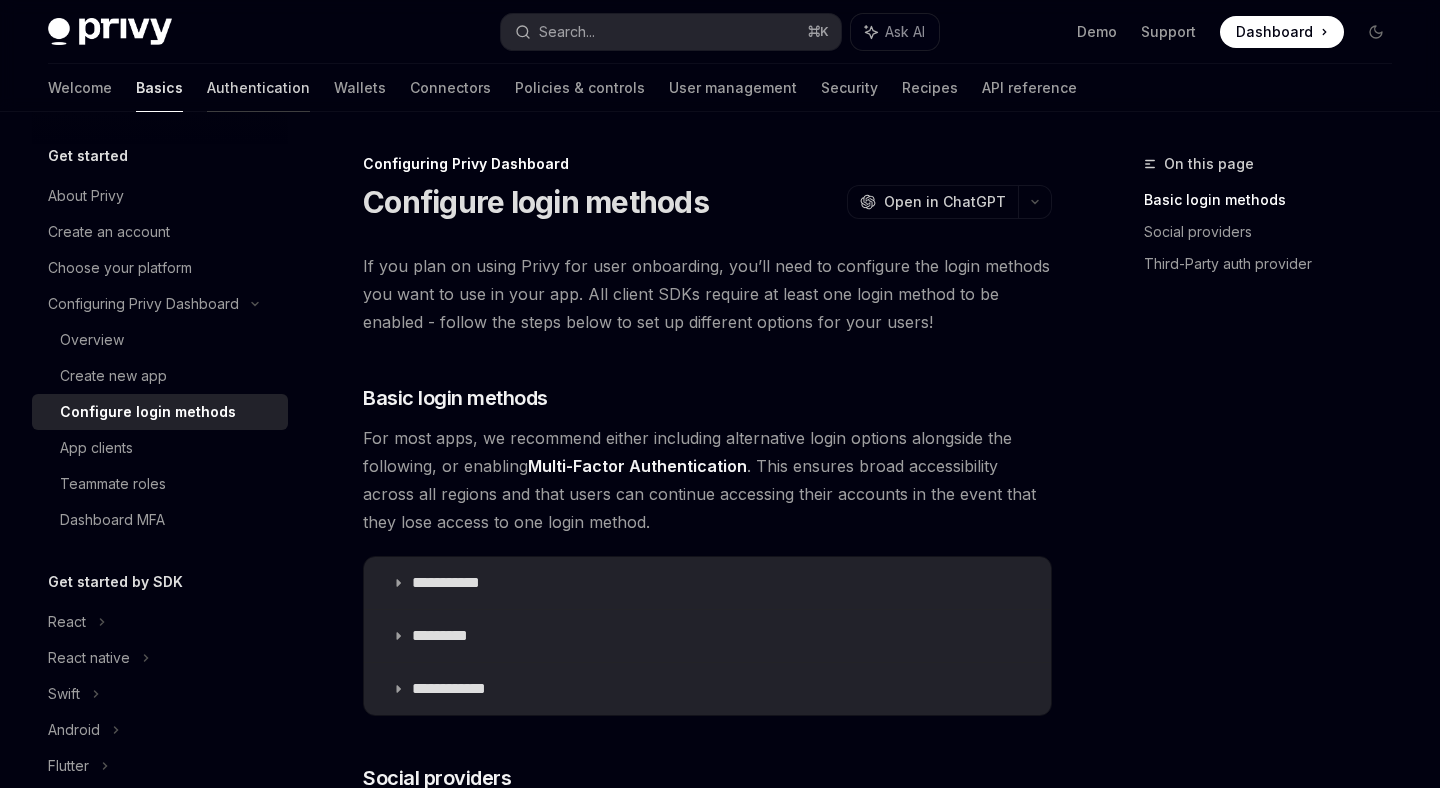 click on "Authentication" at bounding box center [258, 88] 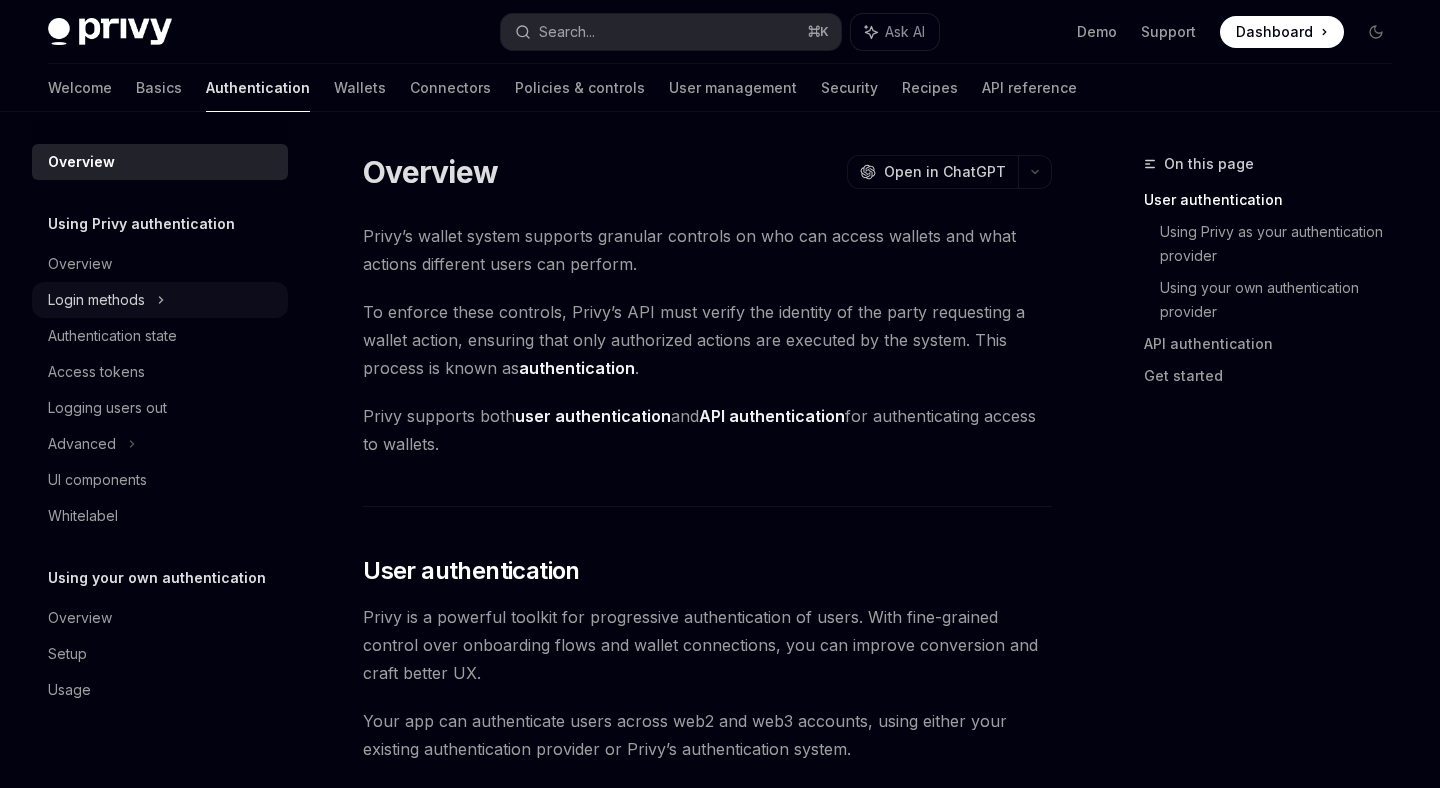 click on "Login methods" at bounding box center (160, 300) 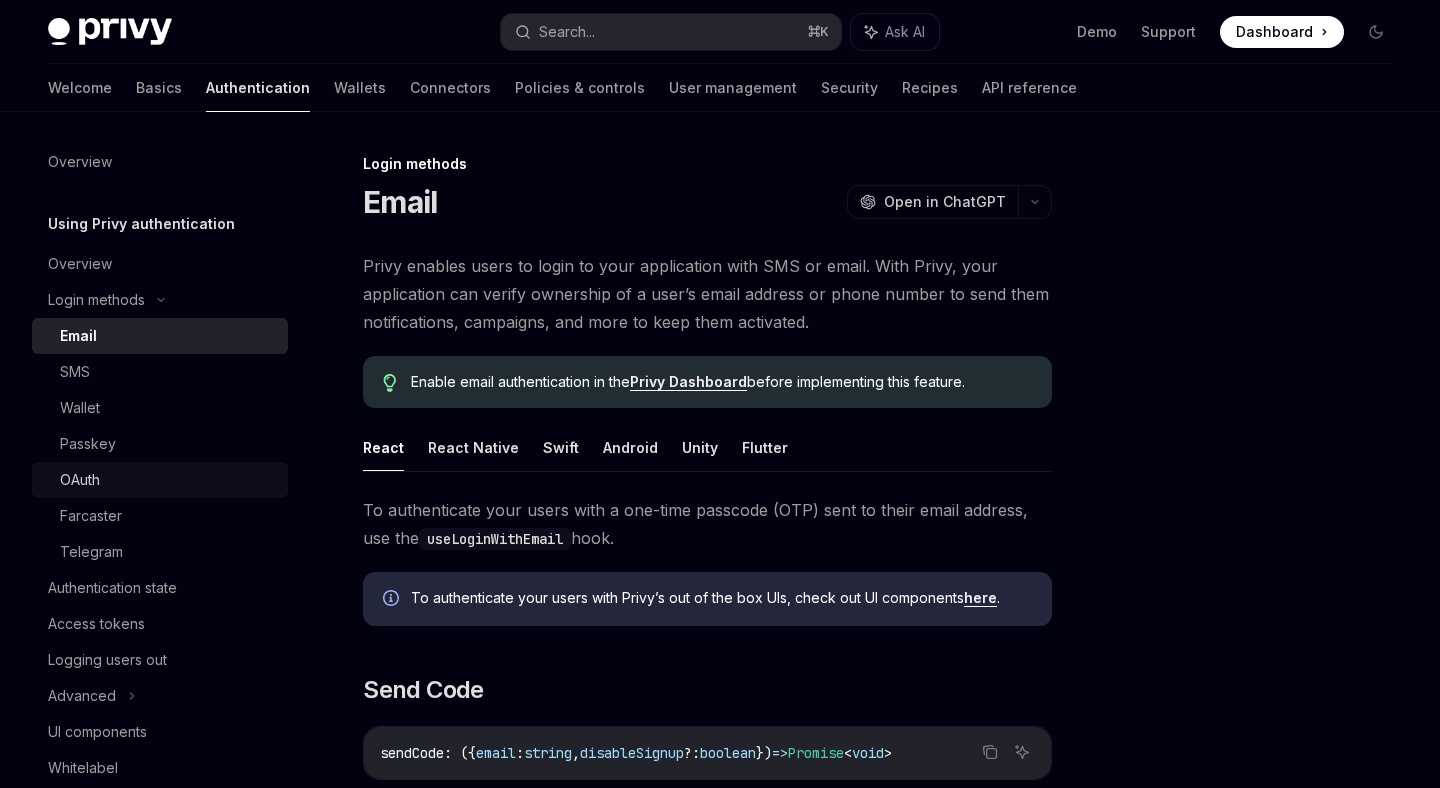 click on "OAuth" at bounding box center (168, 480) 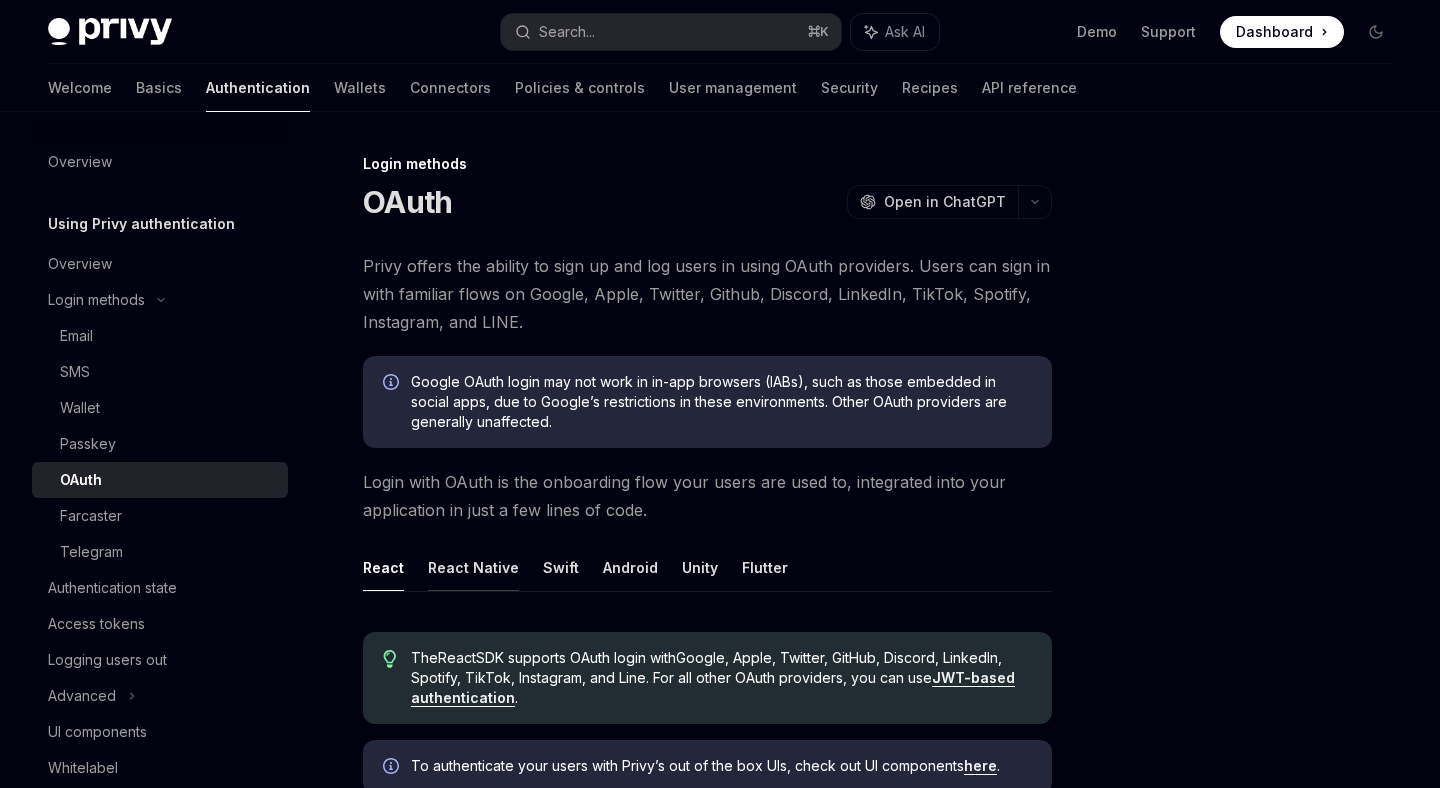 click on "React Native" at bounding box center [473, 567] 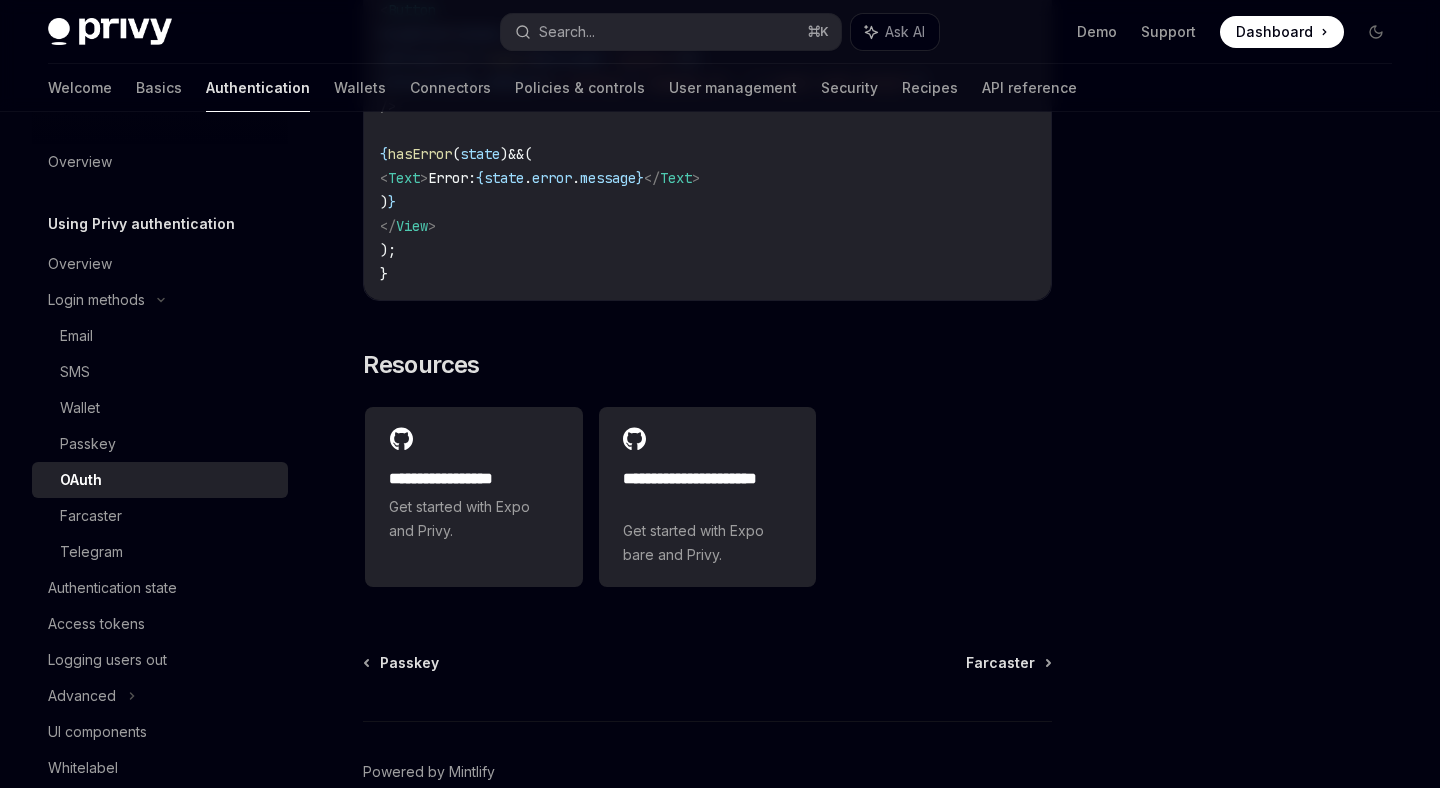 scroll, scrollTop: 4242, scrollLeft: 0, axis: vertical 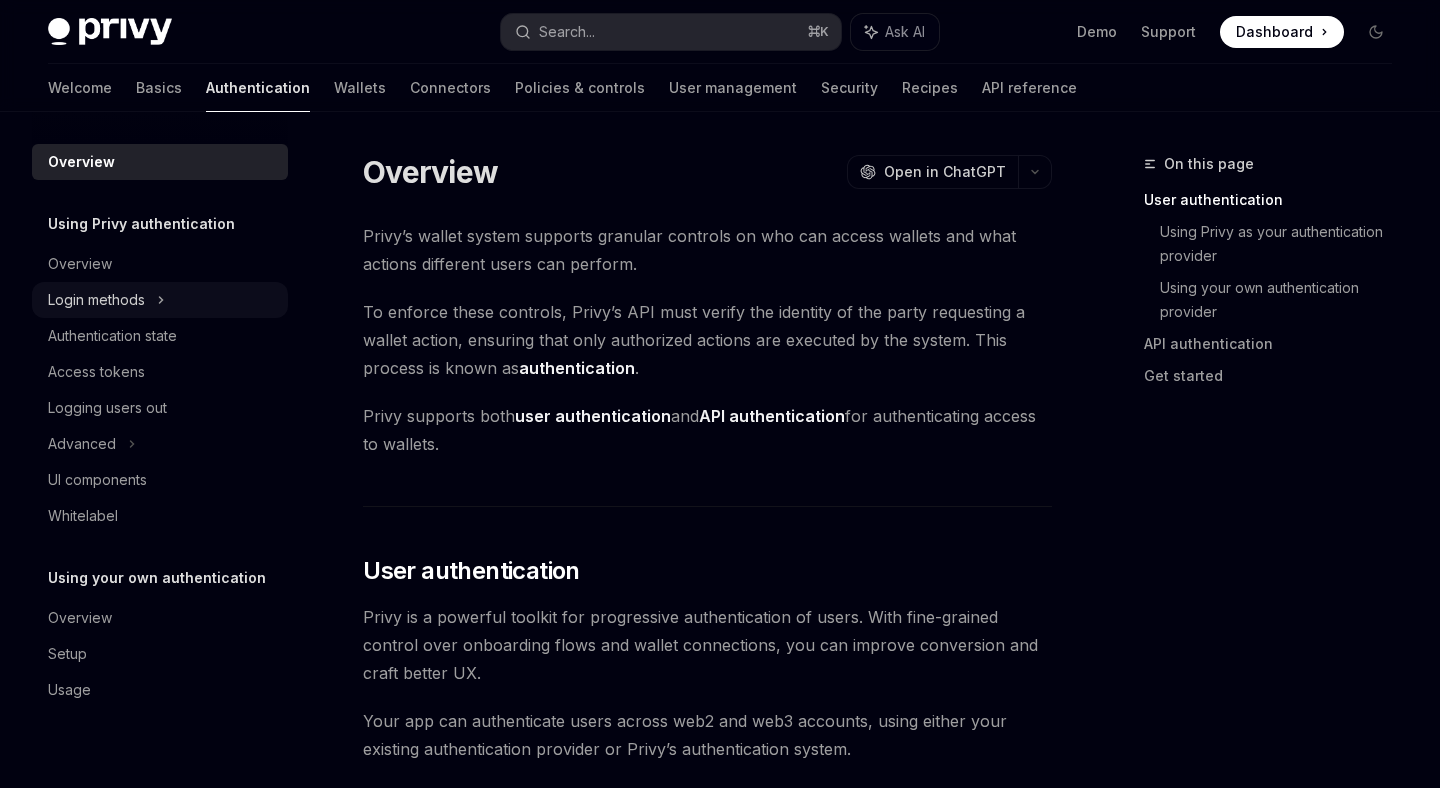 click 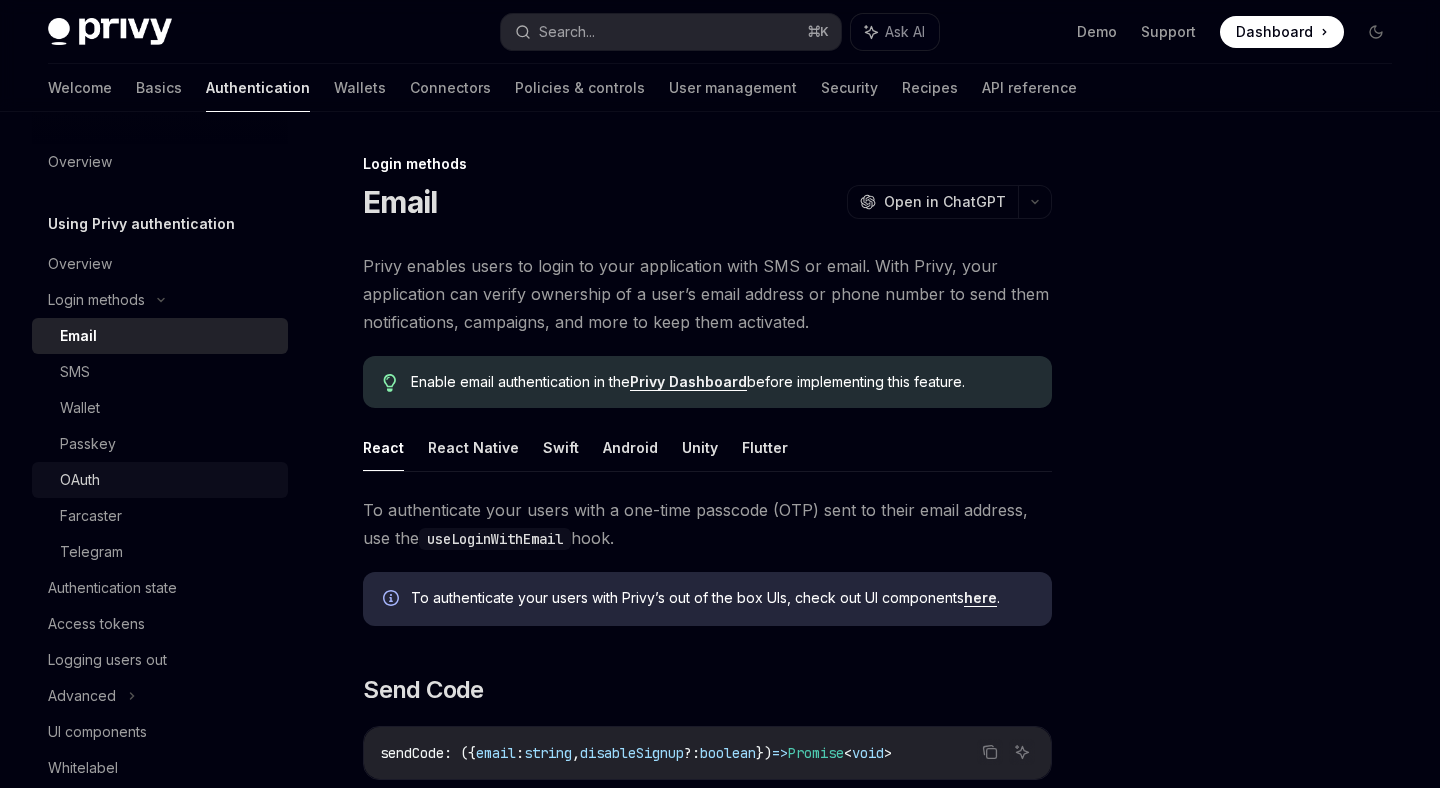 click on "OAuth" at bounding box center (168, 480) 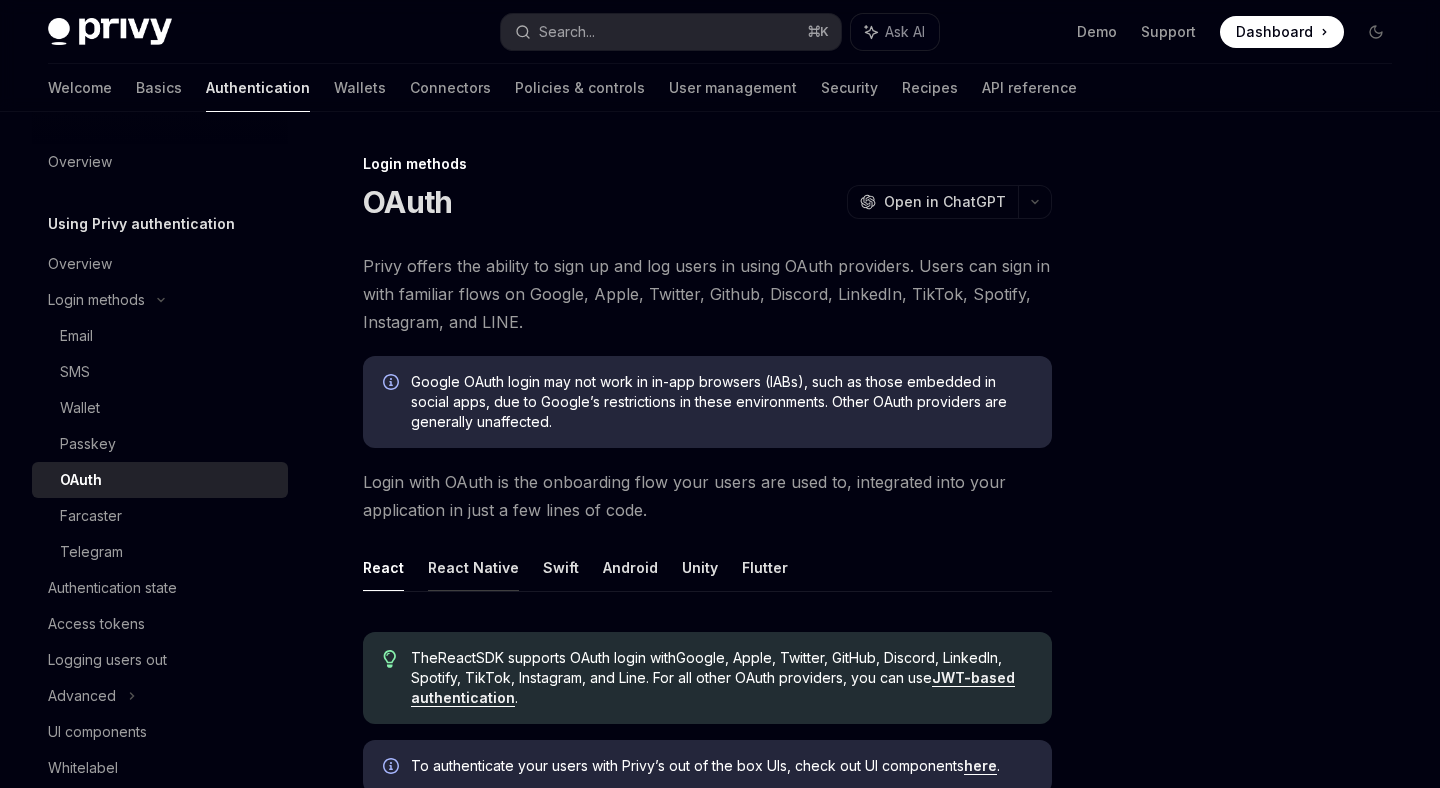 click on "React Native" at bounding box center [473, 567] 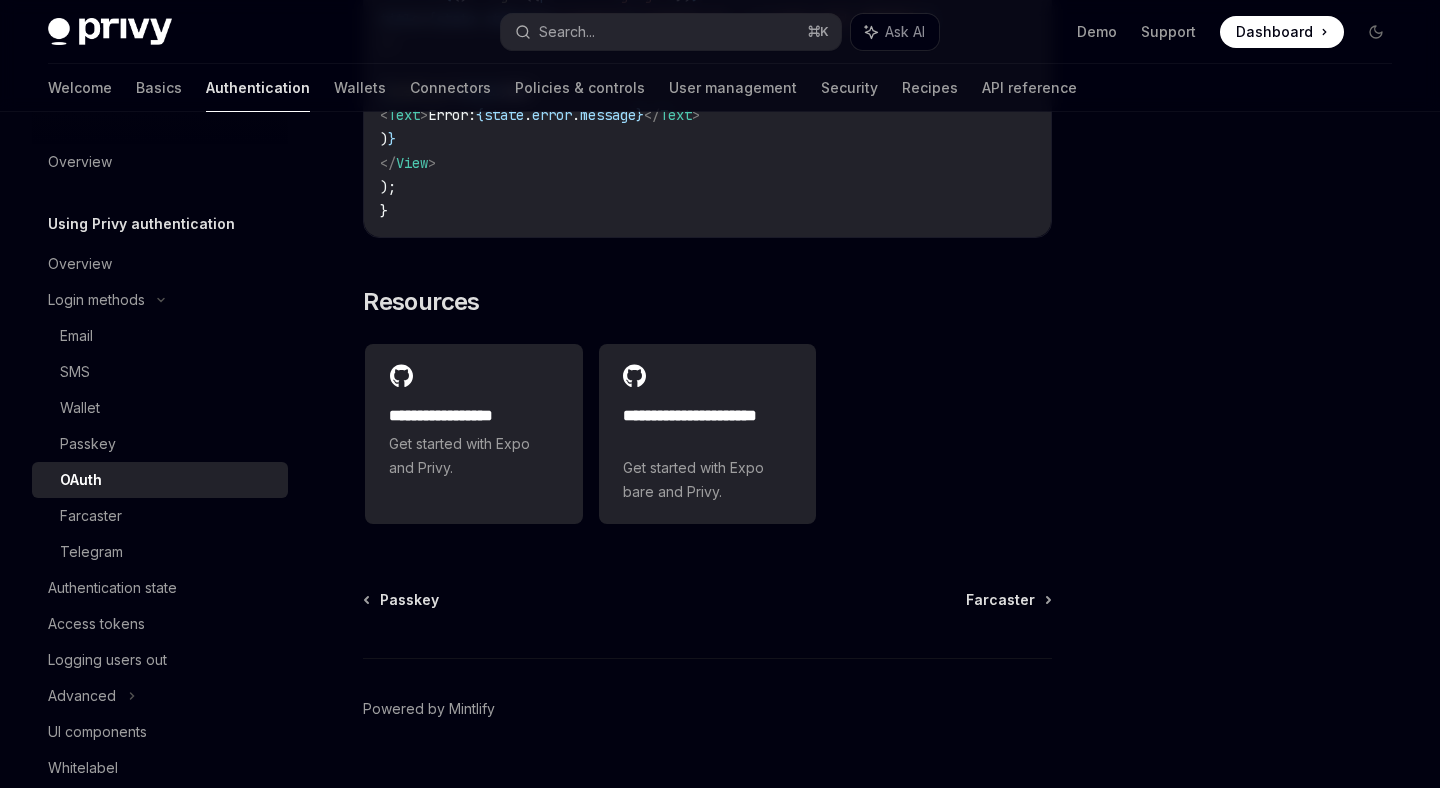 scroll, scrollTop: 4242, scrollLeft: 0, axis: vertical 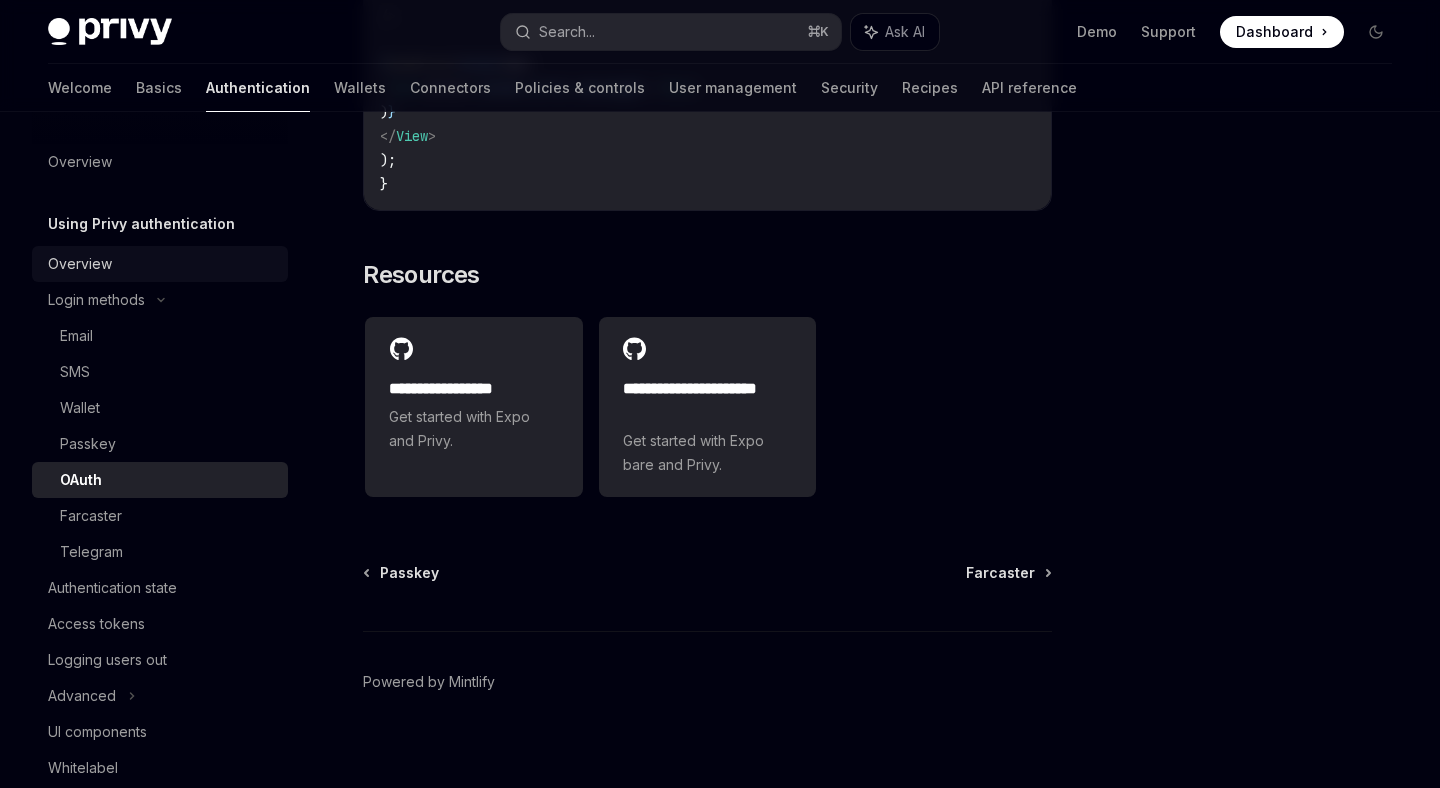 click on "Overview" at bounding box center [162, 264] 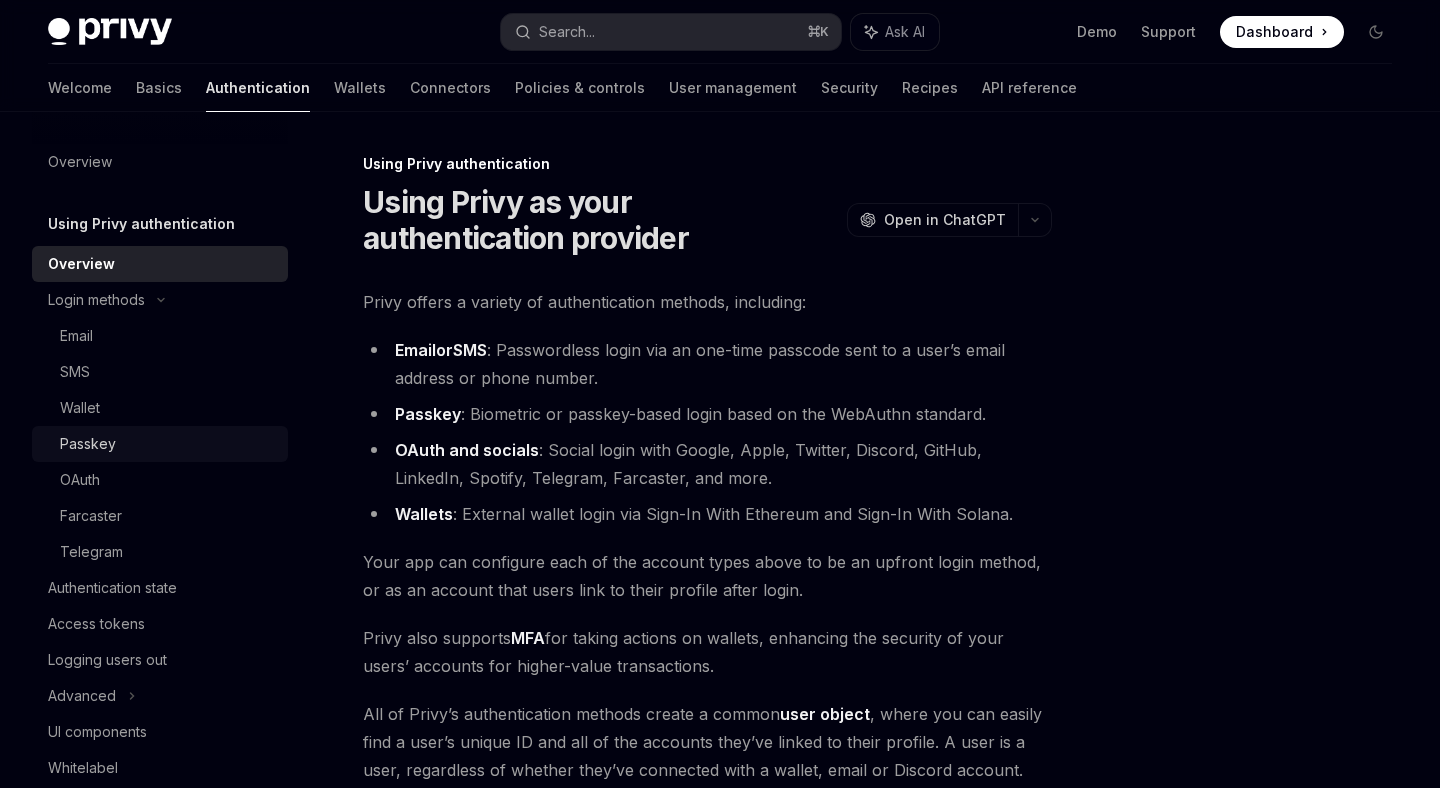 scroll, scrollTop: 212, scrollLeft: 0, axis: vertical 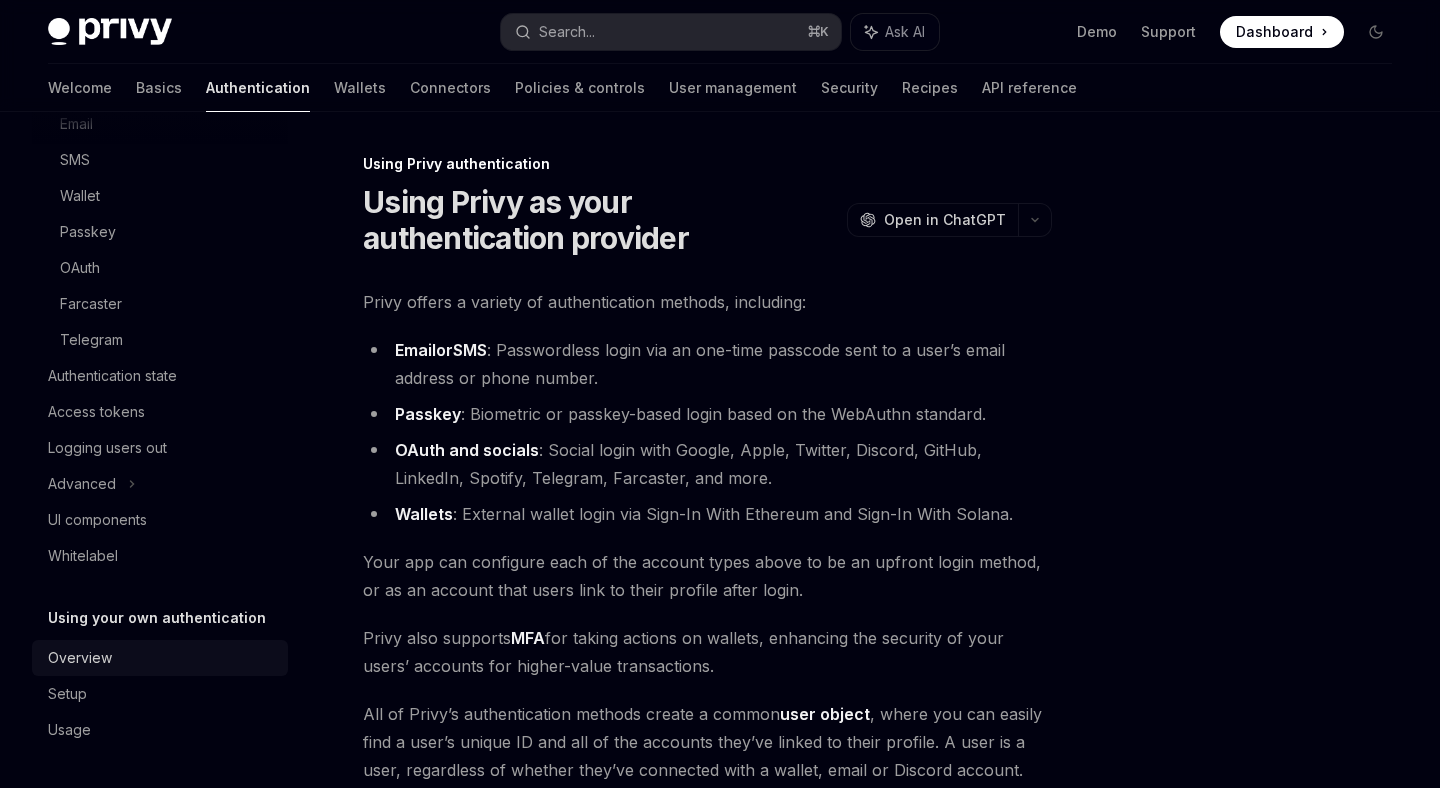 click on "Overview" at bounding box center [162, 658] 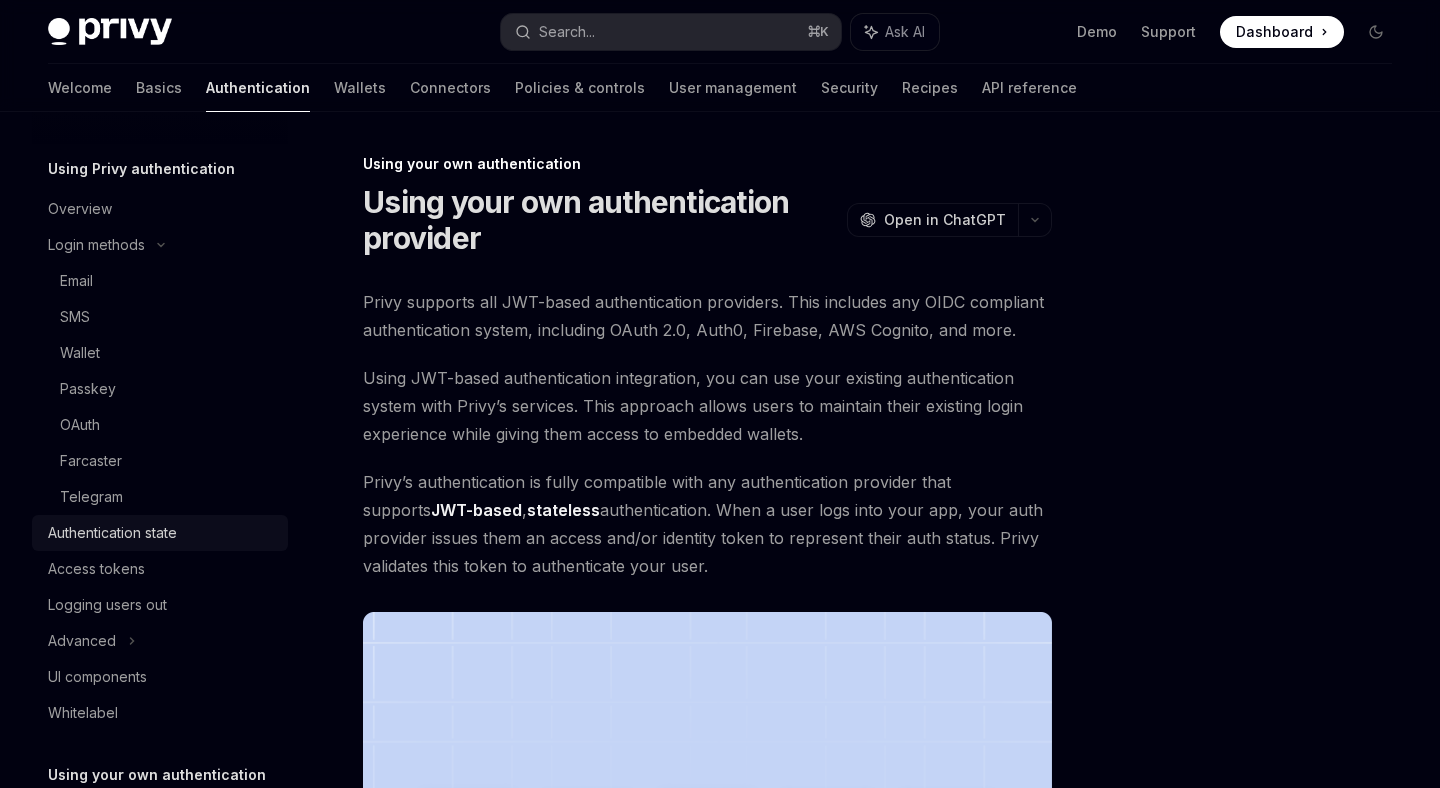 scroll, scrollTop: 0, scrollLeft: 0, axis: both 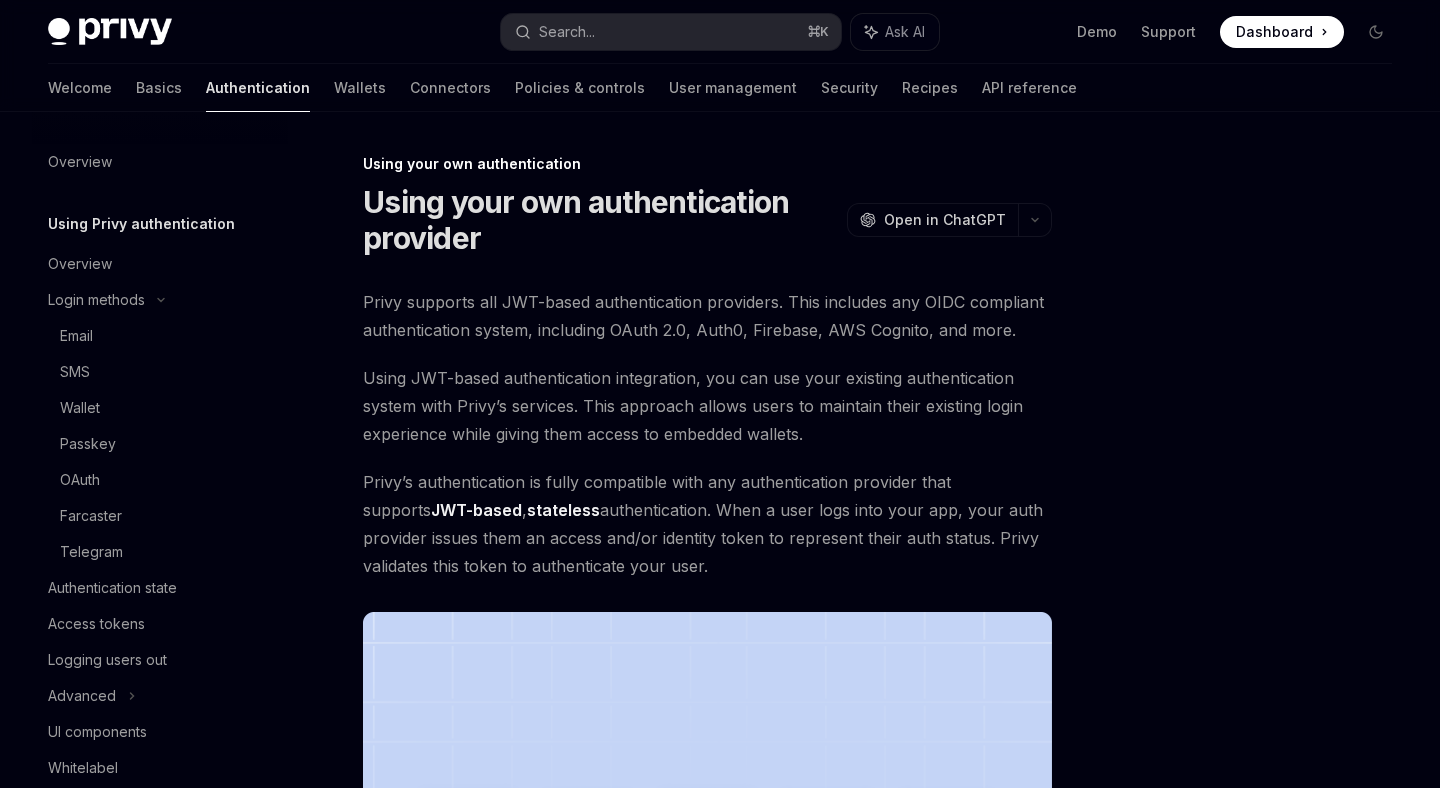 click on "Privy supports all JWT-based authentication providers. This includes any OIDC compliant authentication system, including OAuth 2.0, Auth0, Firebase, AWS Cognito, and more.
Using JWT-based authentication integration, you can use your existing authentication system with Privy’s services. This approach allows users to maintain their existing login experience while giving them access to embedded wallets.
Privy’s authentication is fully compatible with any authentication provider that supports  JWT-based ,  stateless  authentication. When a user logs into your app, your auth provider issues them an access and/or identity token to represent their auth status. Privy validates this token to authenticate your user." at bounding box center [707, 696] 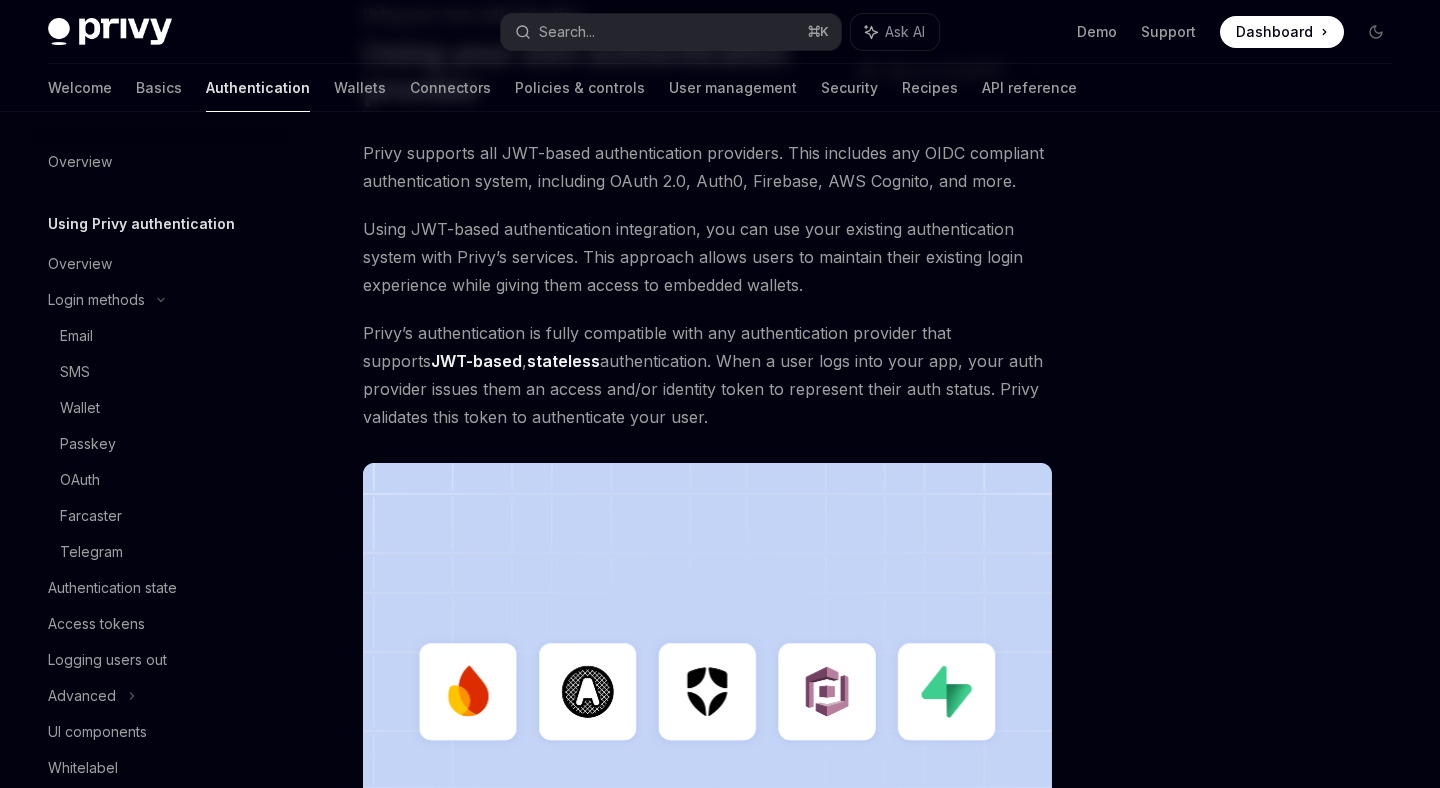 scroll, scrollTop: 0, scrollLeft: 0, axis: both 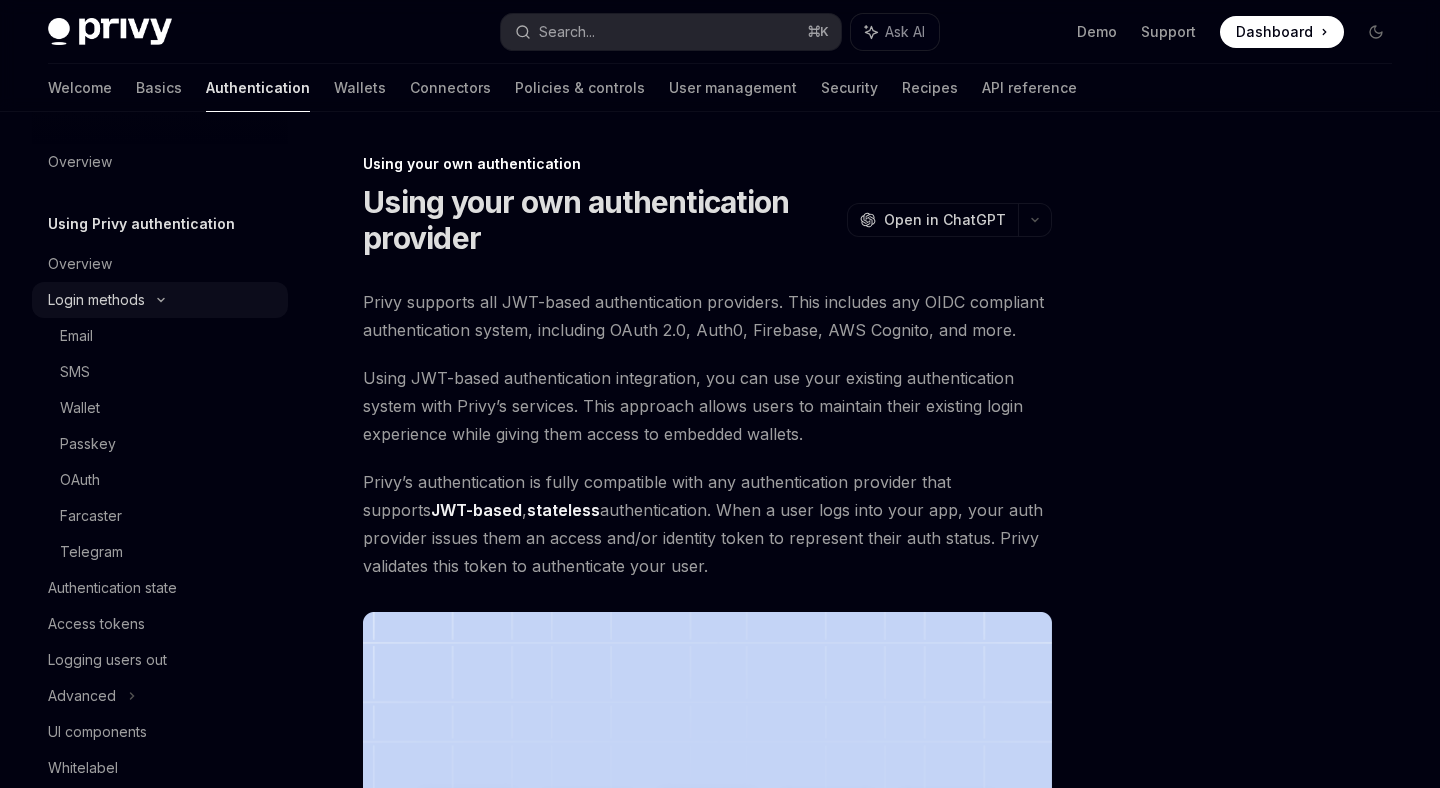 click 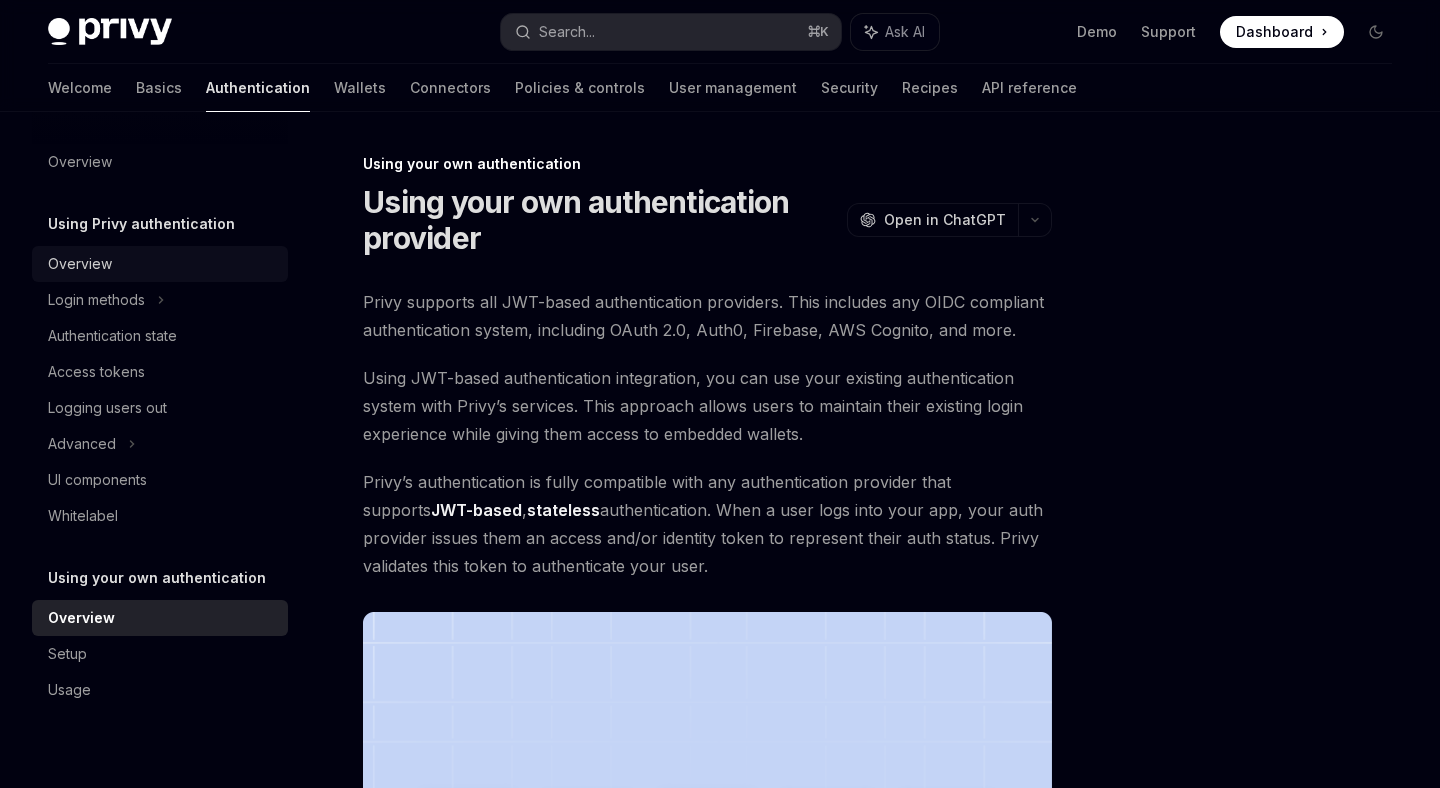click on "Overview" at bounding box center (80, 264) 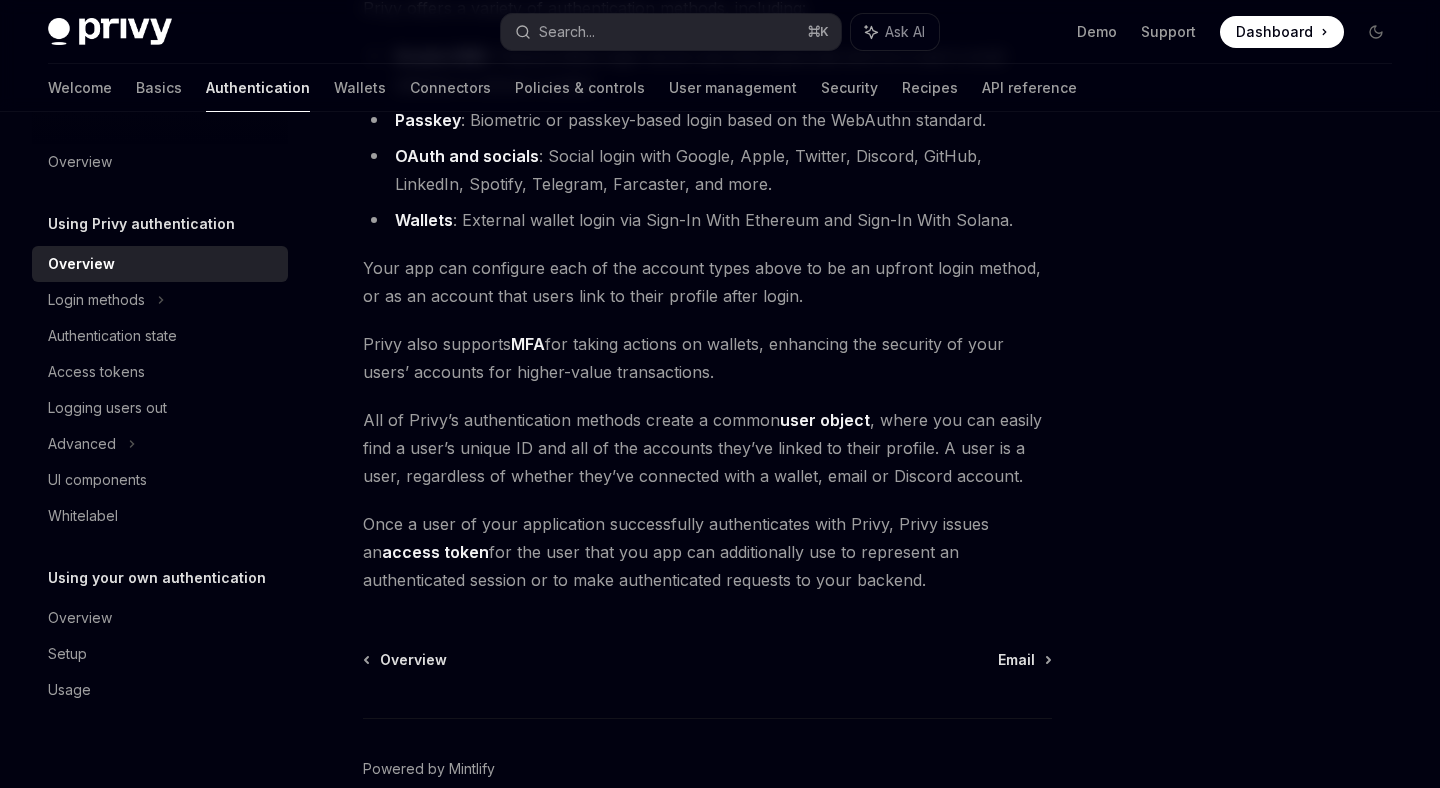 scroll, scrollTop: 306, scrollLeft: 0, axis: vertical 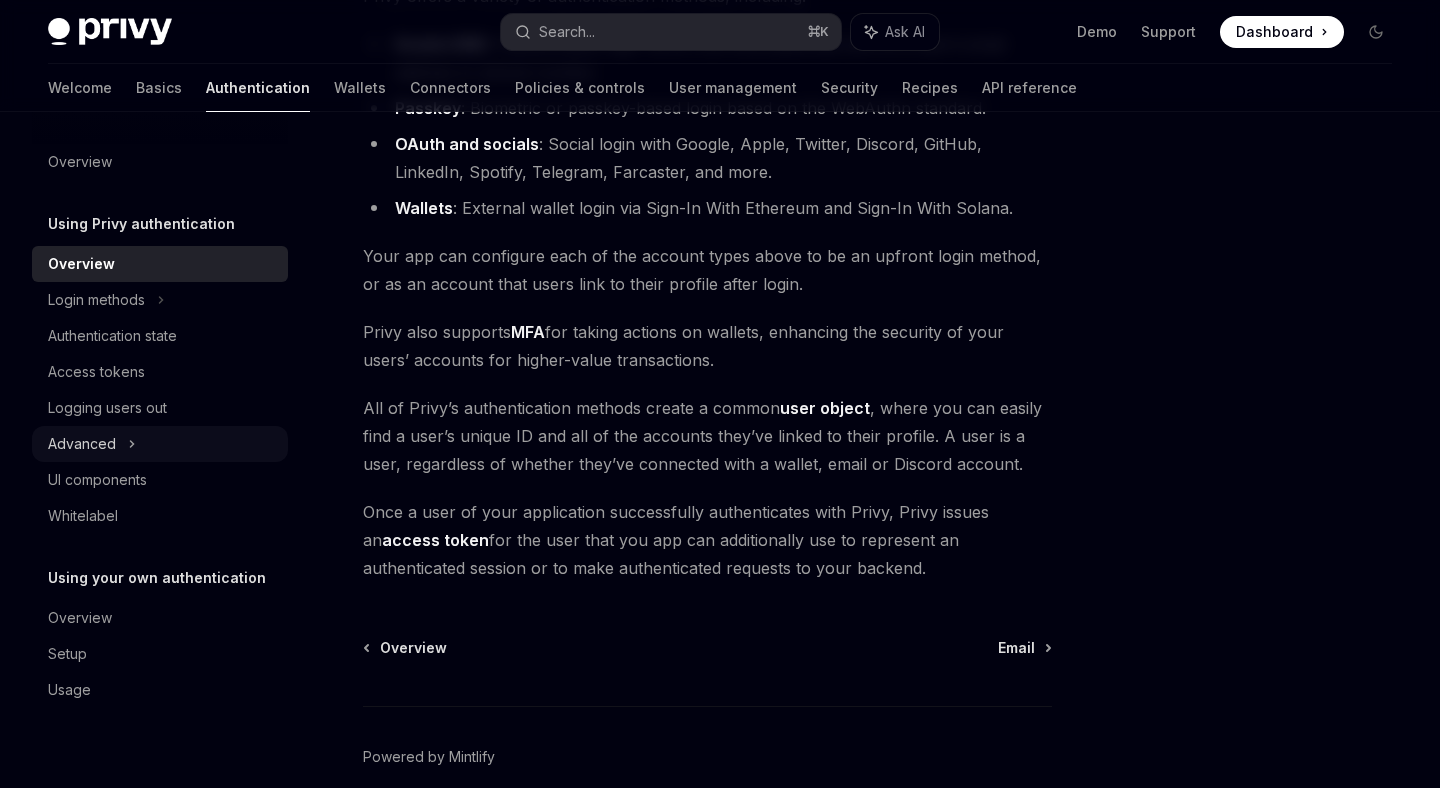 click on "Advanced" at bounding box center (160, 444) 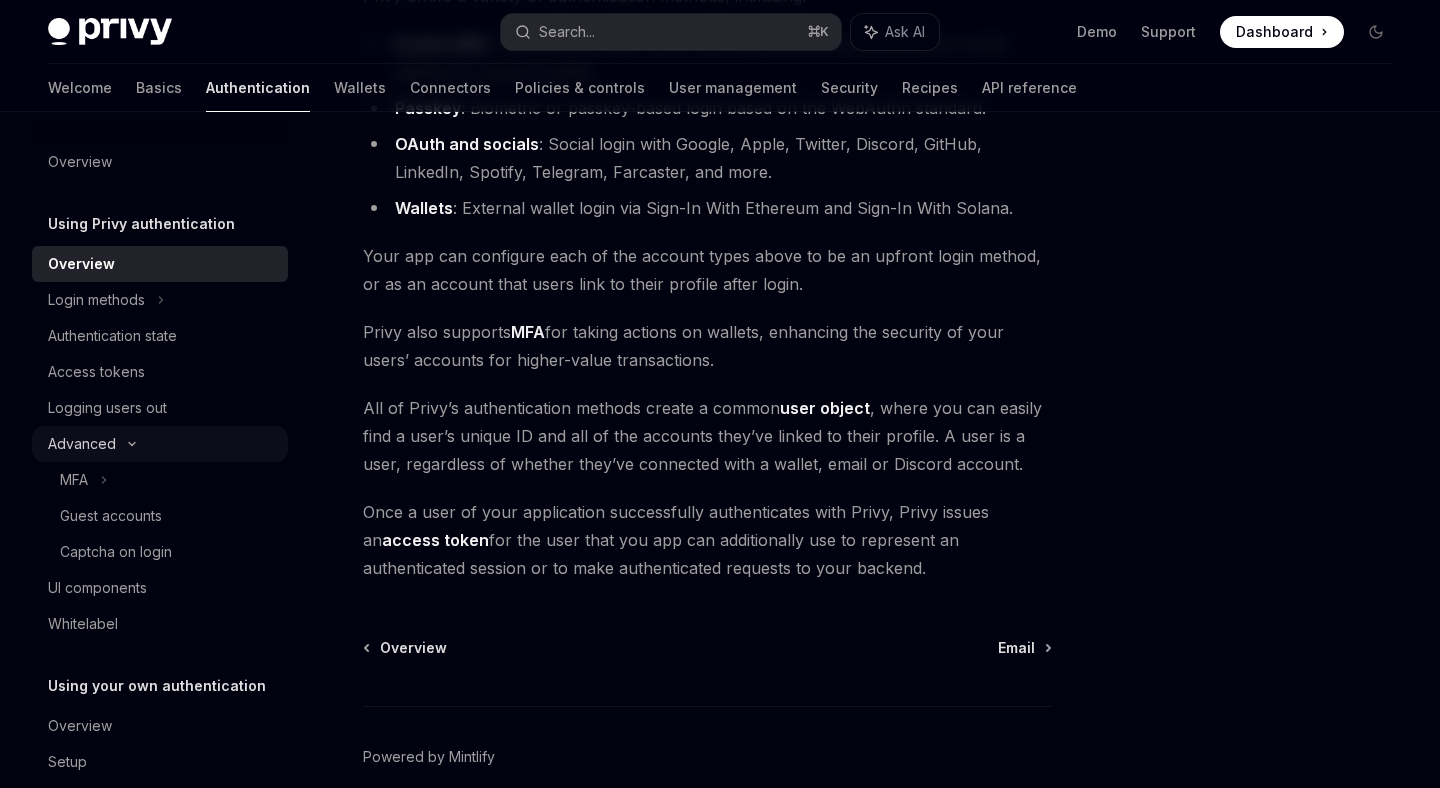 click 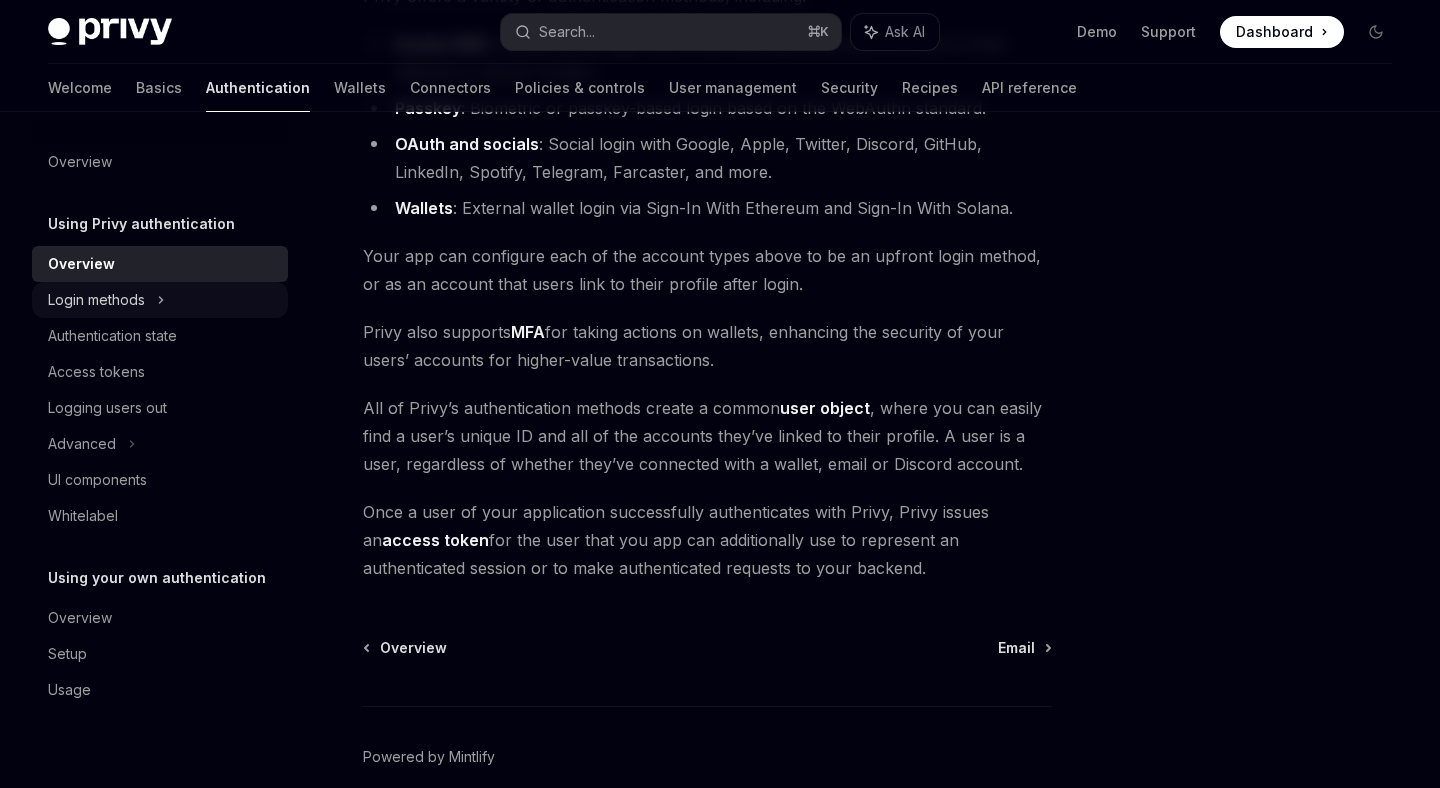 click on "Login methods" at bounding box center (160, 300) 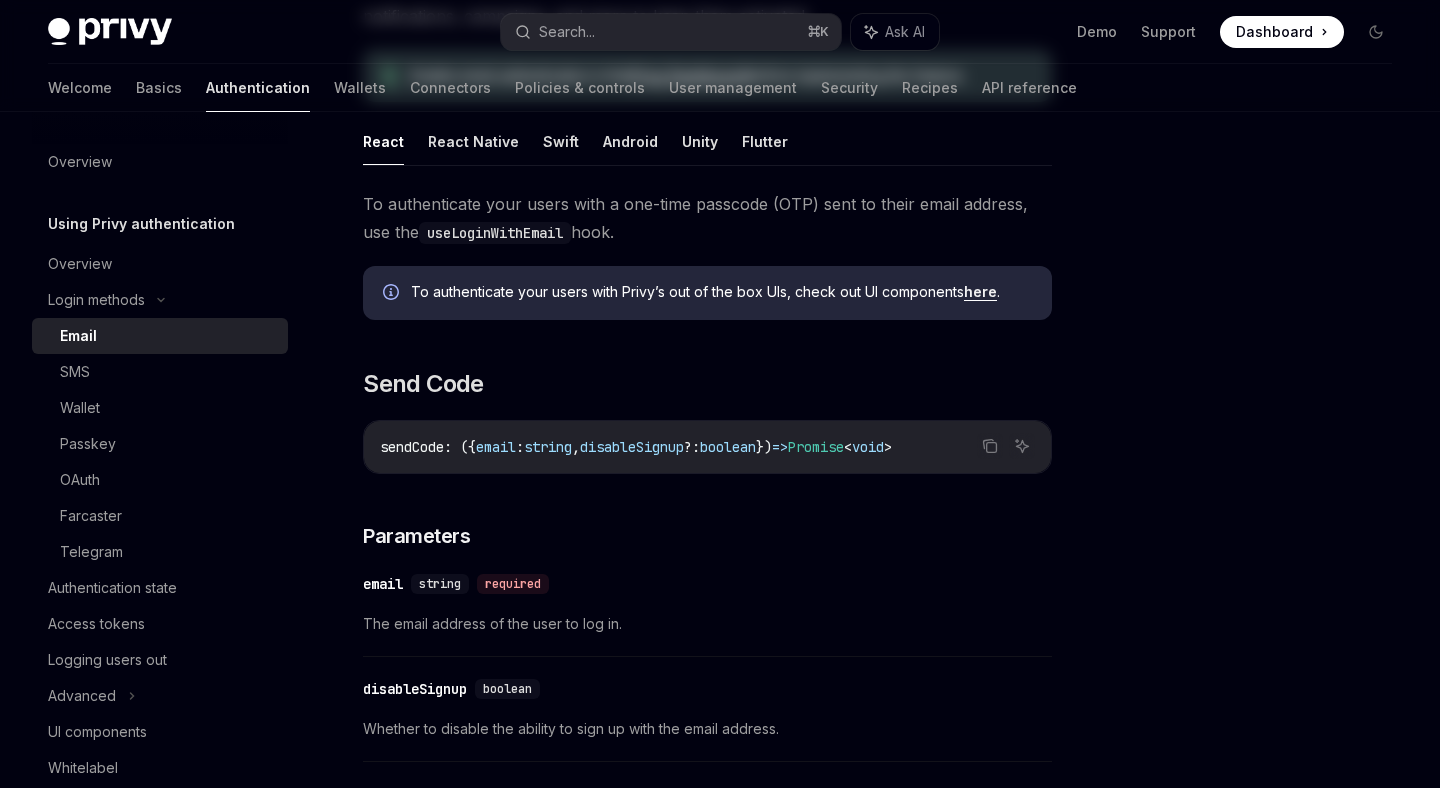scroll, scrollTop: 0, scrollLeft: 0, axis: both 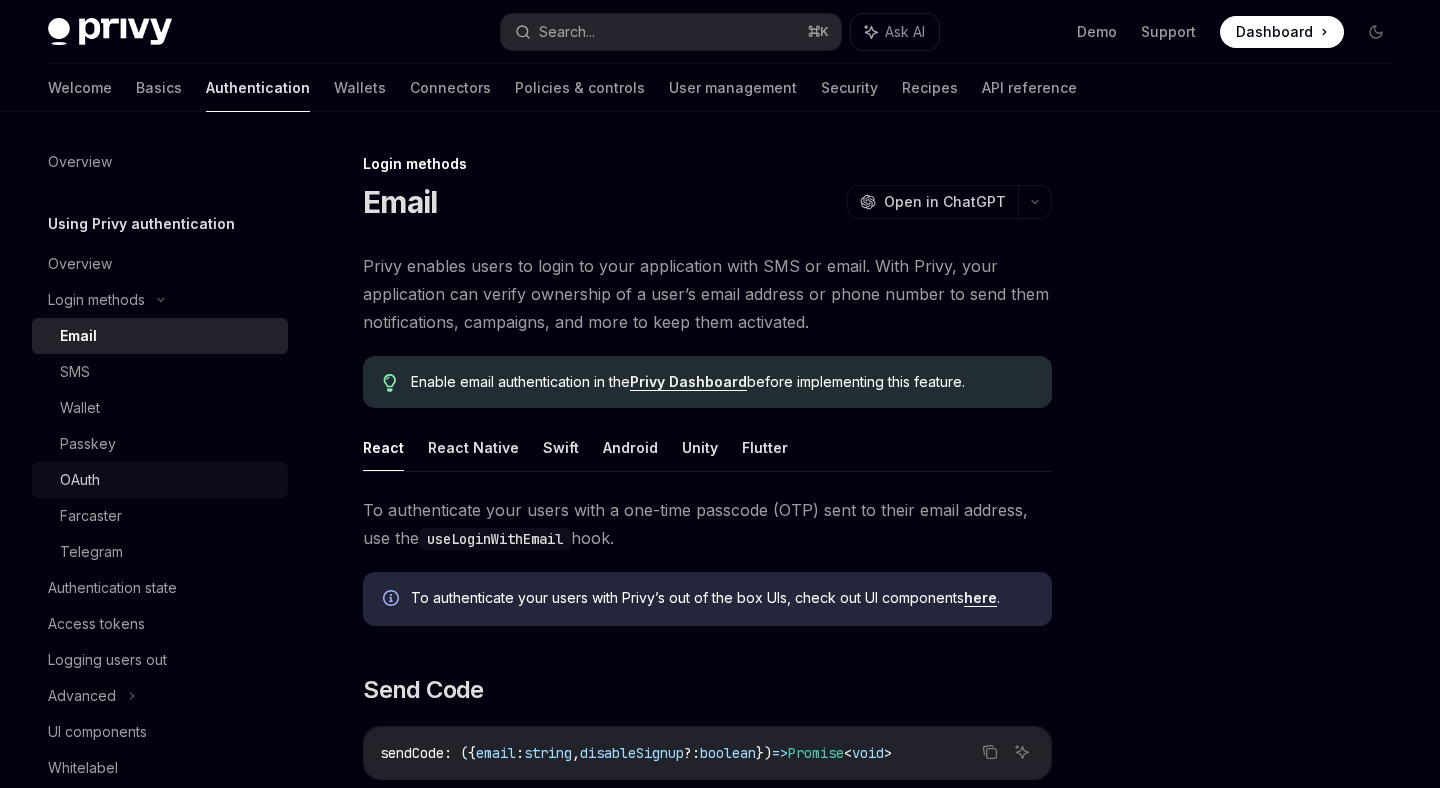 click on "OAuth" at bounding box center [168, 480] 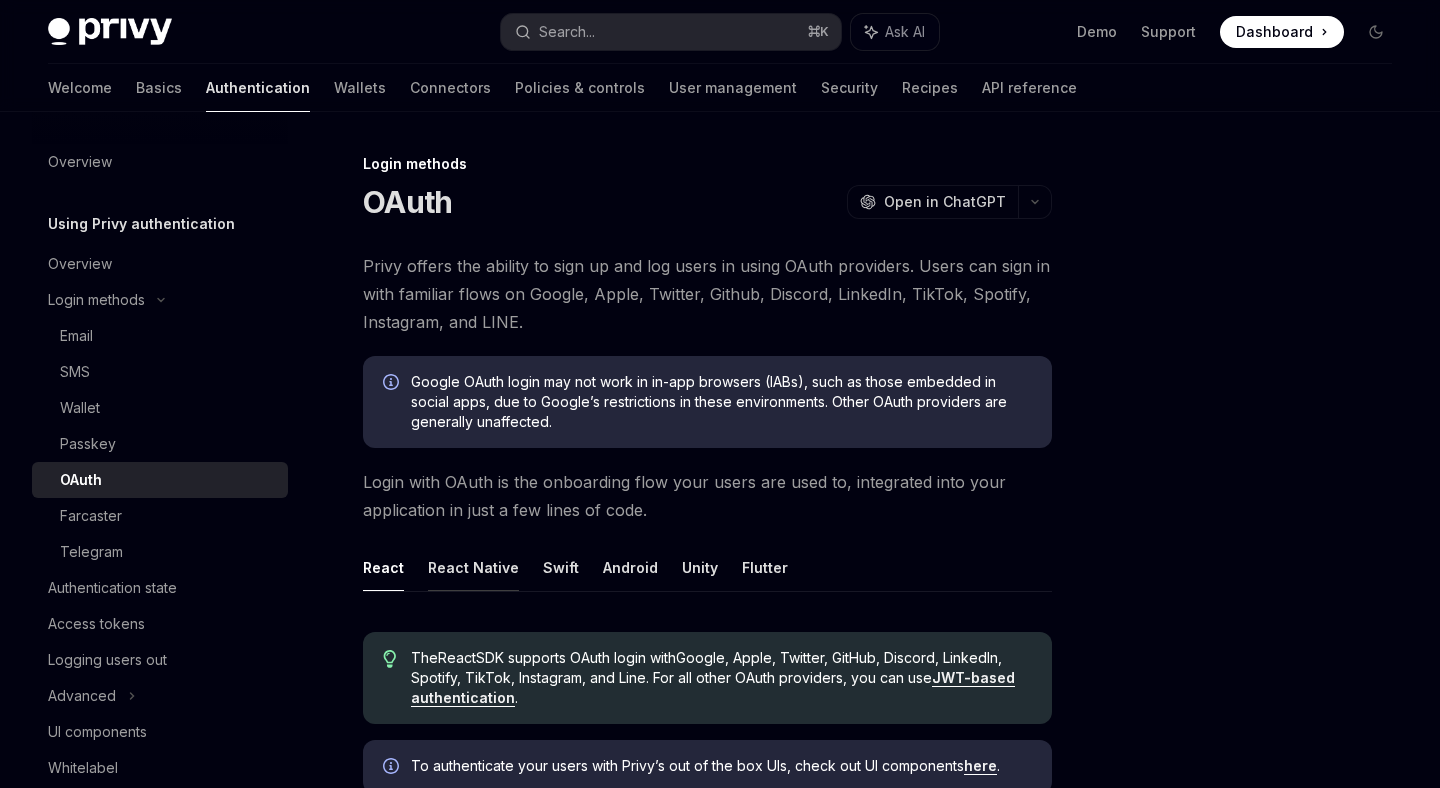 click on "React Native" at bounding box center [473, 567] 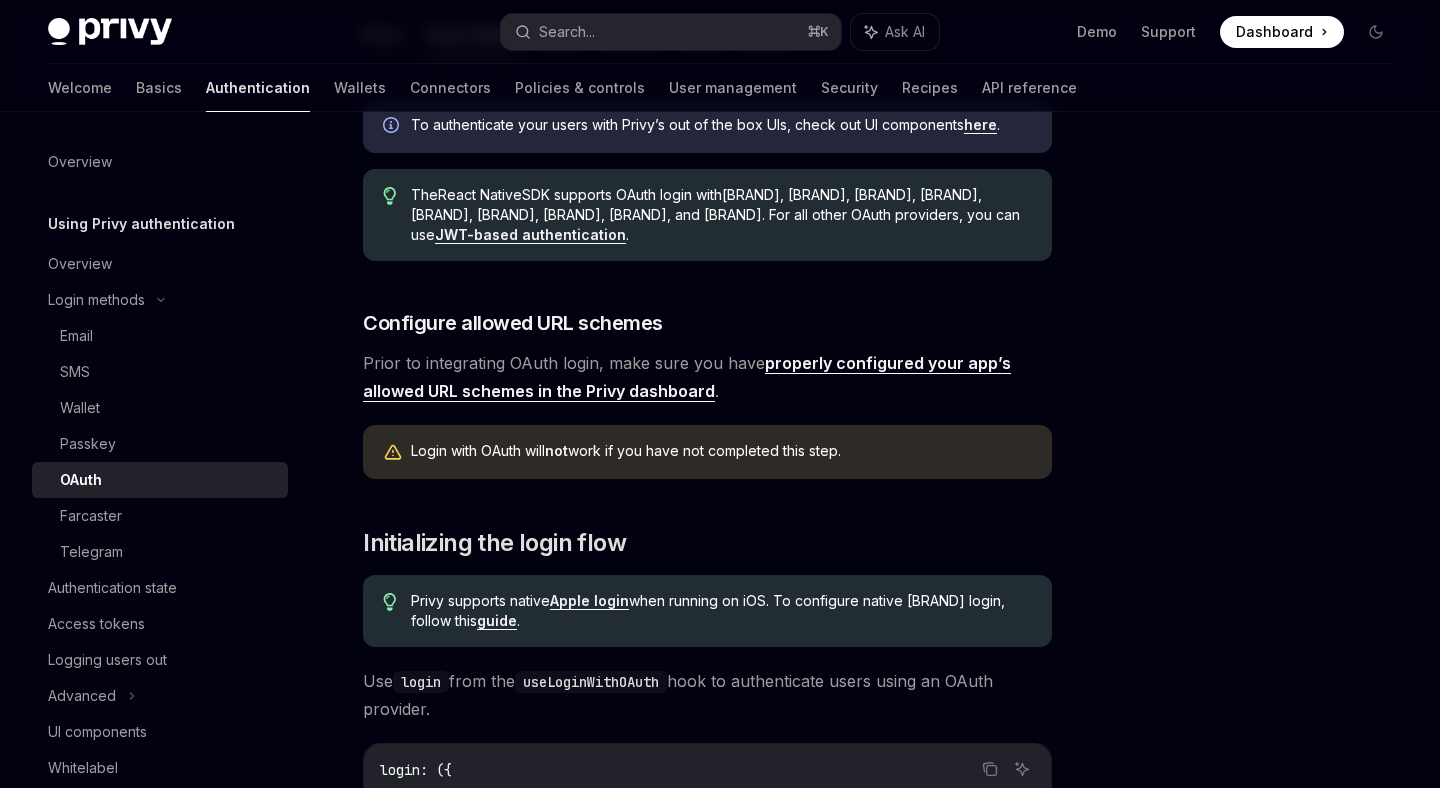 scroll, scrollTop: 540, scrollLeft: 0, axis: vertical 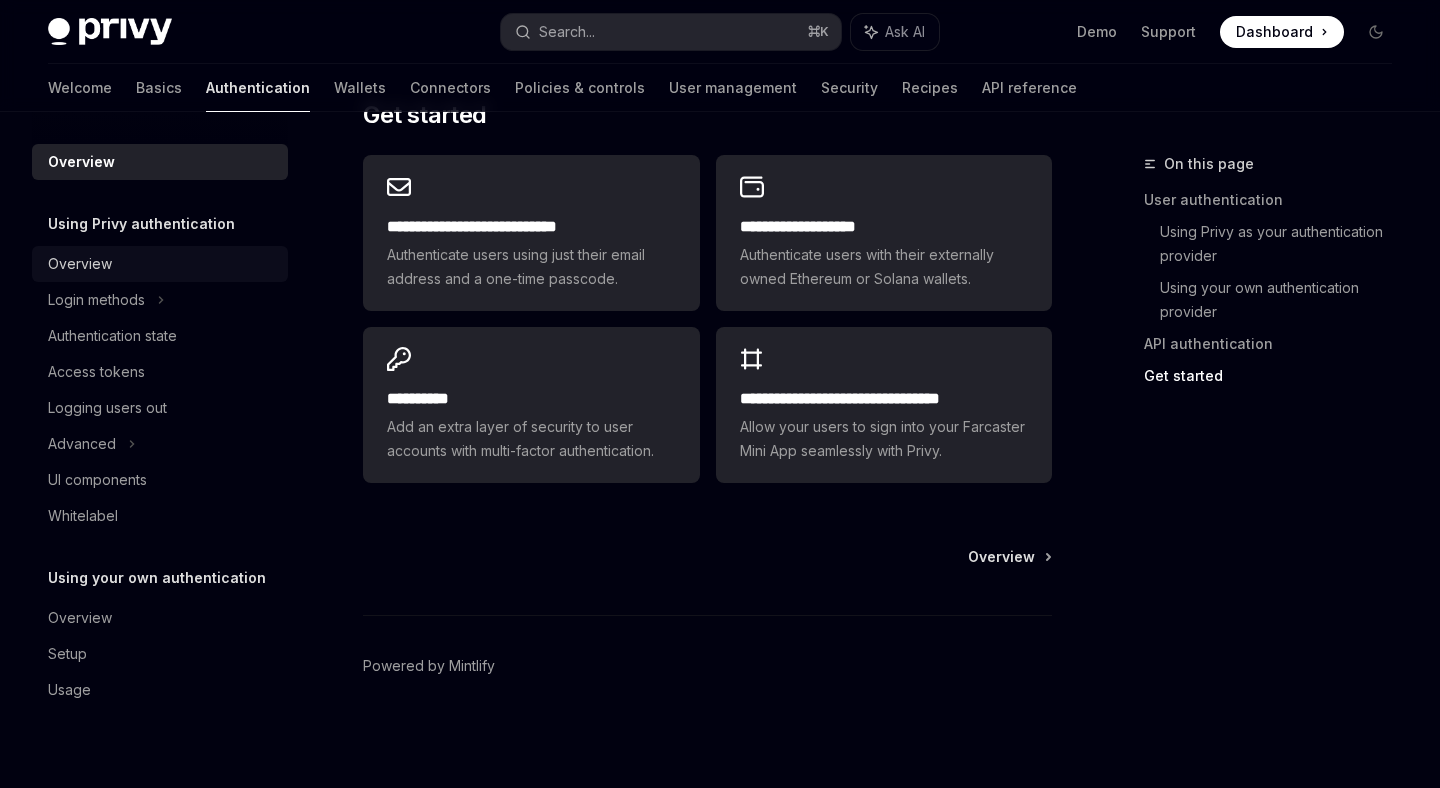 click on "Overview" at bounding box center (162, 264) 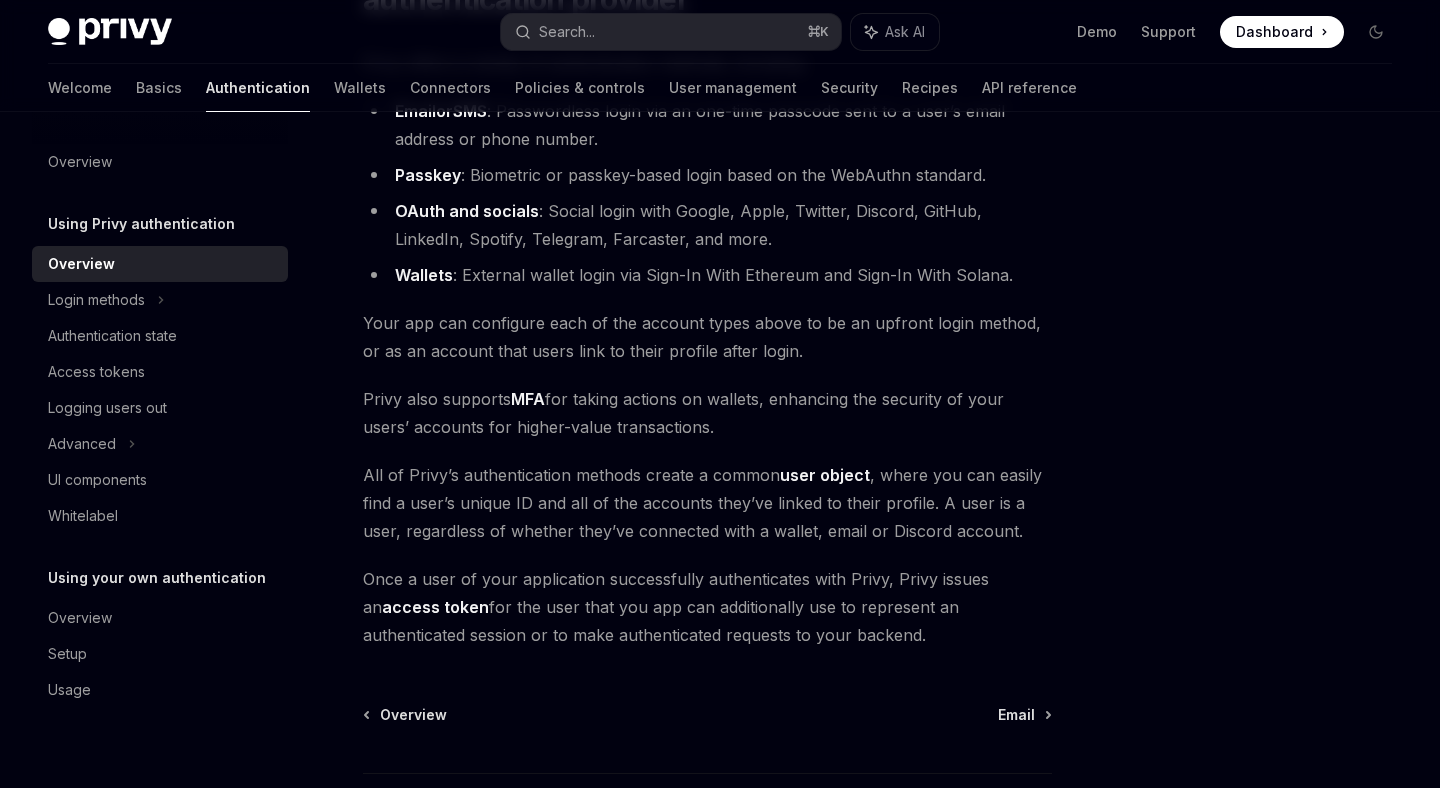scroll, scrollTop: 242, scrollLeft: 0, axis: vertical 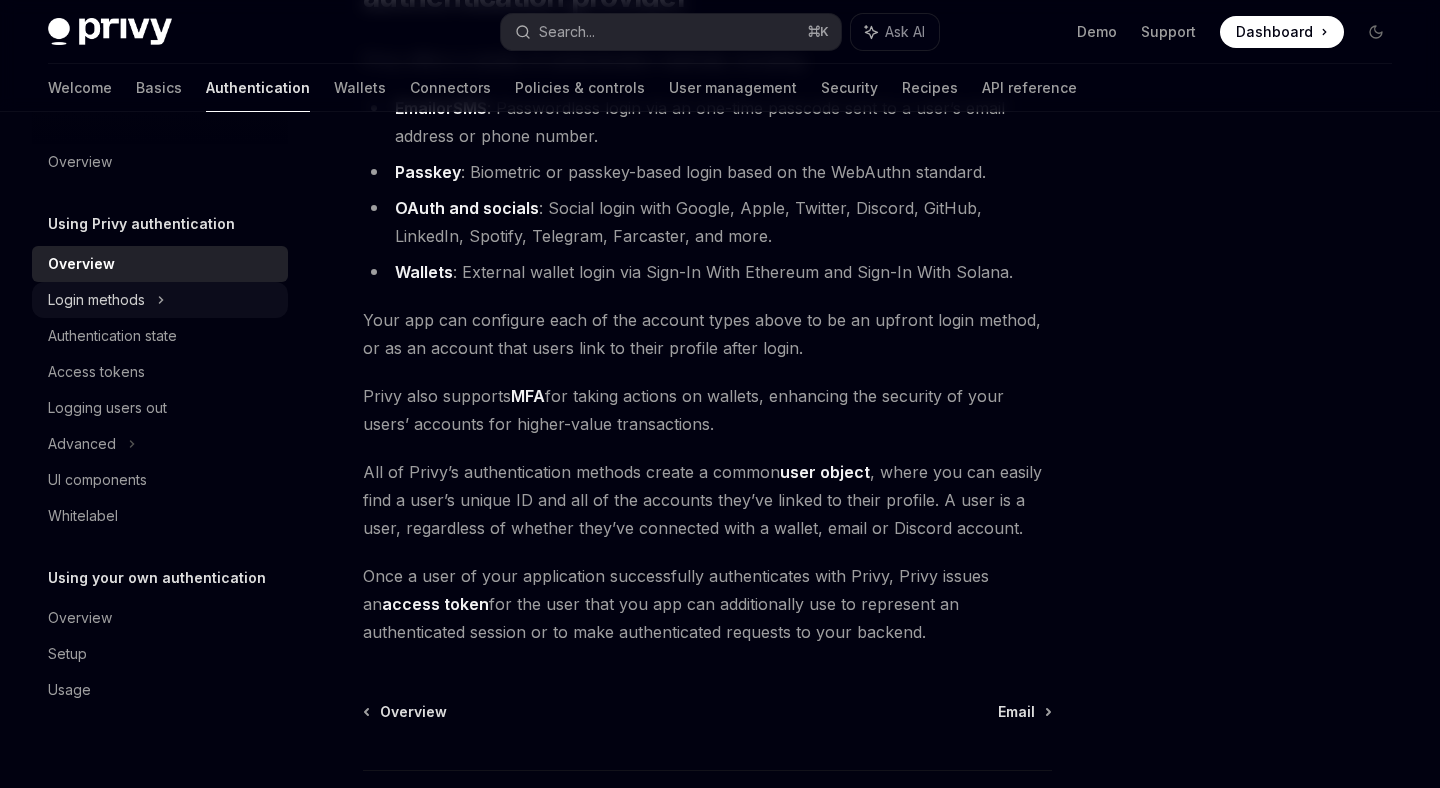 click on "Login methods" at bounding box center [96, 300] 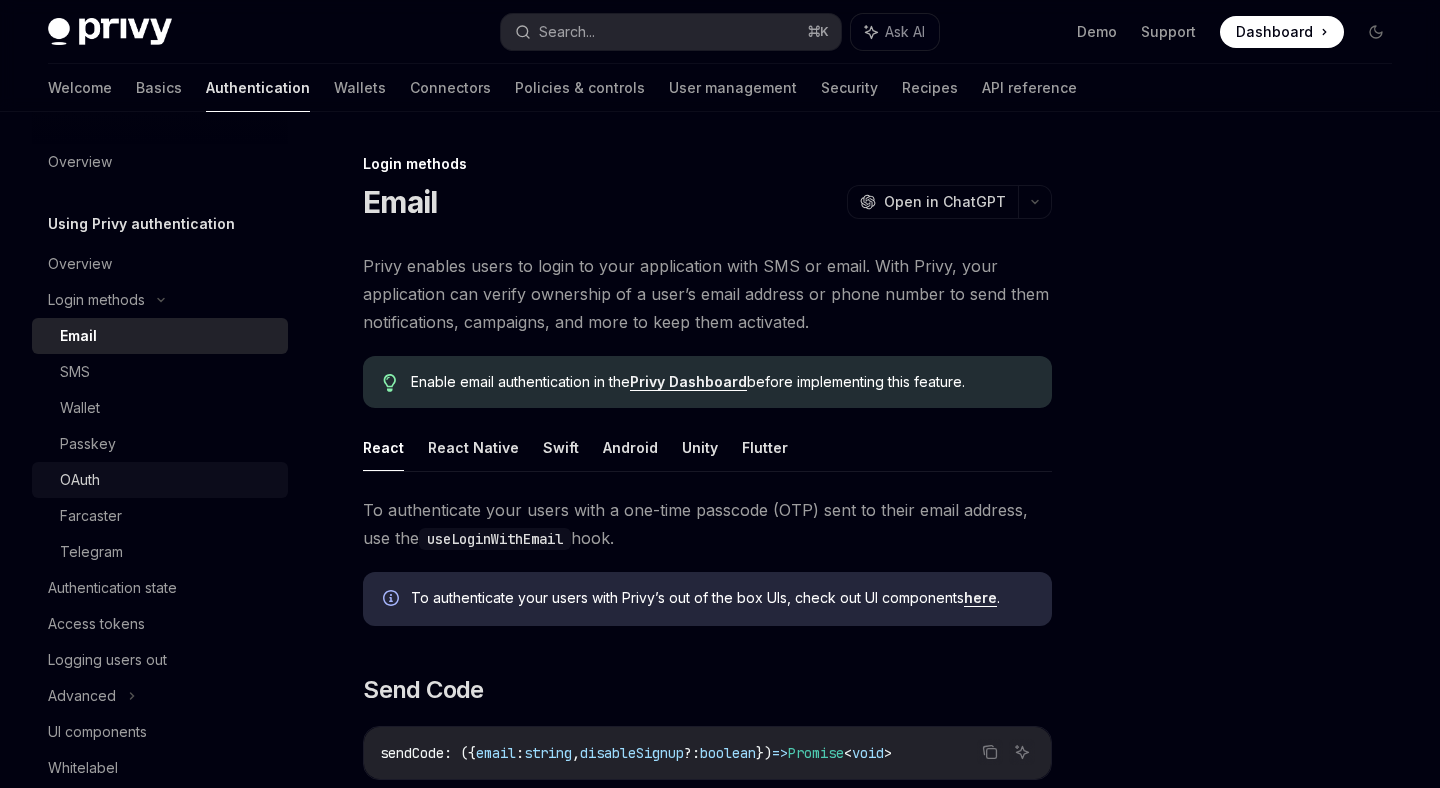 click on "OAuth" at bounding box center [80, 480] 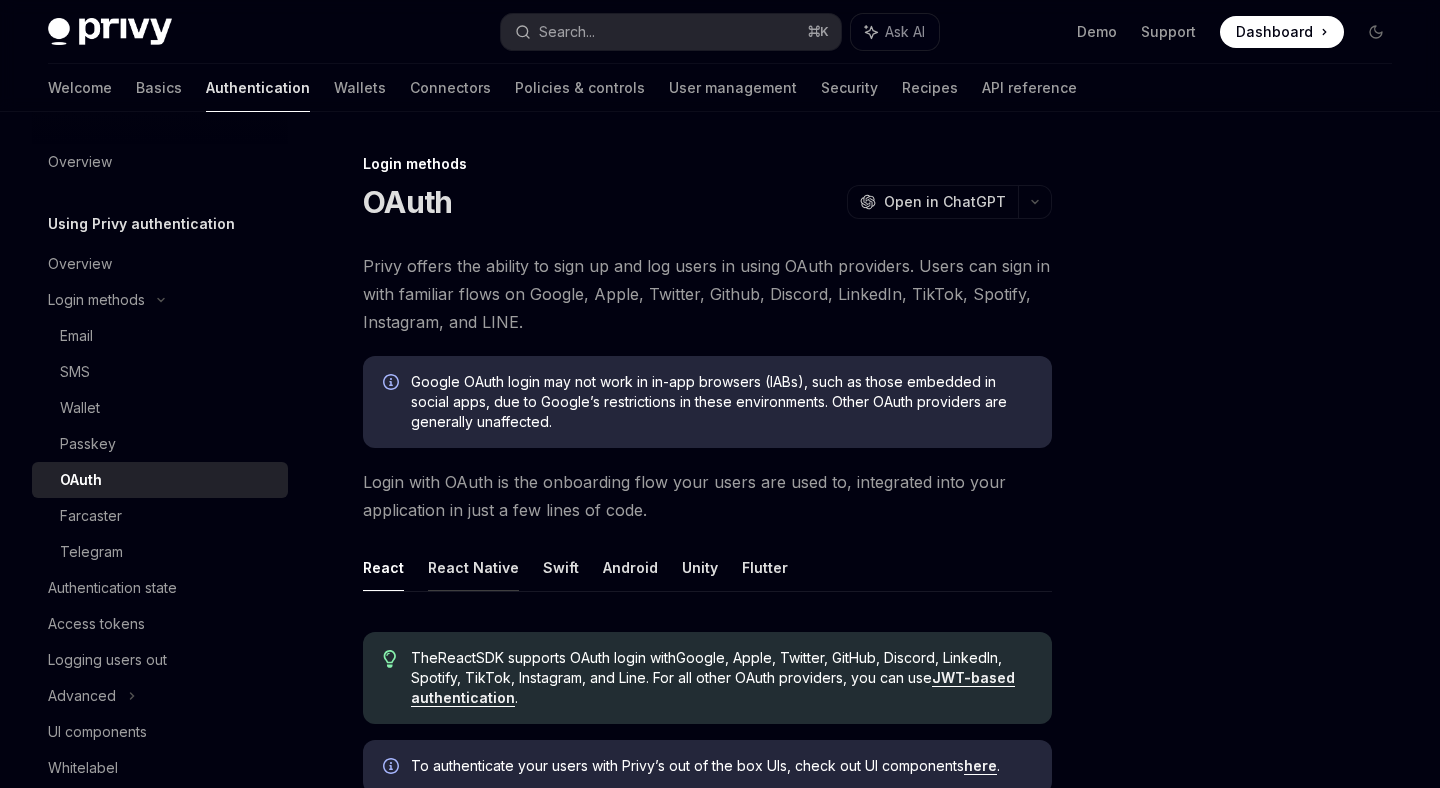 click on "React Native" at bounding box center [473, 567] 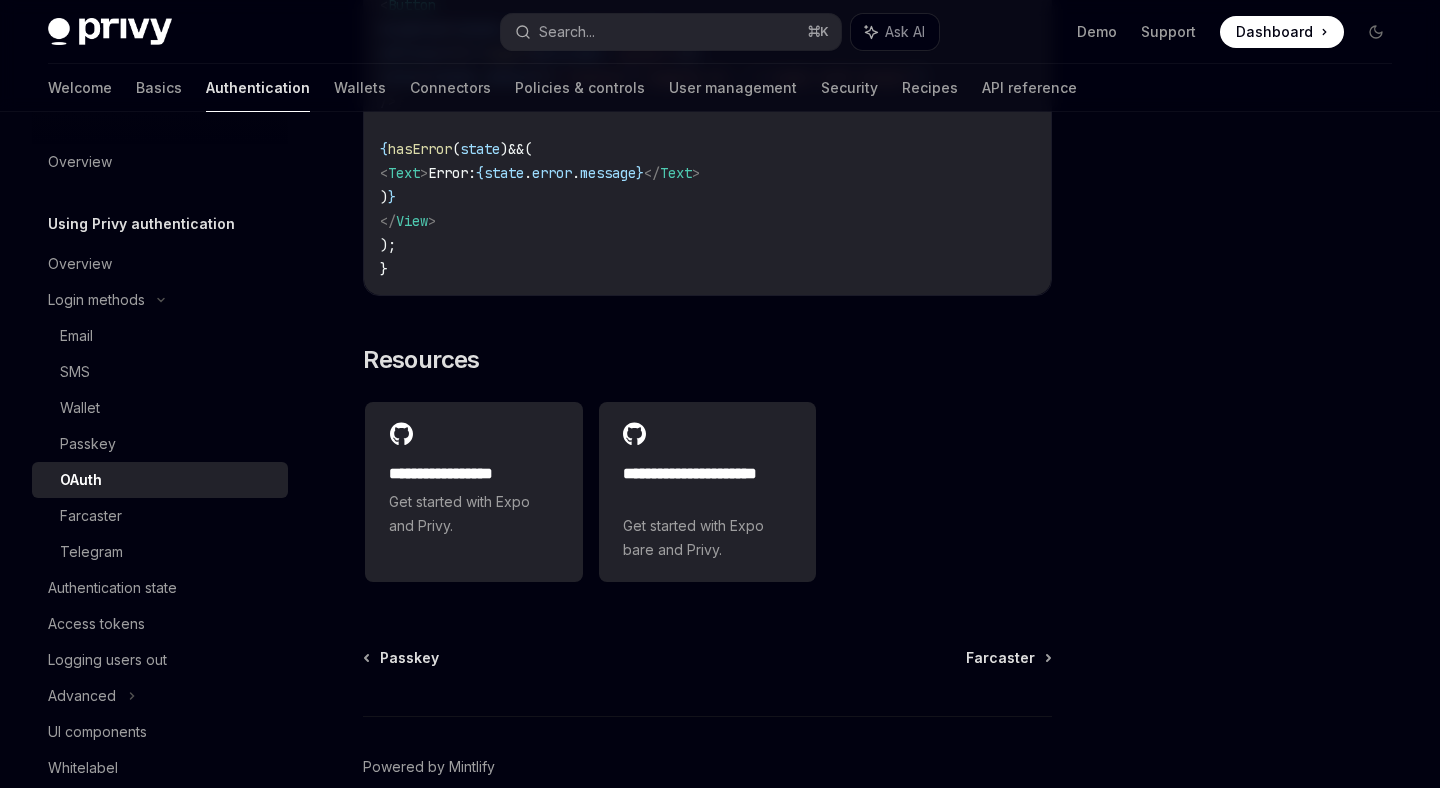 scroll, scrollTop: 4242, scrollLeft: 0, axis: vertical 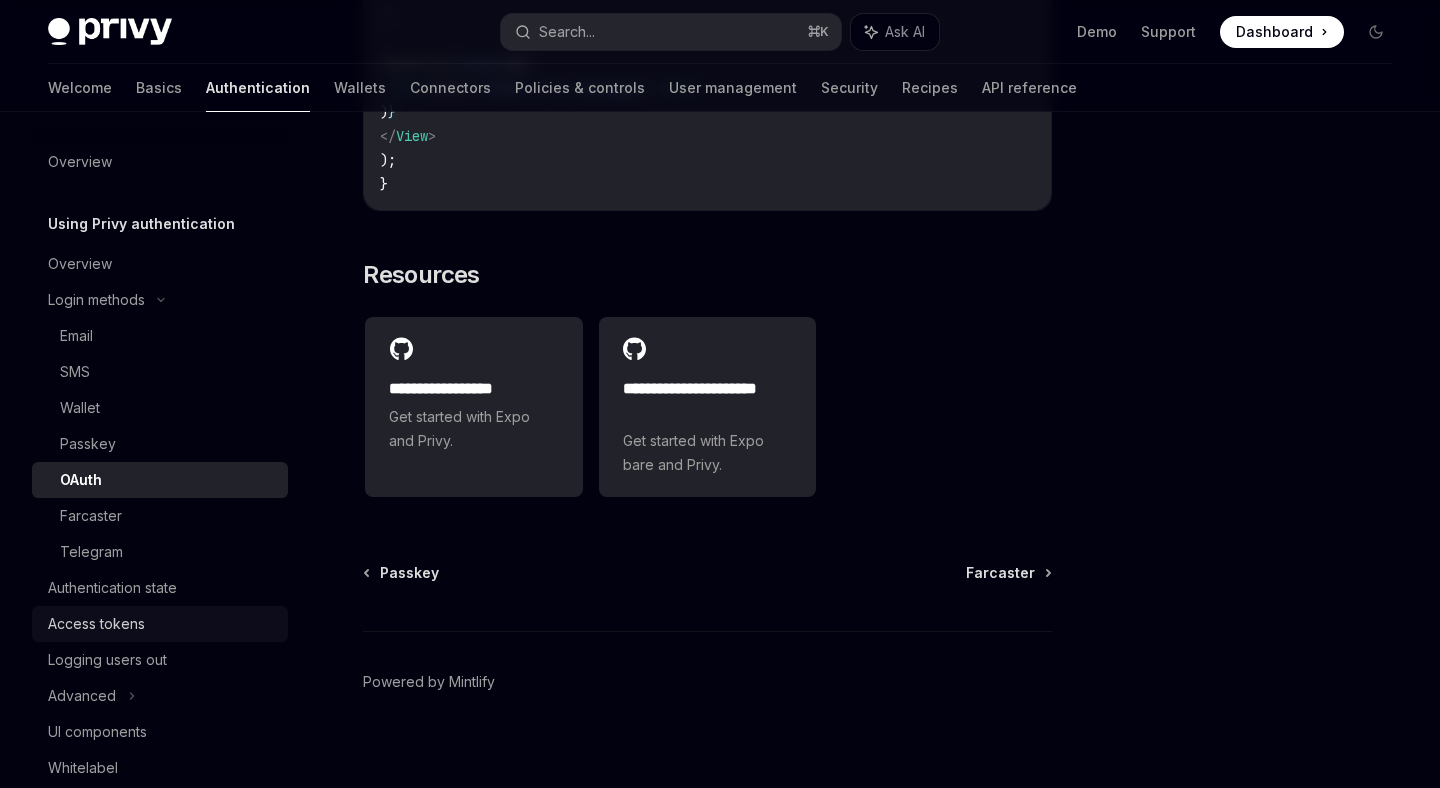 click on "Access tokens" at bounding box center [96, 624] 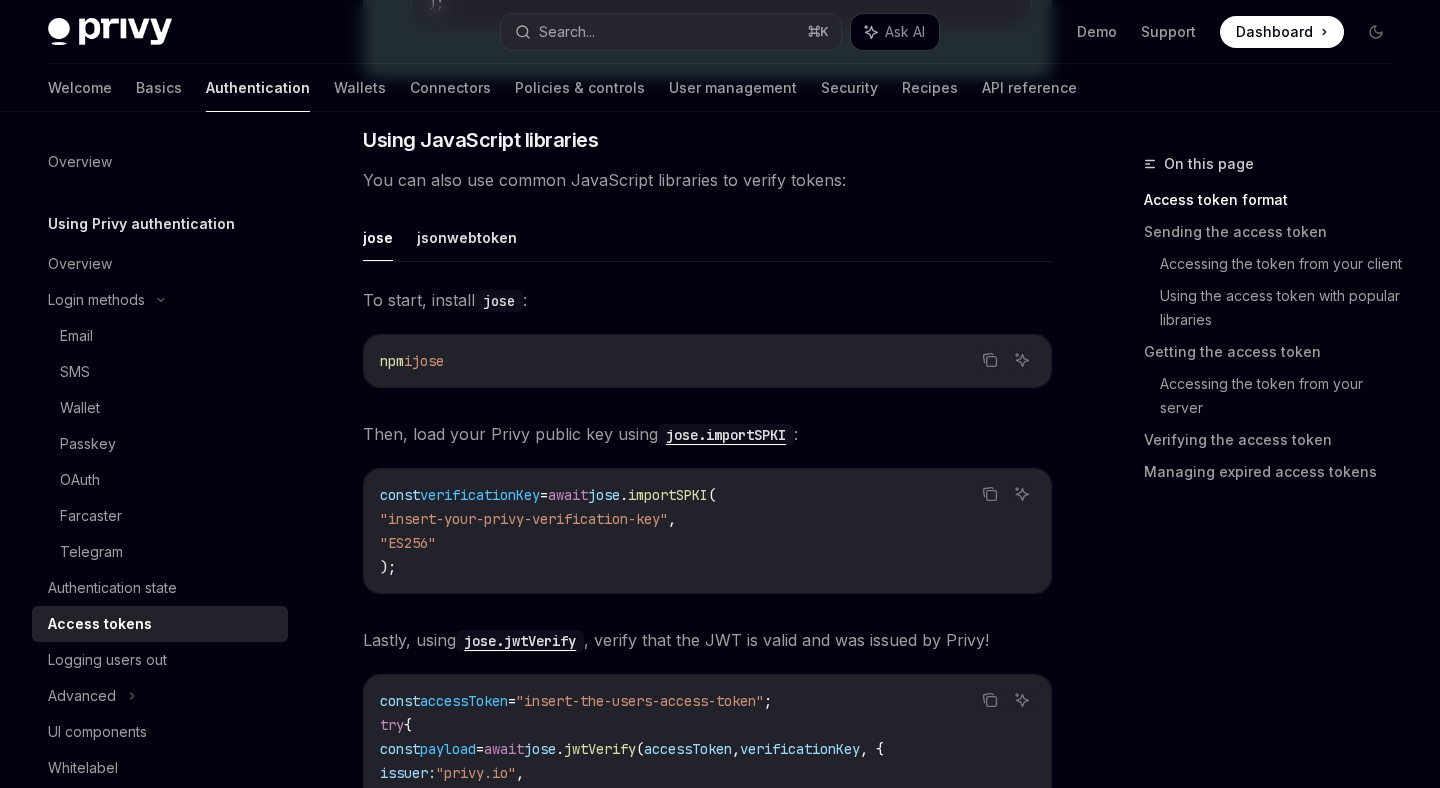 scroll, scrollTop: 0, scrollLeft: 0, axis: both 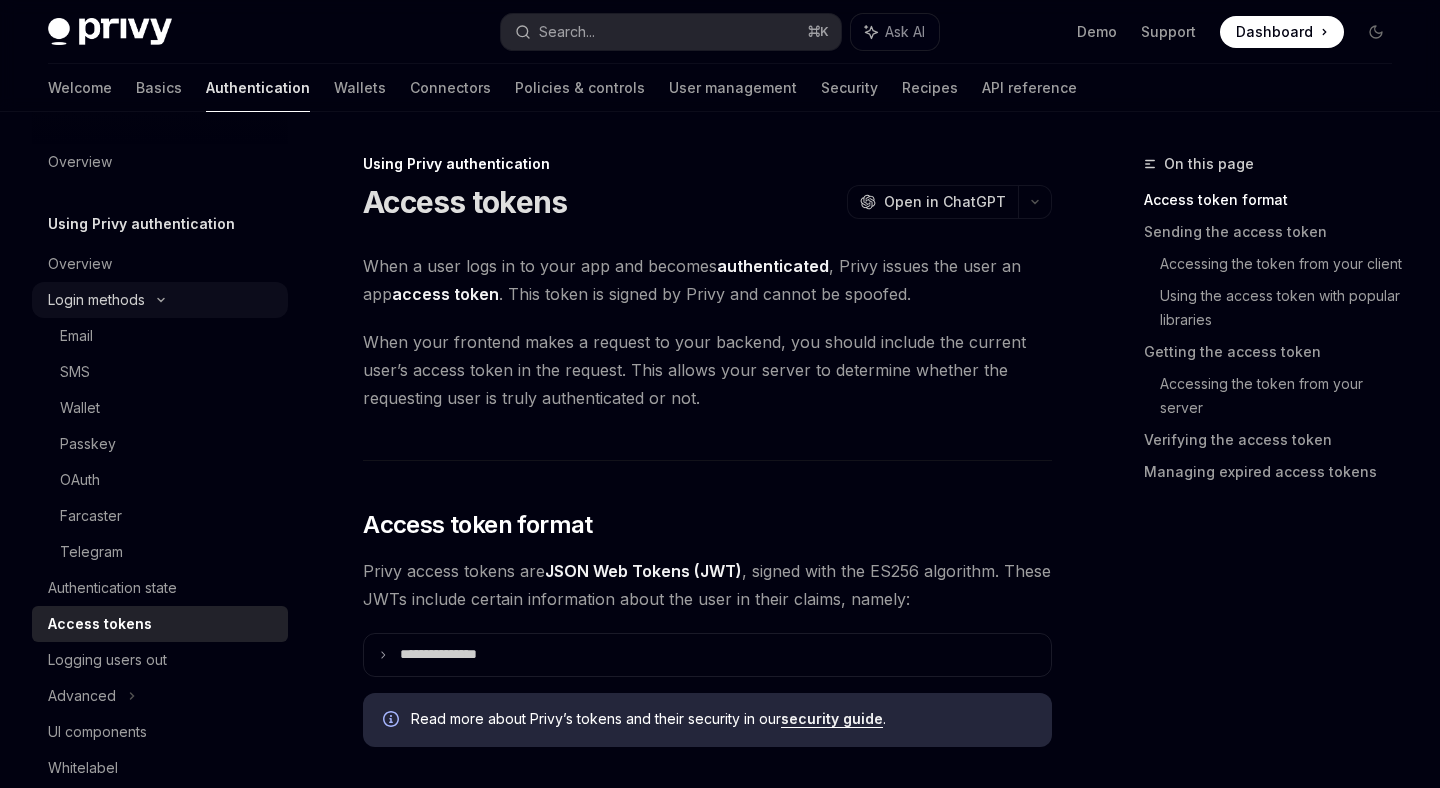 click 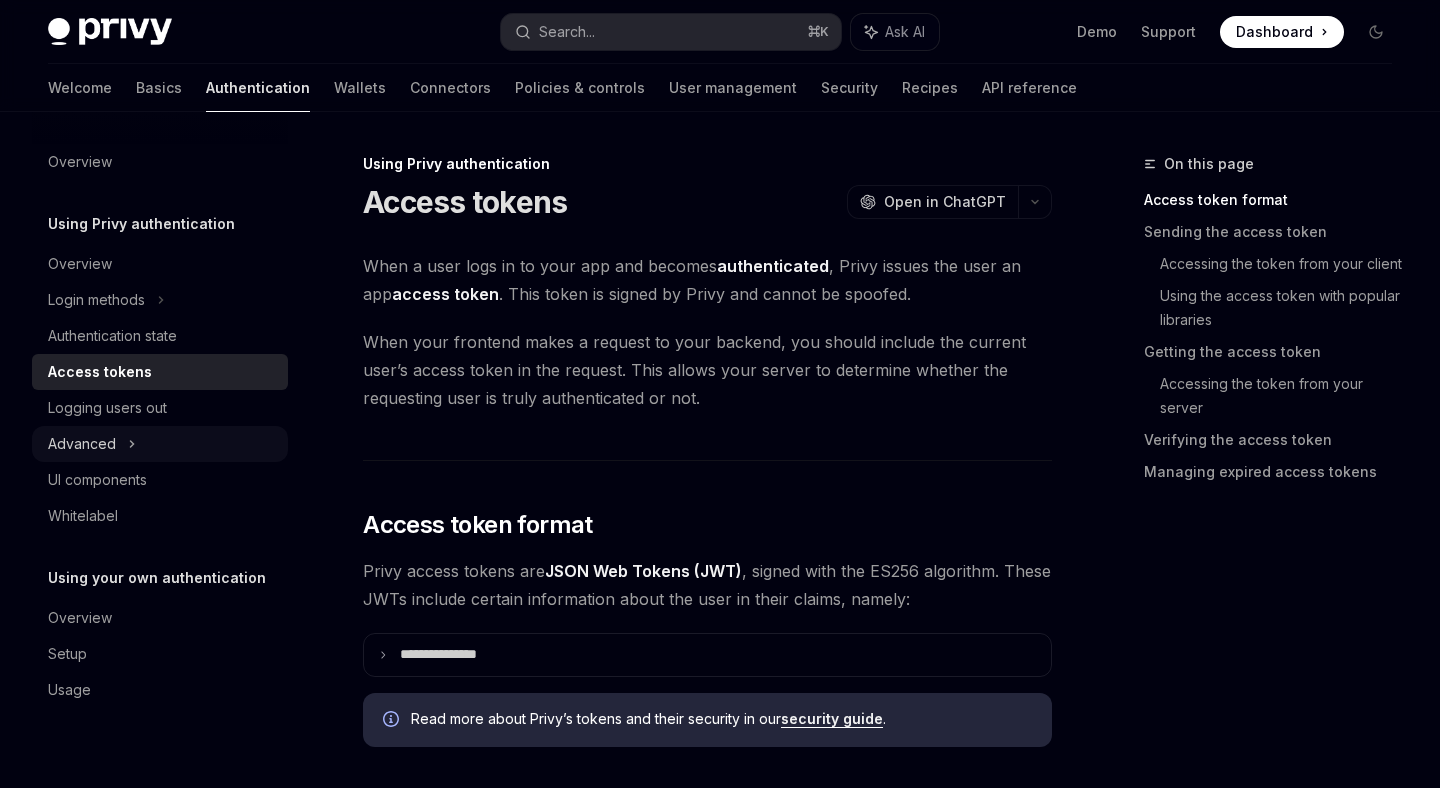click on "Advanced" at bounding box center (160, 444) 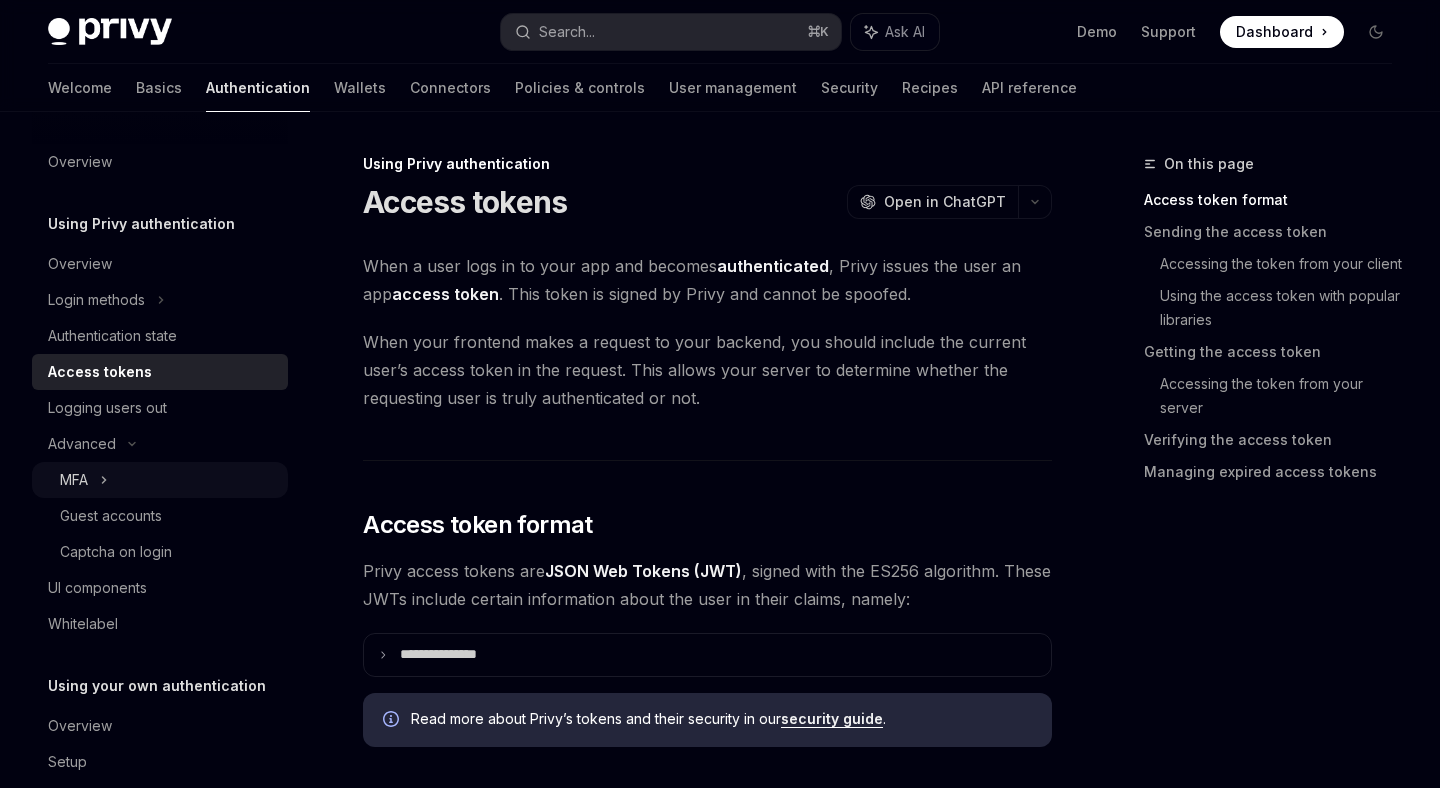 click on "MFA" at bounding box center [160, 480] 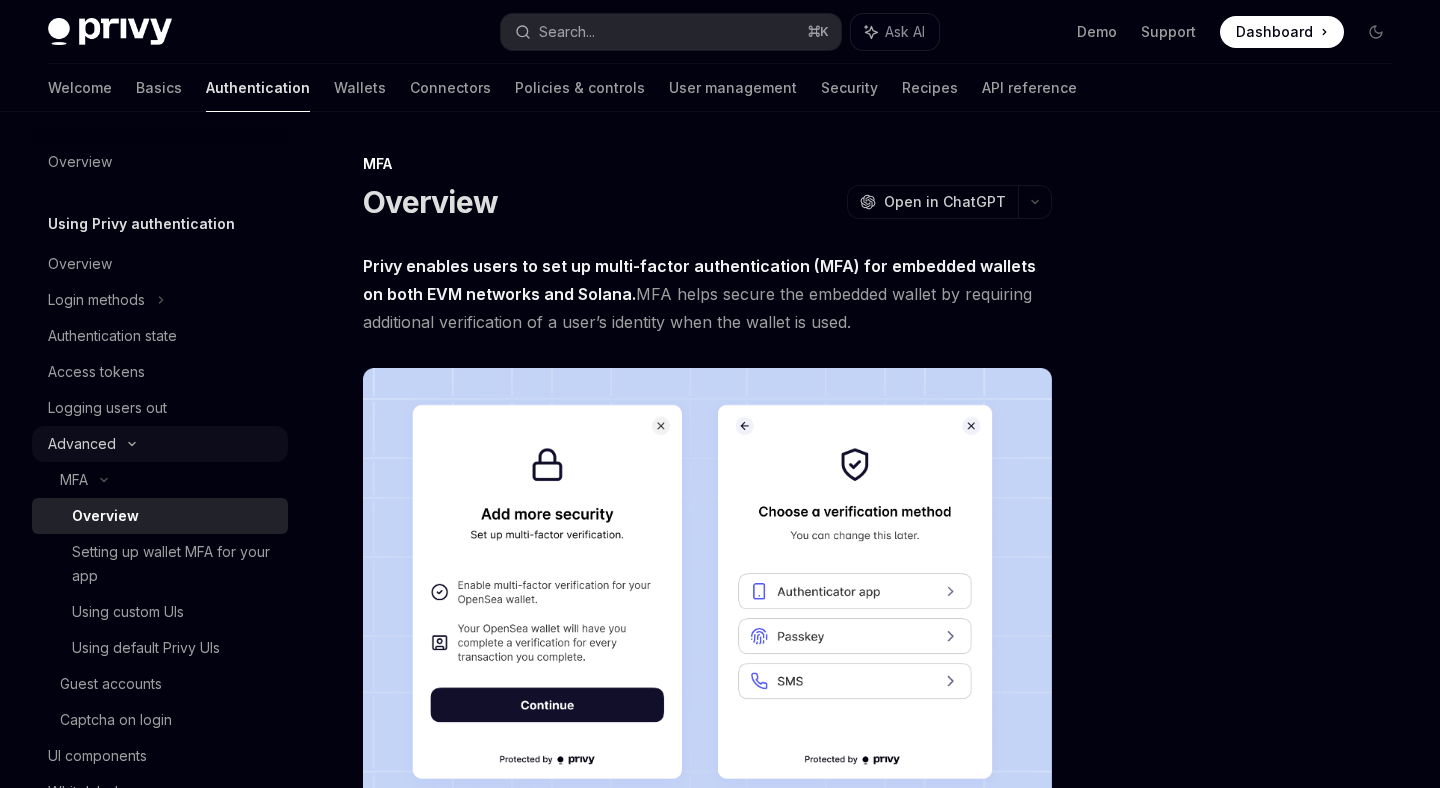 click 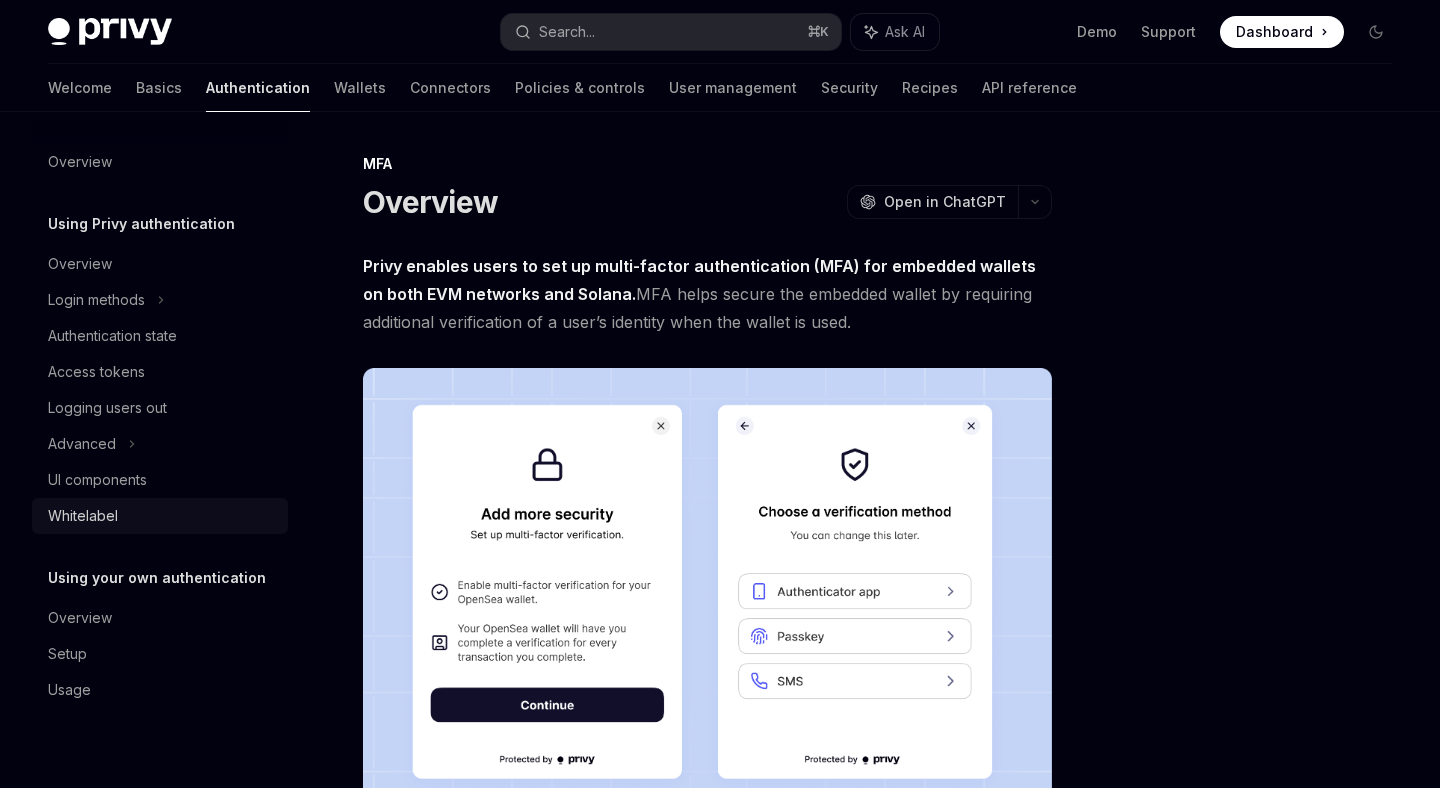 click on "Whitelabel" at bounding box center (83, 516) 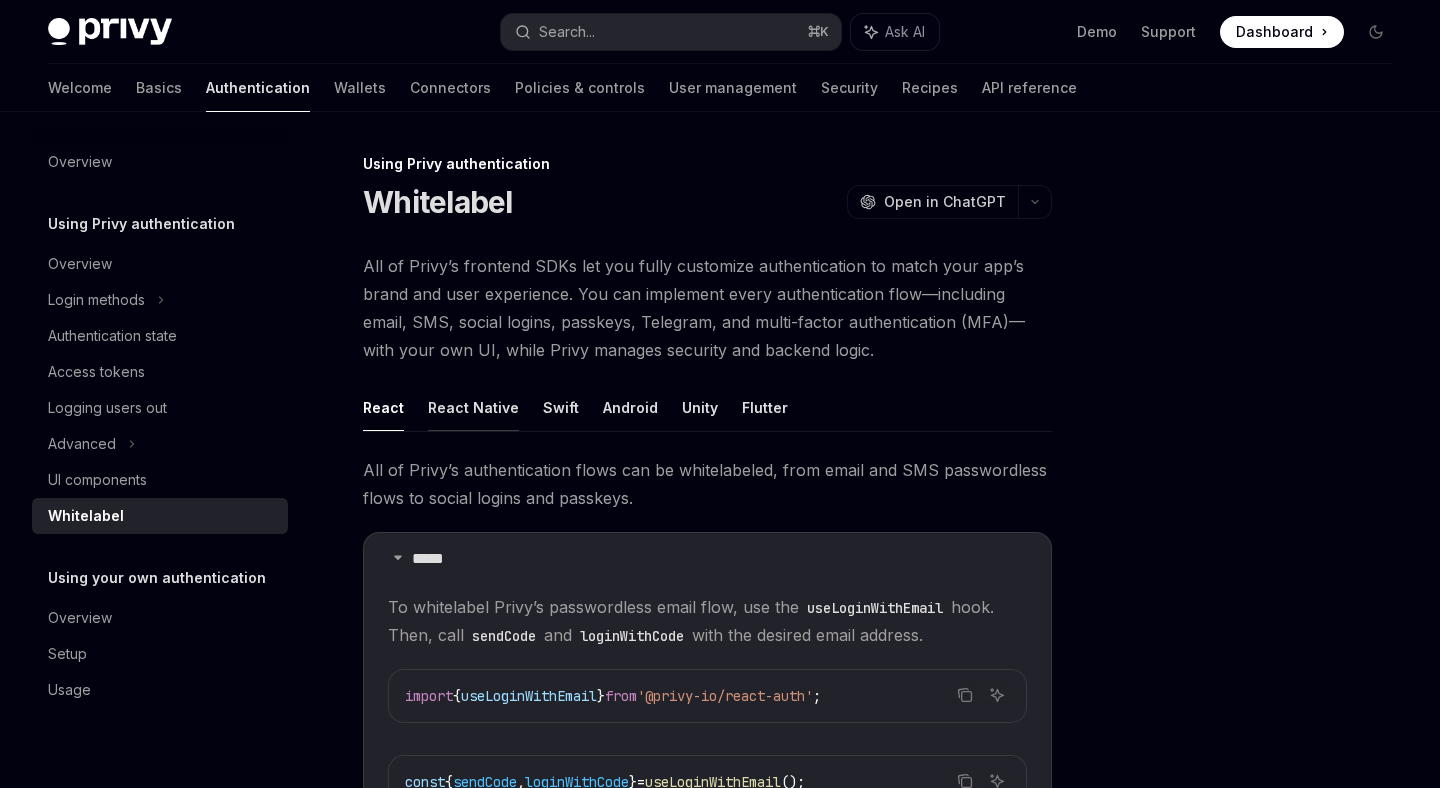 click on "React Native" at bounding box center (473, 407) 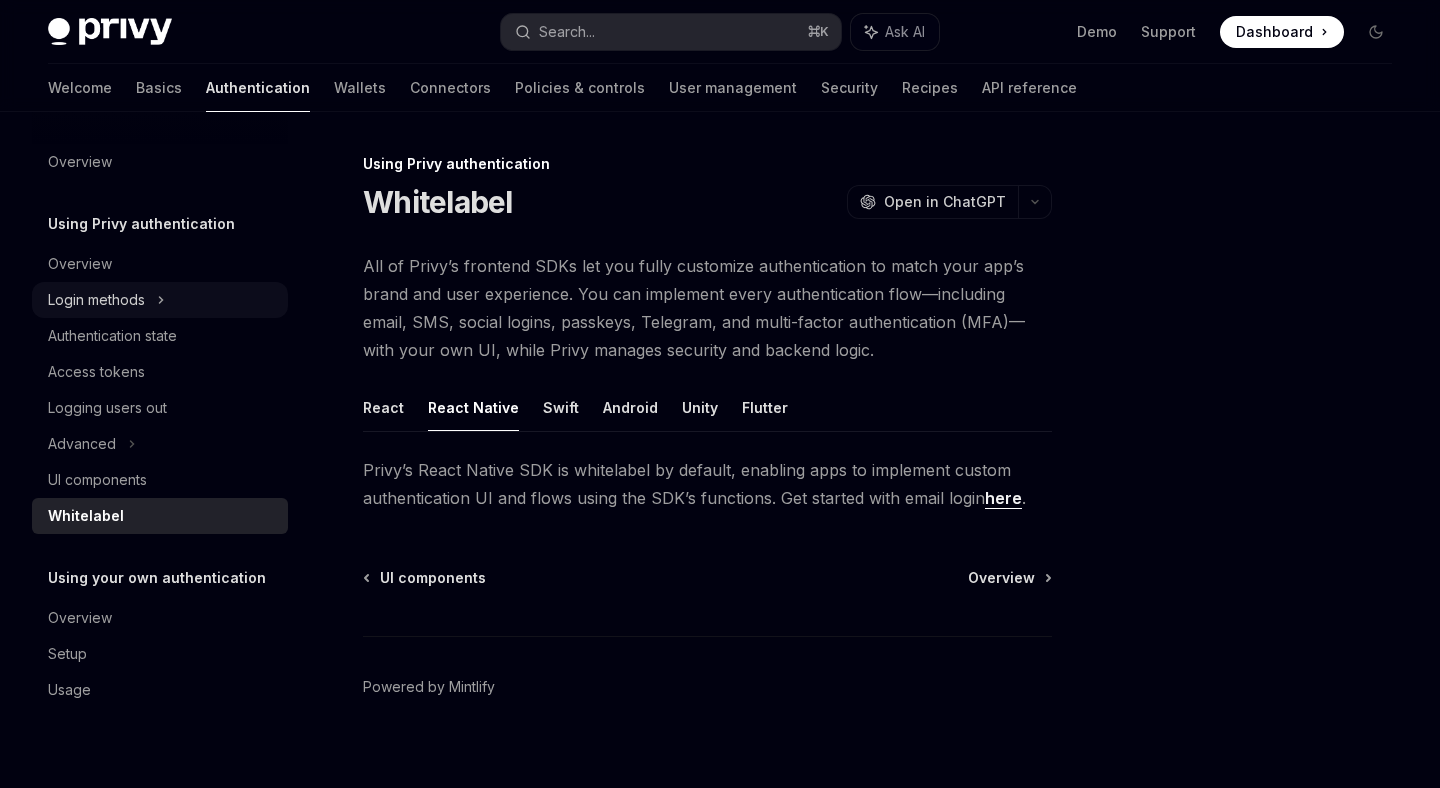 click 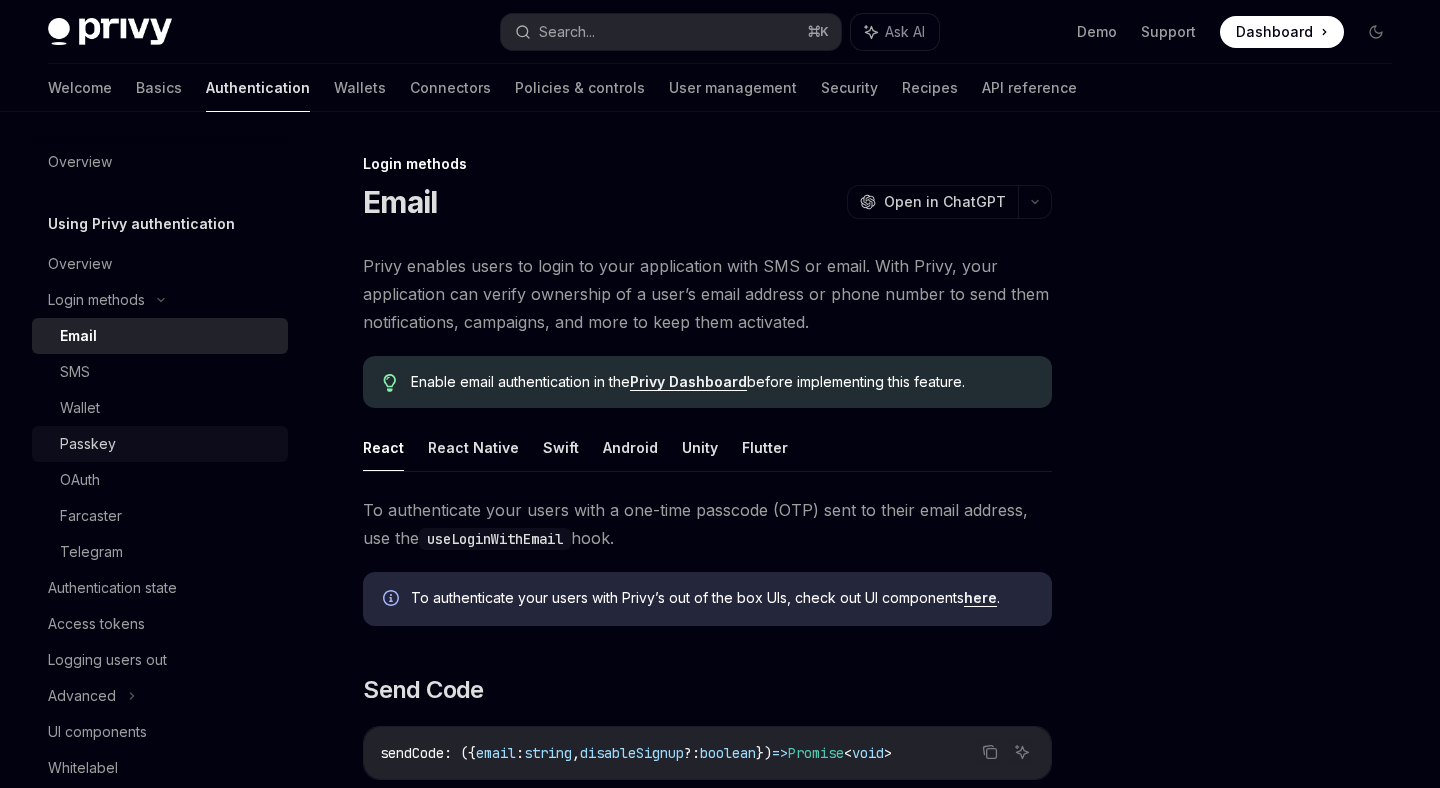 click on "Passkey" at bounding box center [168, 444] 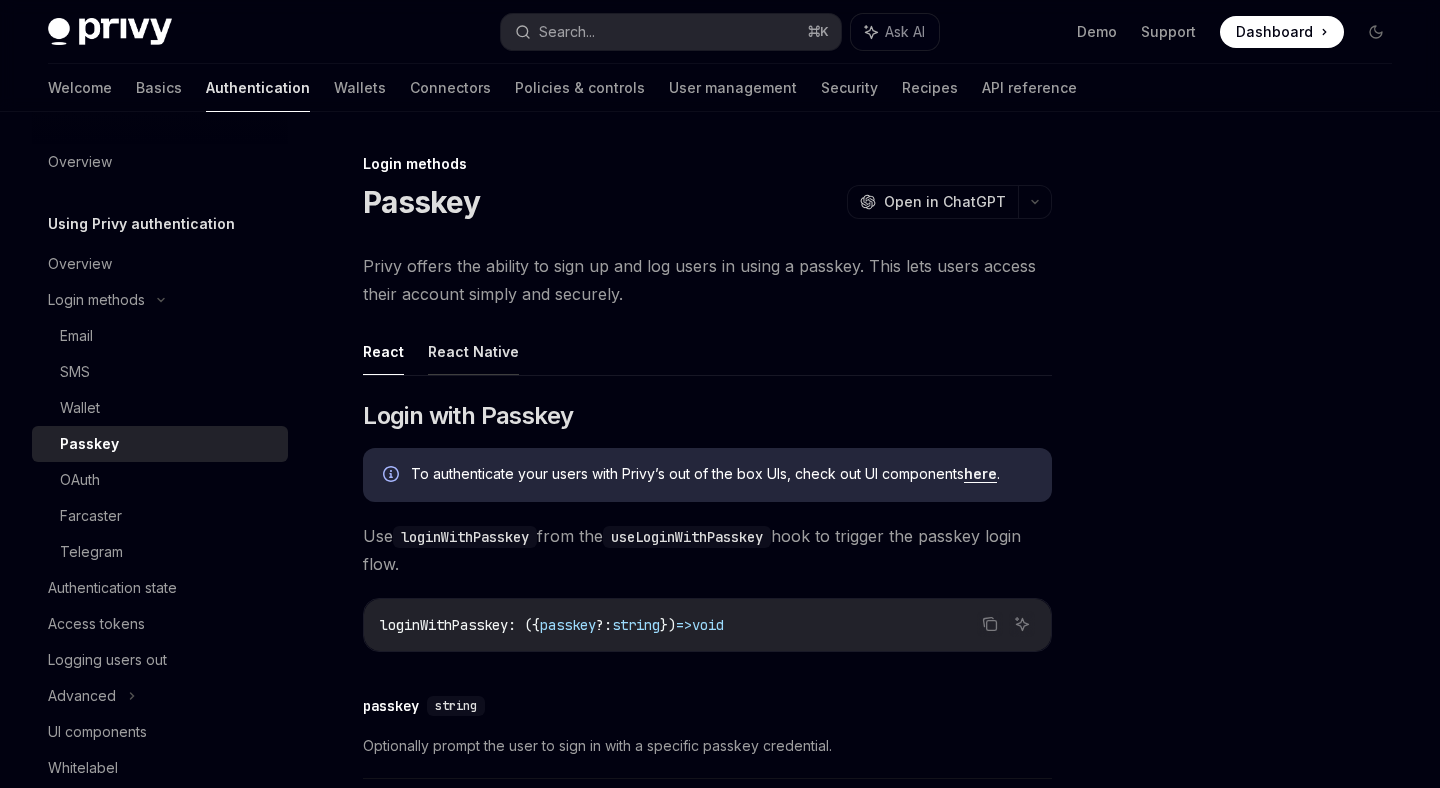 click on "React Native" at bounding box center [473, 351] 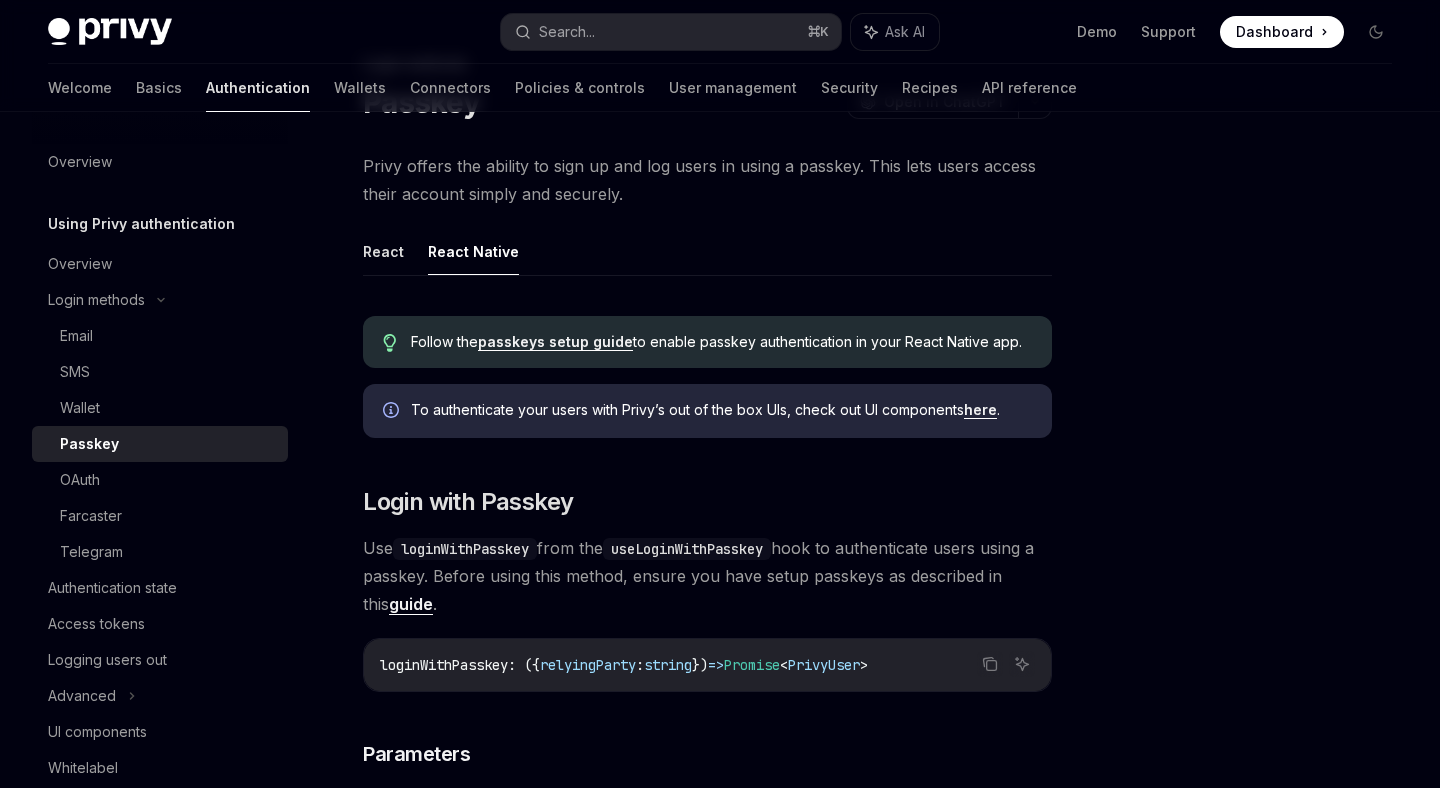 scroll, scrollTop: 0, scrollLeft: 0, axis: both 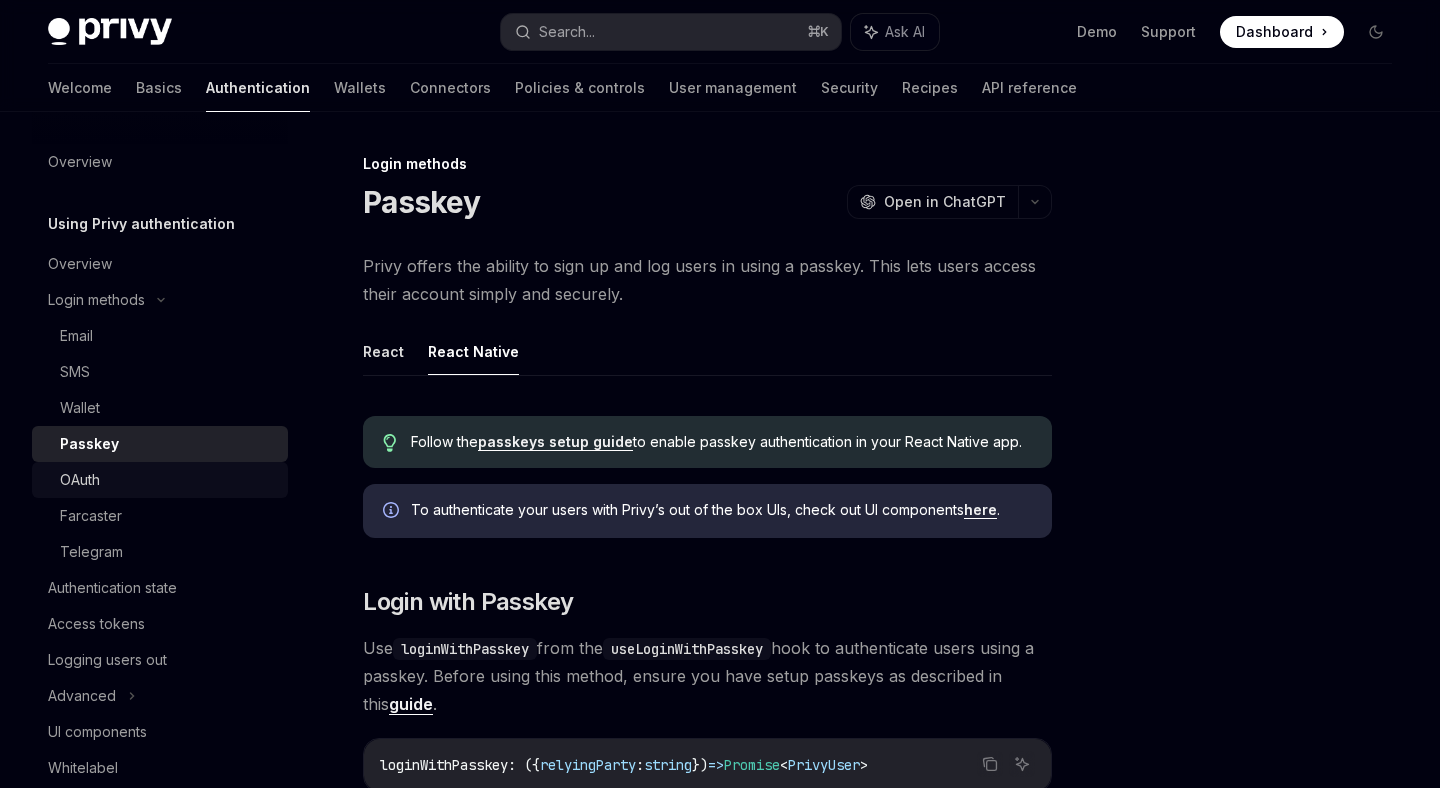 click on "OAuth" at bounding box center [168, 480] 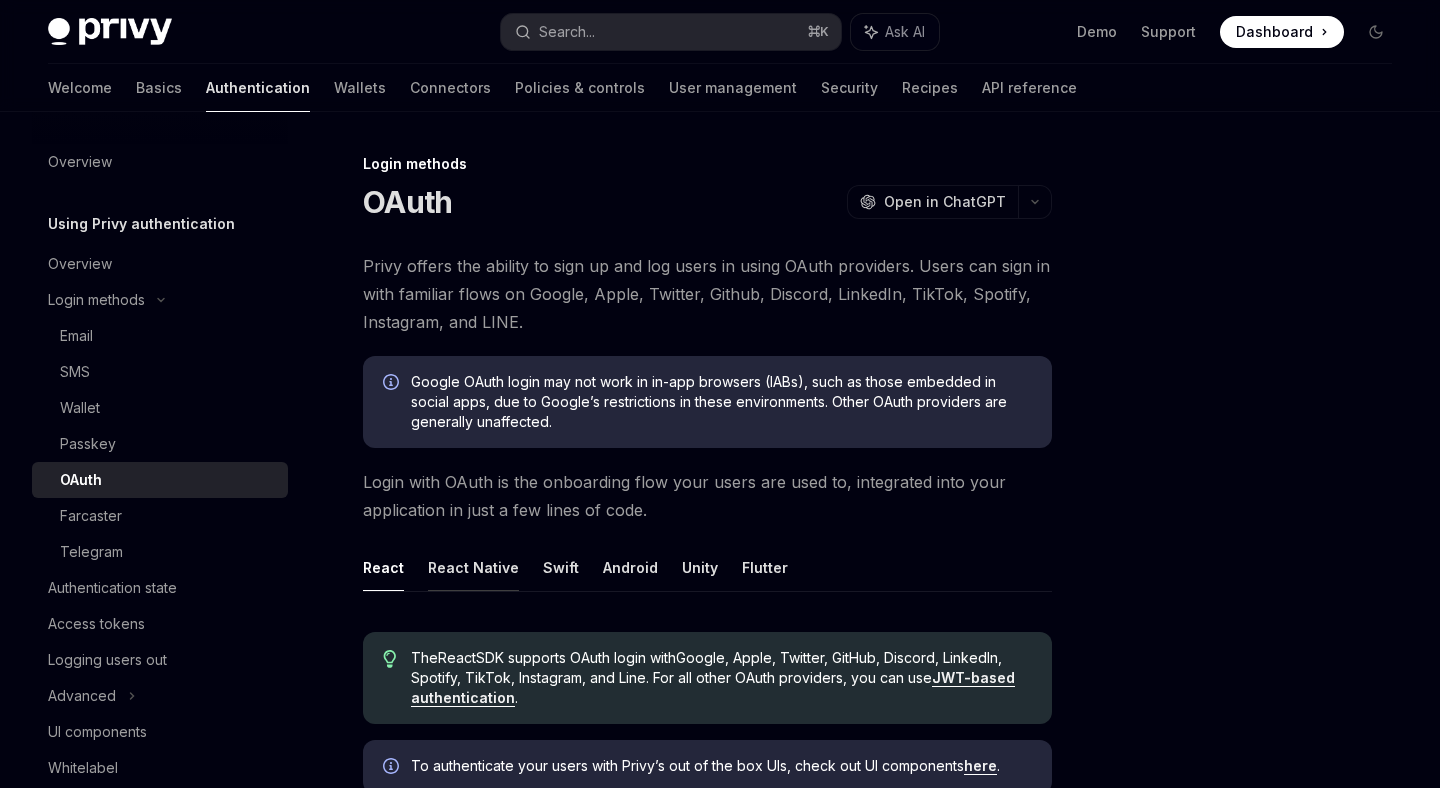 click on "React Native" at bounding box center [473, 567] 